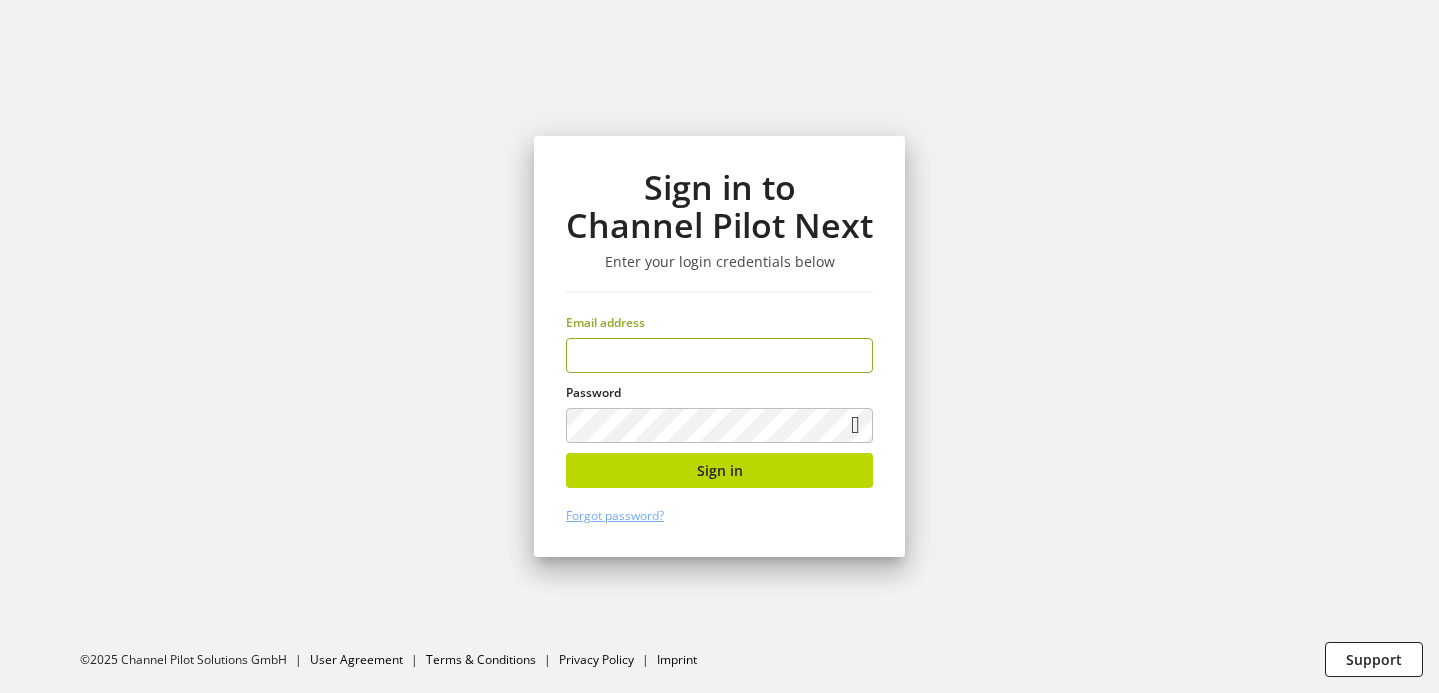scroll, scrollTop: 0, scrollLeft: 0, axis: both 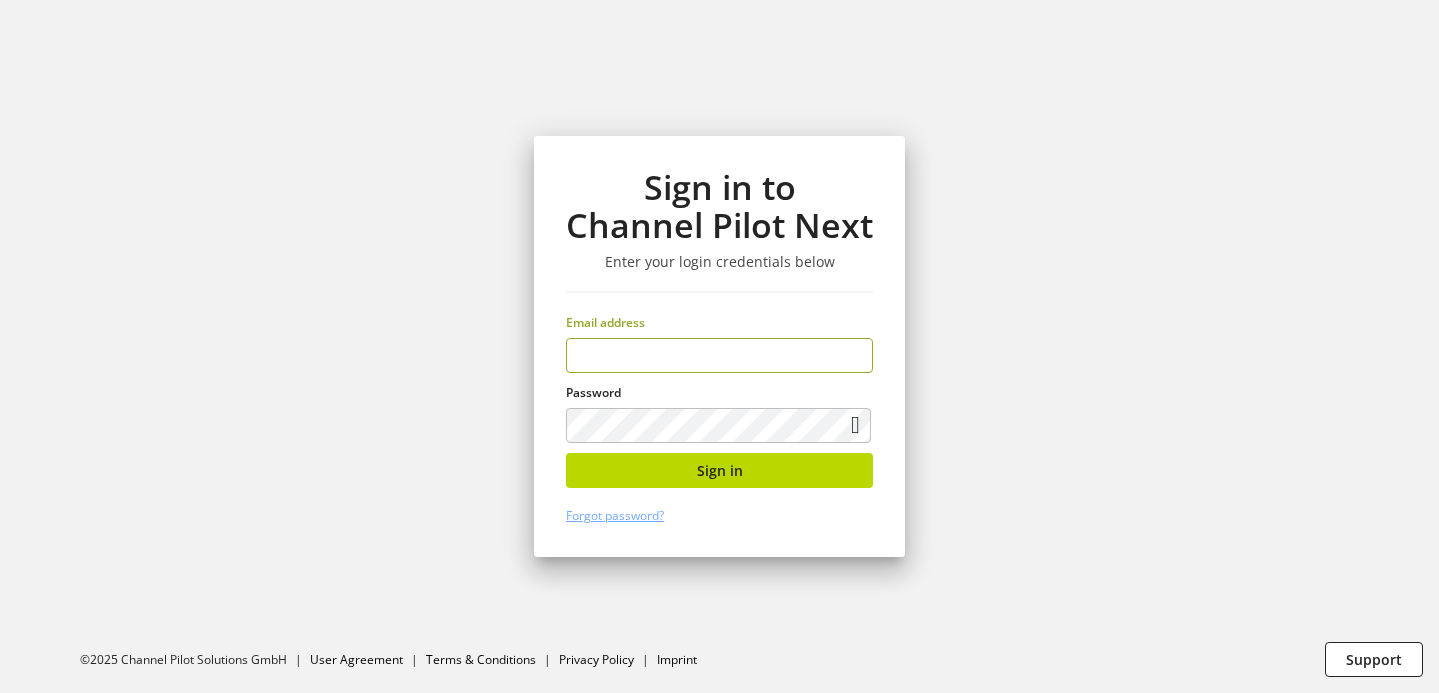 click at bounding box center (719, 355) 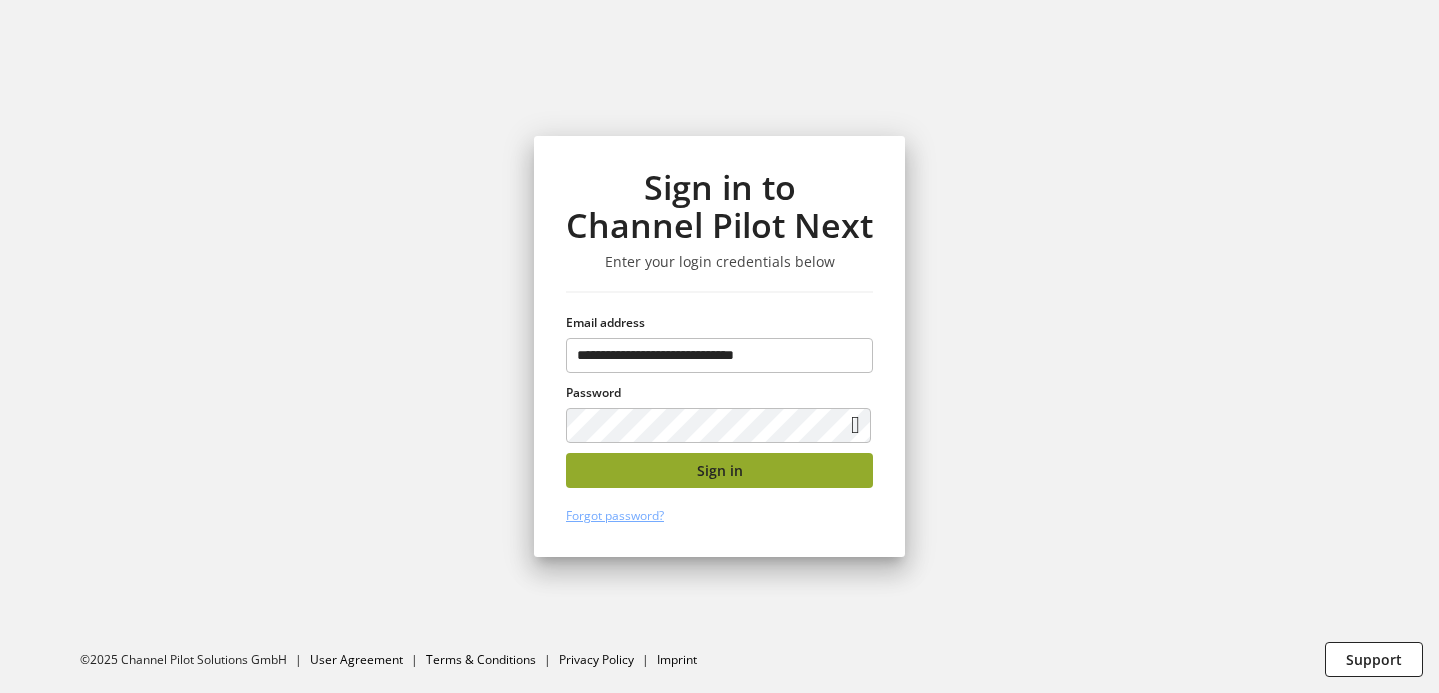 click on "Sign in" at bounding box center [719, 470] 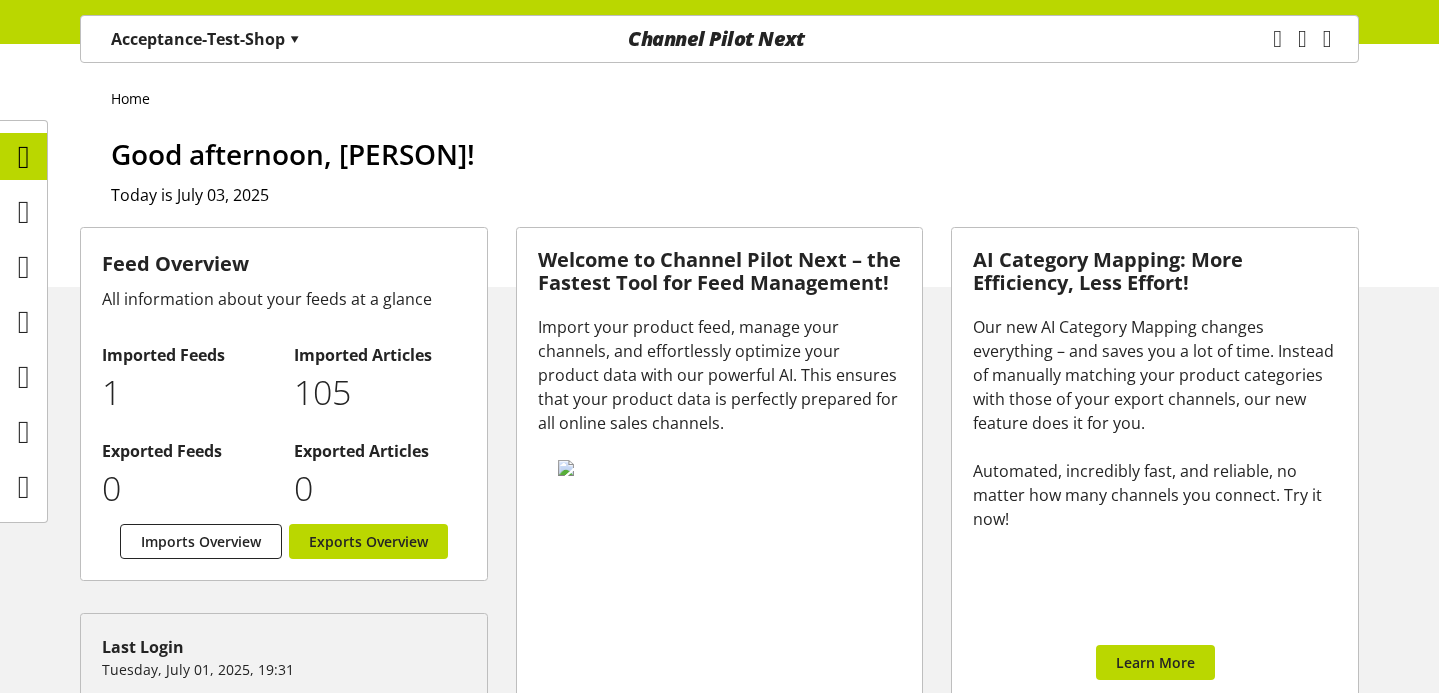 click on "Acceptance-Test-Shop ▾" at bounding box center [205, 39] 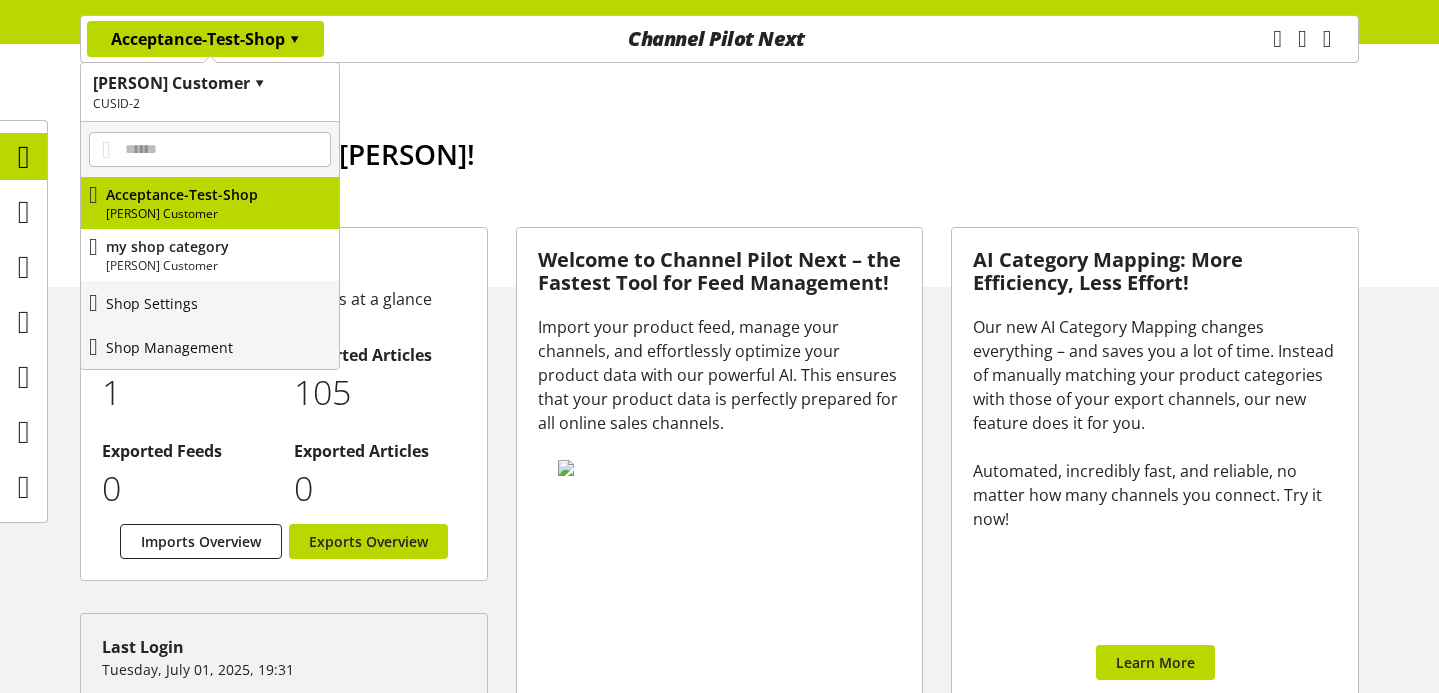 drag, startPoint x: 222, startPoint y: 341, endPoint x: 281, endPoint y: 285, distance: 81.34495 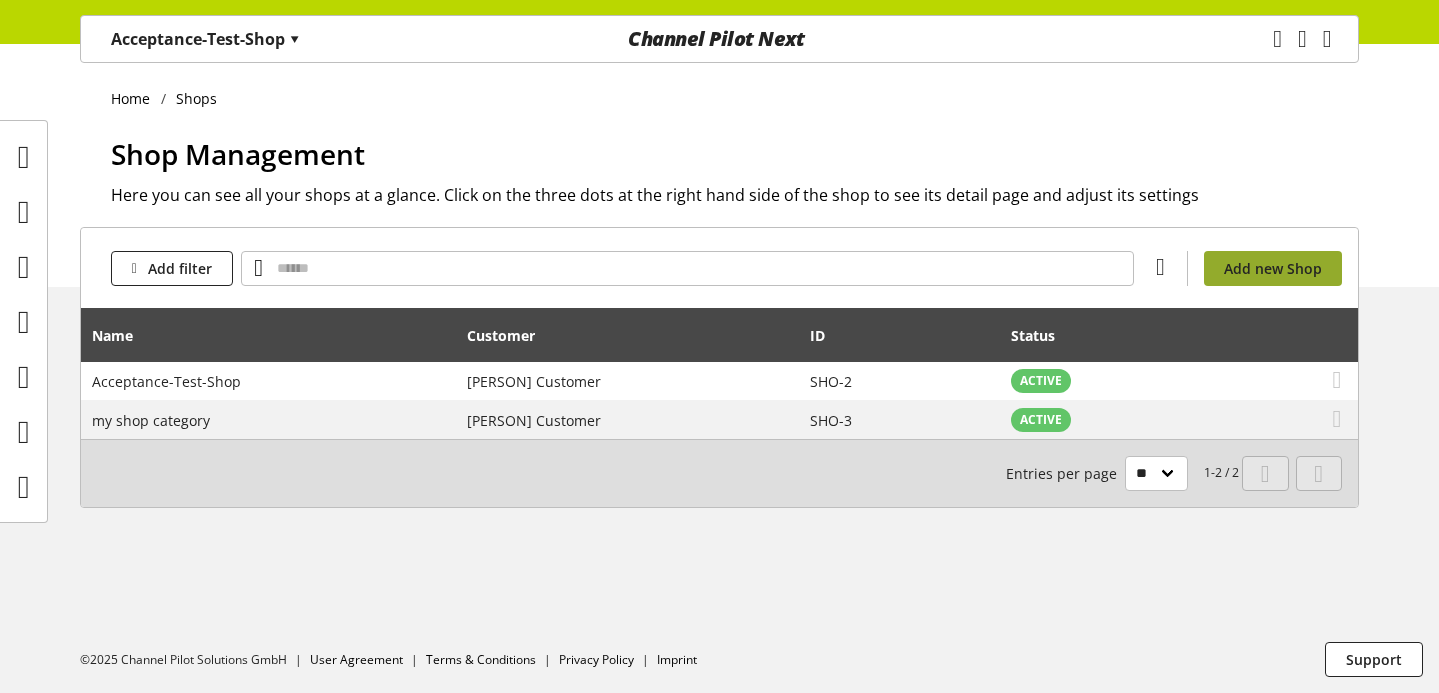click on "Add new Shop" at bounding box center [1273, 268] 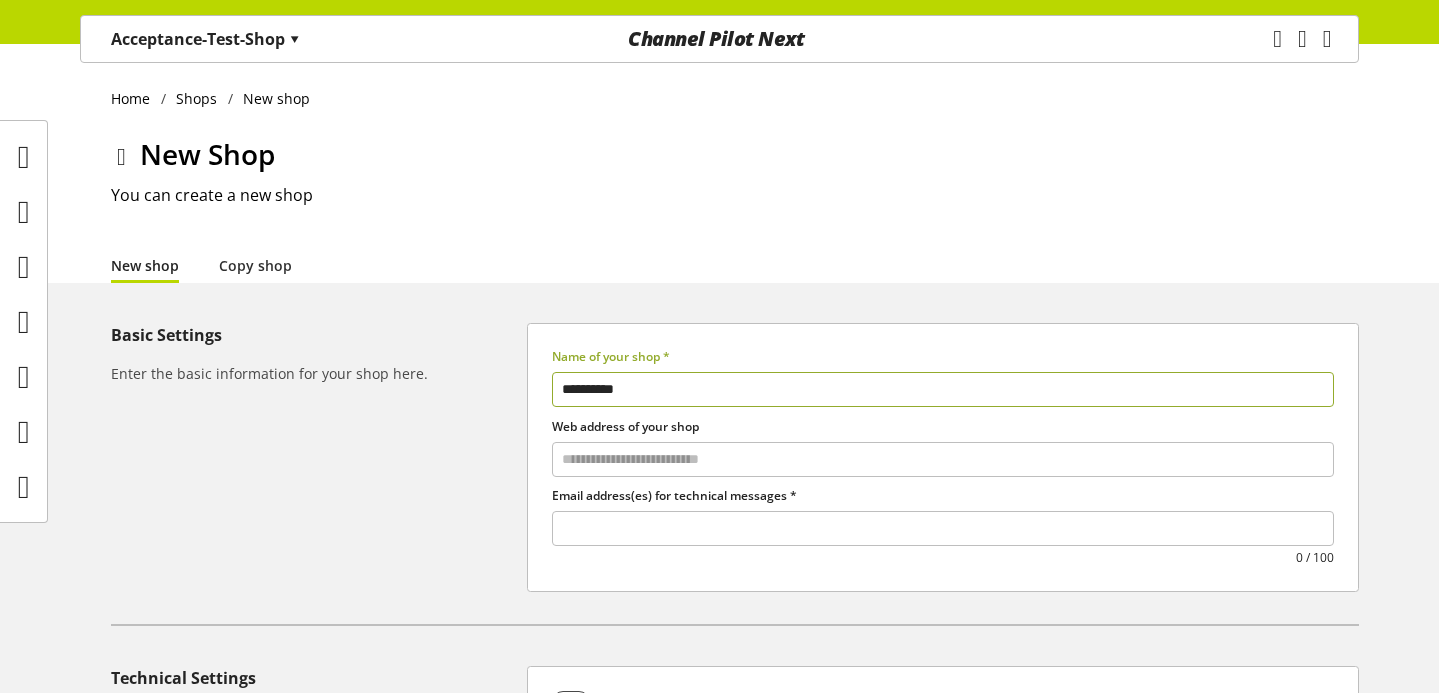 type on "[CREDIT_CARD]" 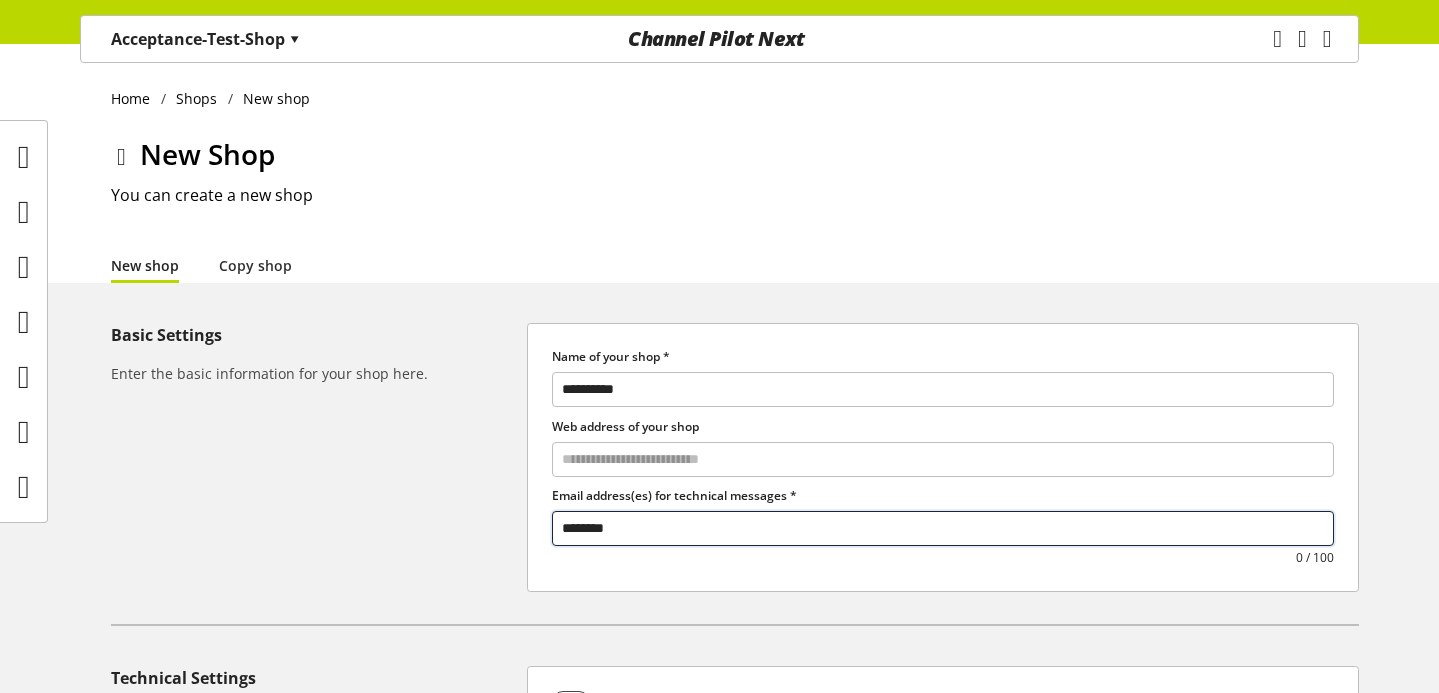 type on "*********" 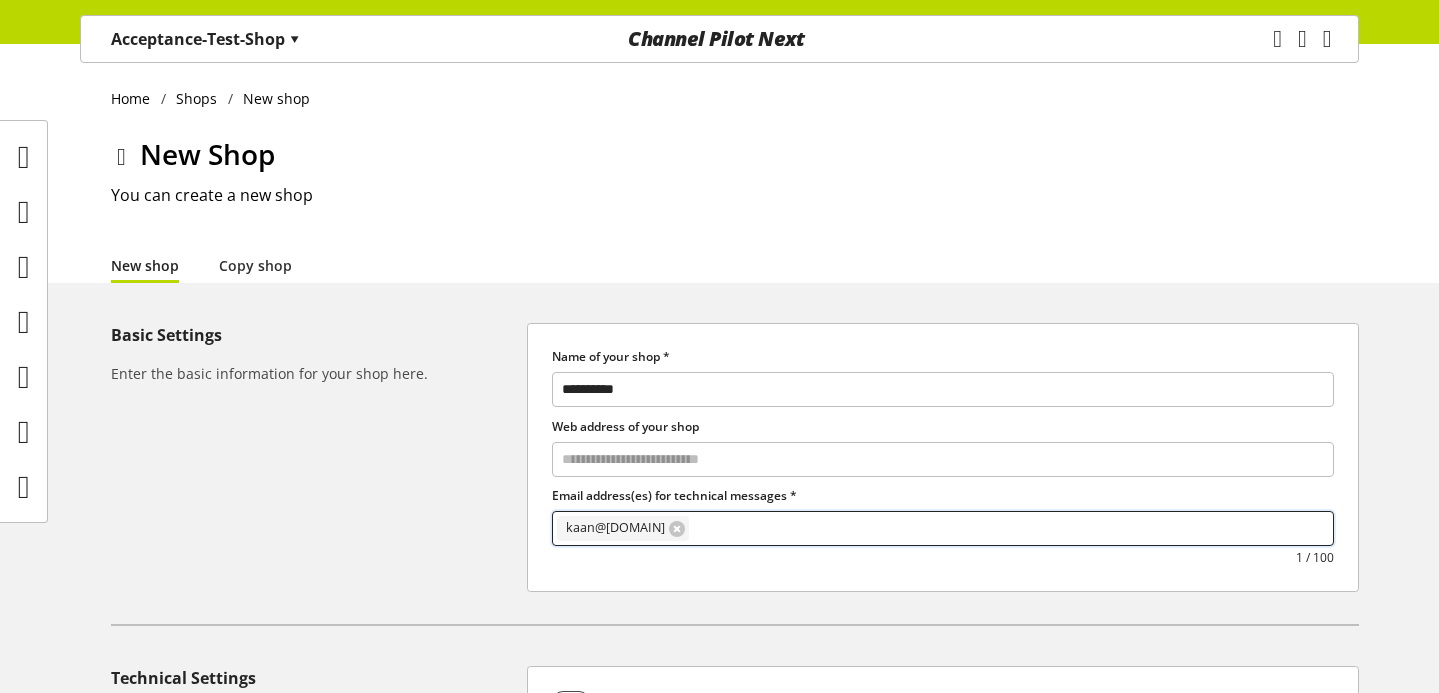 scroll, scrollTop: 563, scrollLeft: 0, axis: vertical 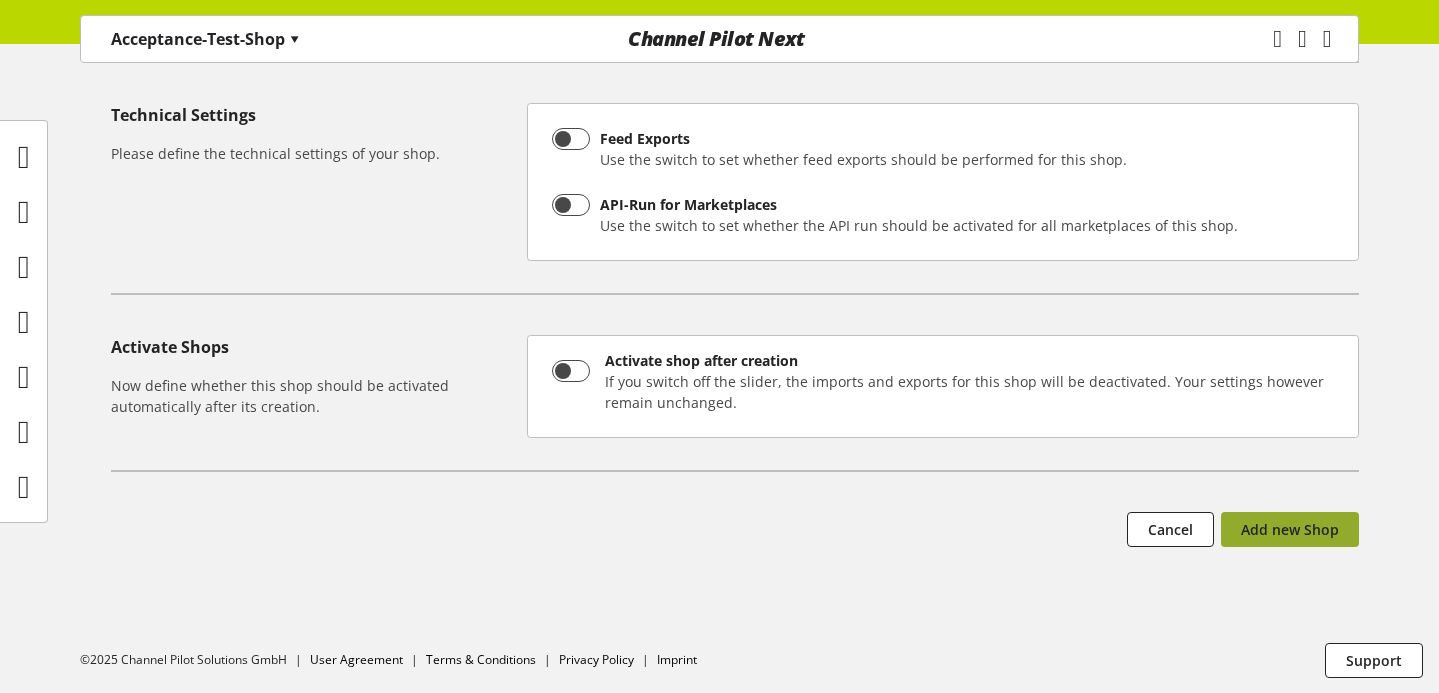 click on "Add new Shop" at bounding box center [1290, 529] 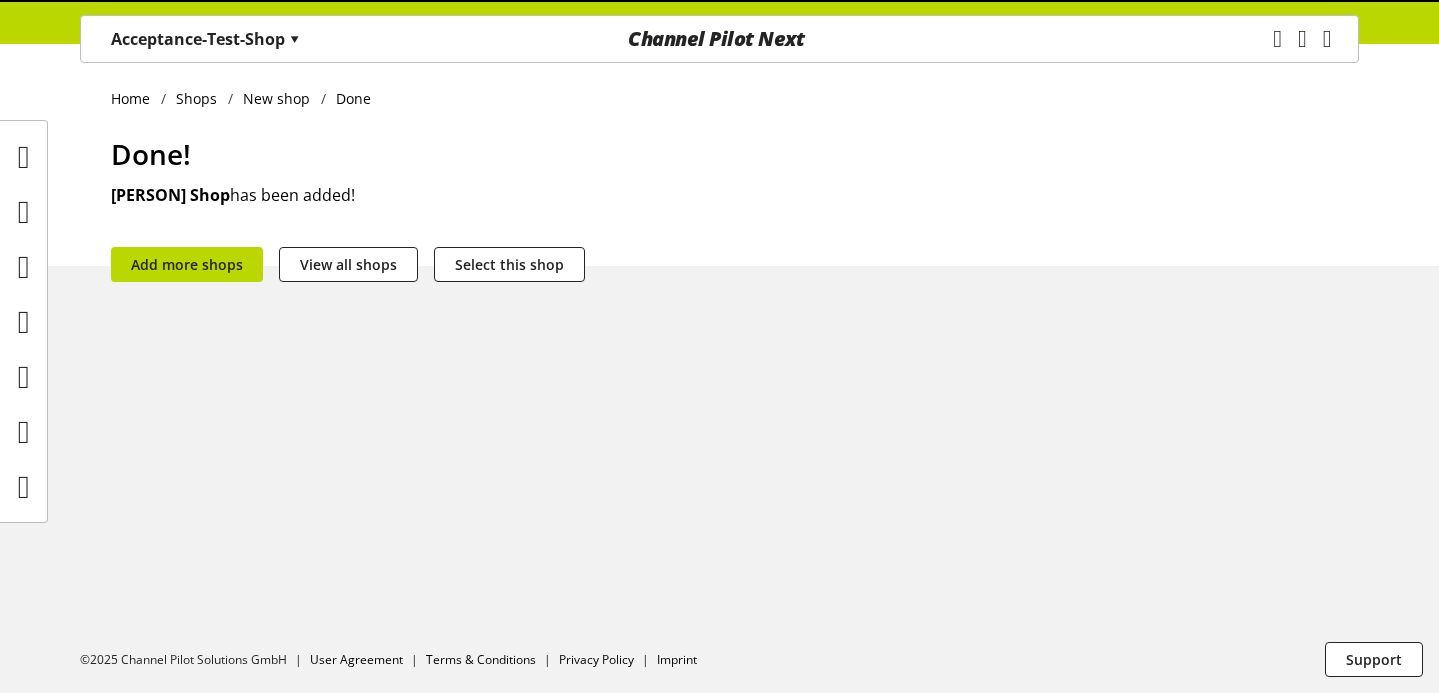 scroll, scrollTop: 0, scrollLeft: 0, axis: both 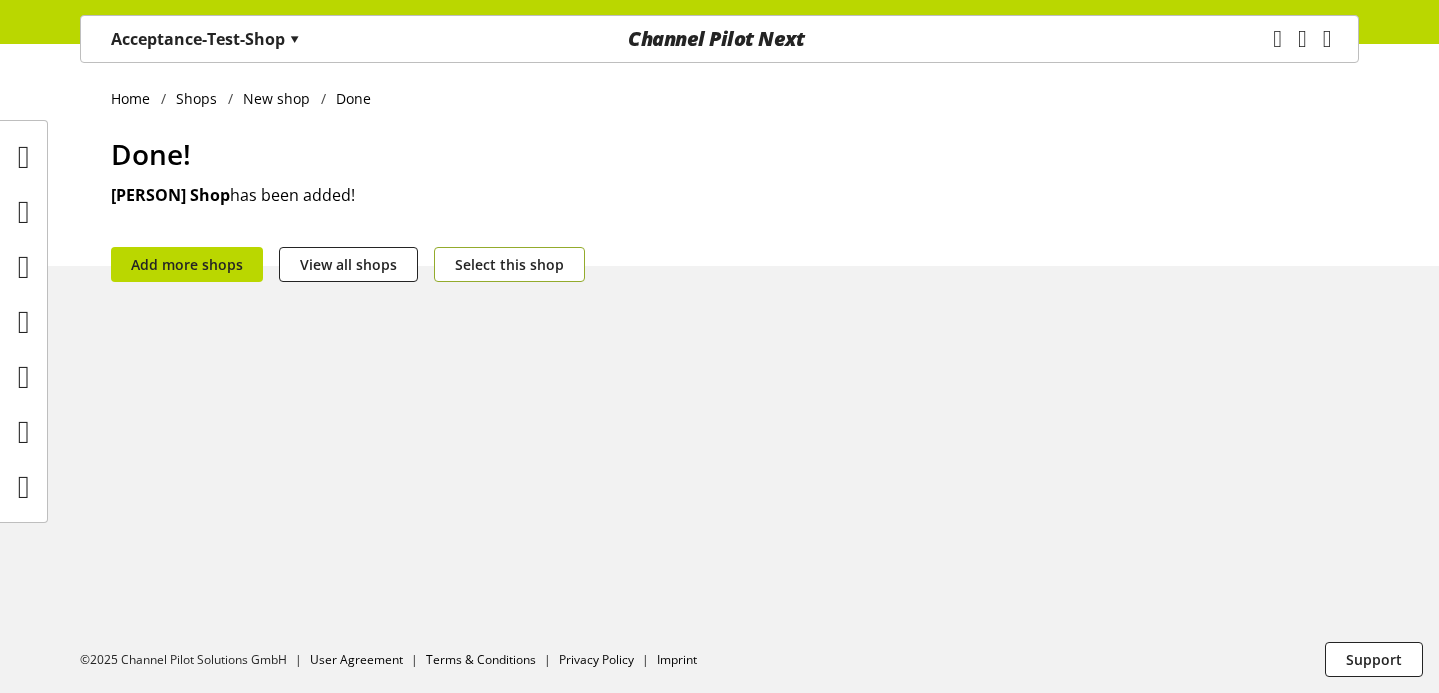 click on "Select this shop" at bounding box center [509, 264] 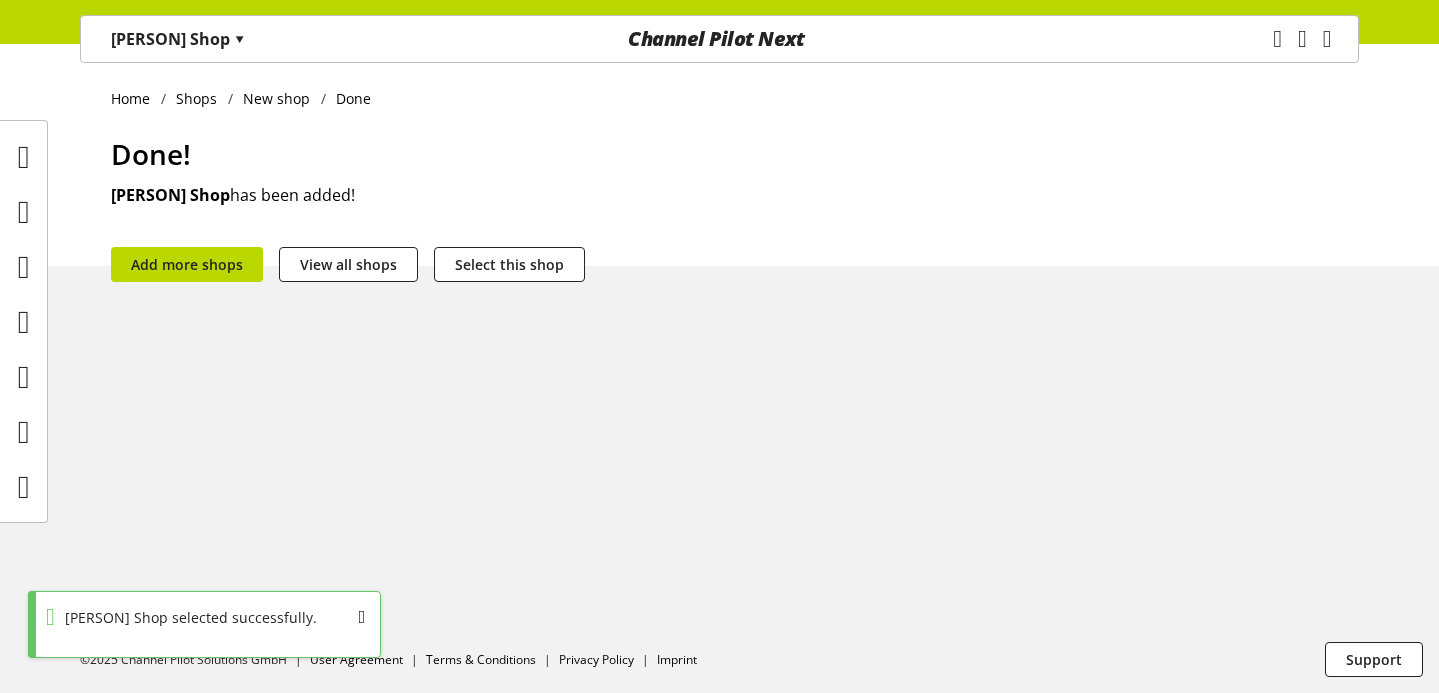 click at bounding box center (23, 321) 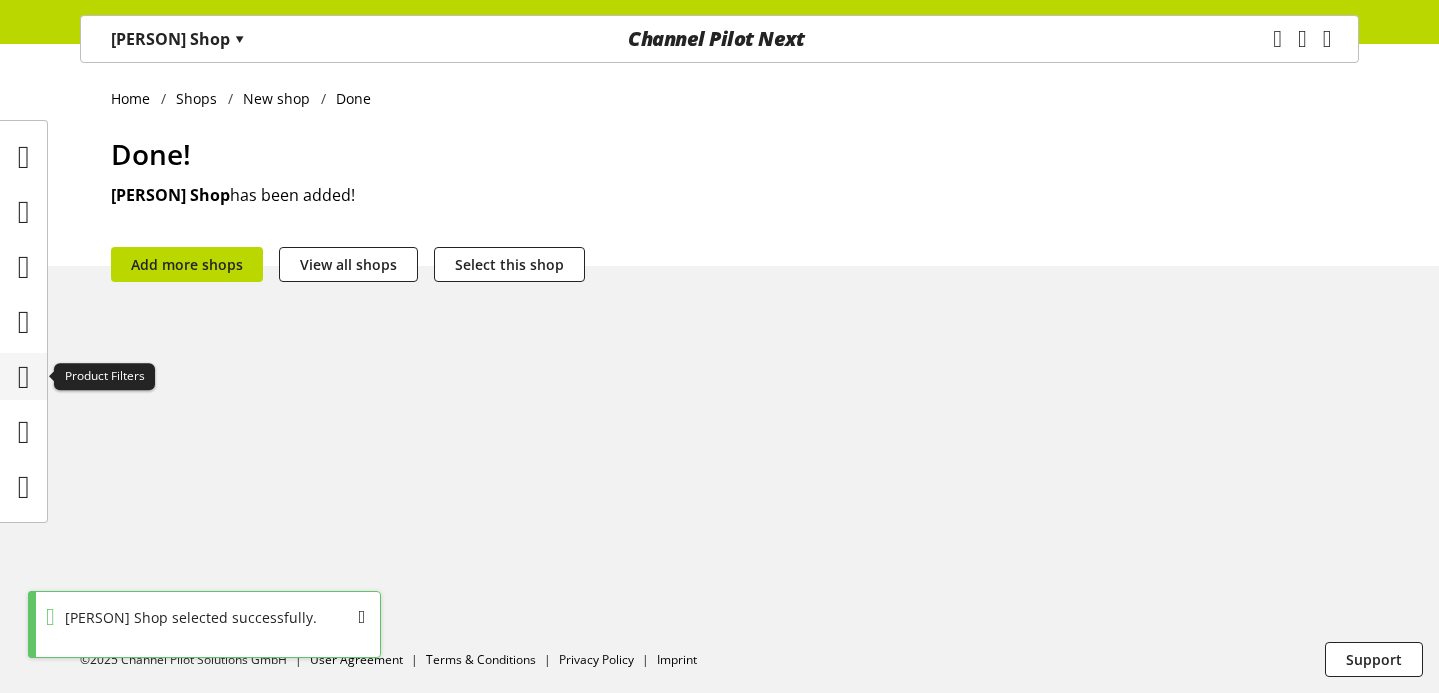 click at bounding box center [23, 376] 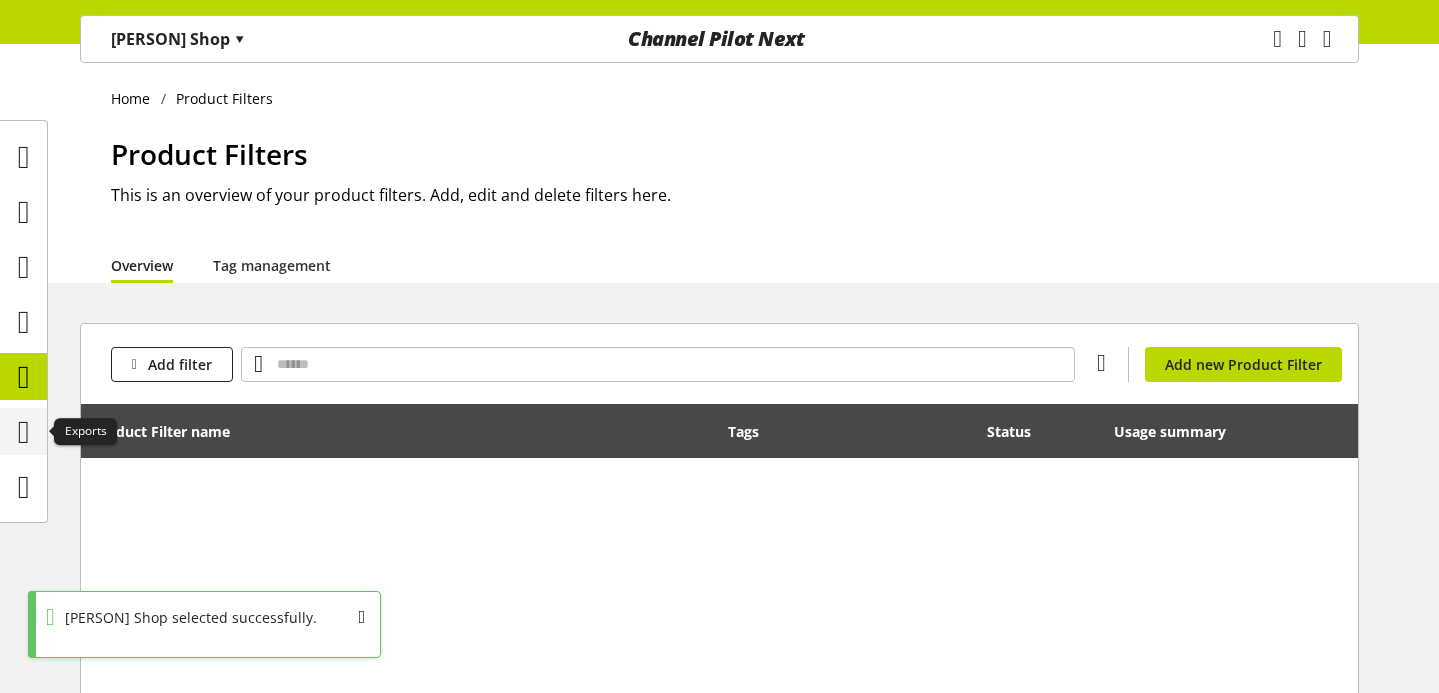 click at bounding box center [24, 432] 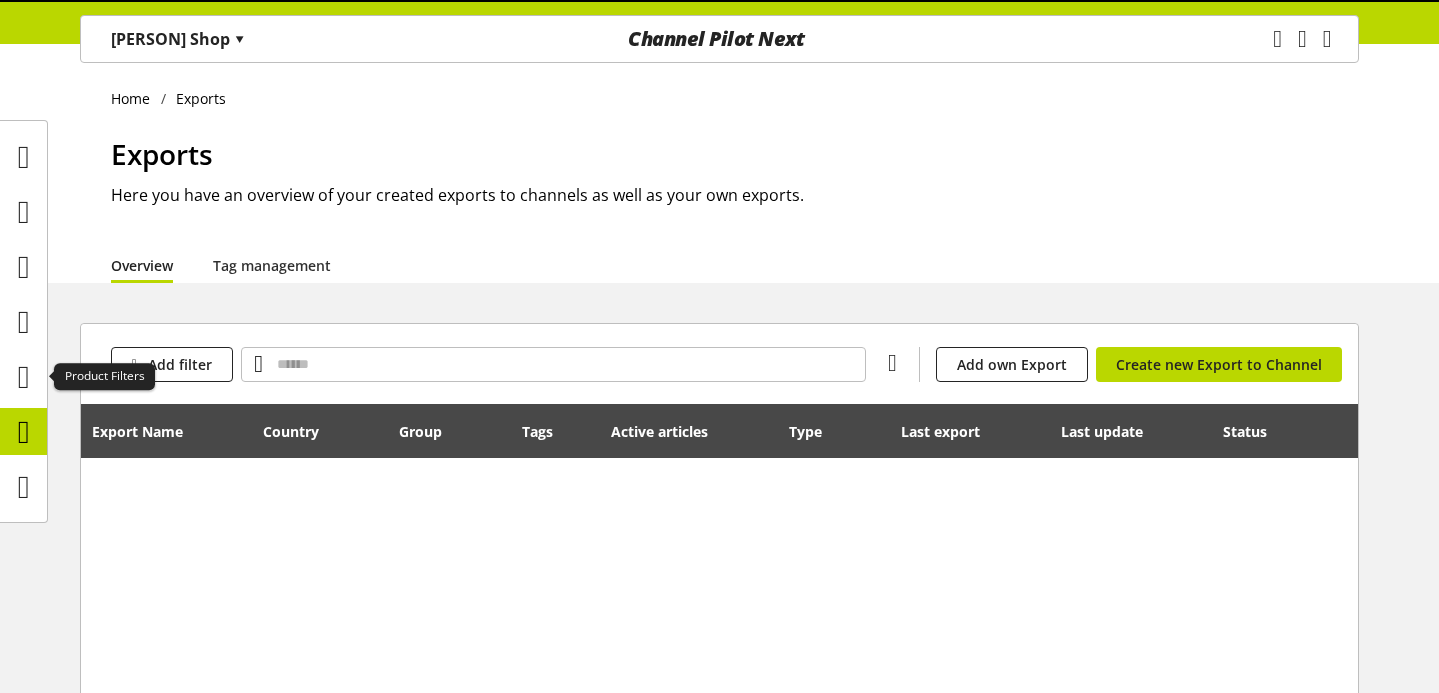 click at bounding box center (23, 321) 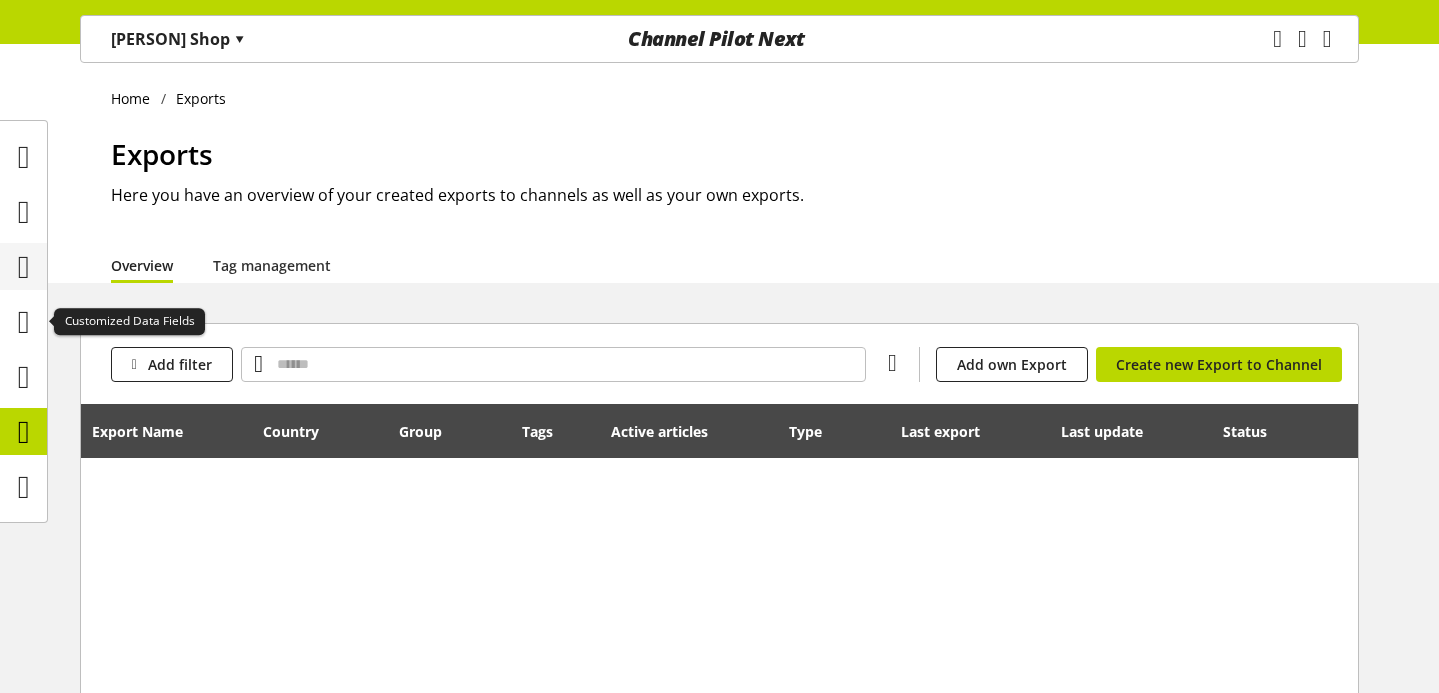 drag, startPoint x: 15, startPoint y: 317, endPoint x: 15, endPoint y: 281, distance: 36 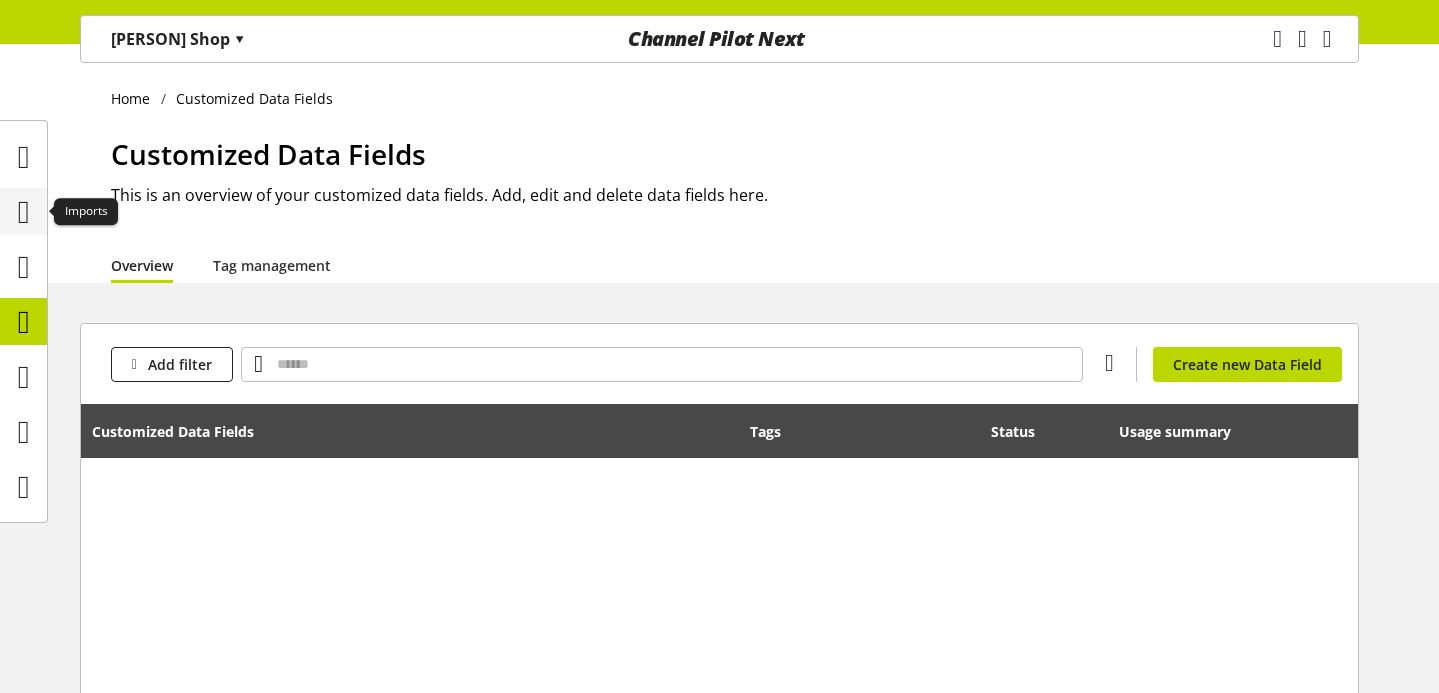 click at bounding box center (24, 212) 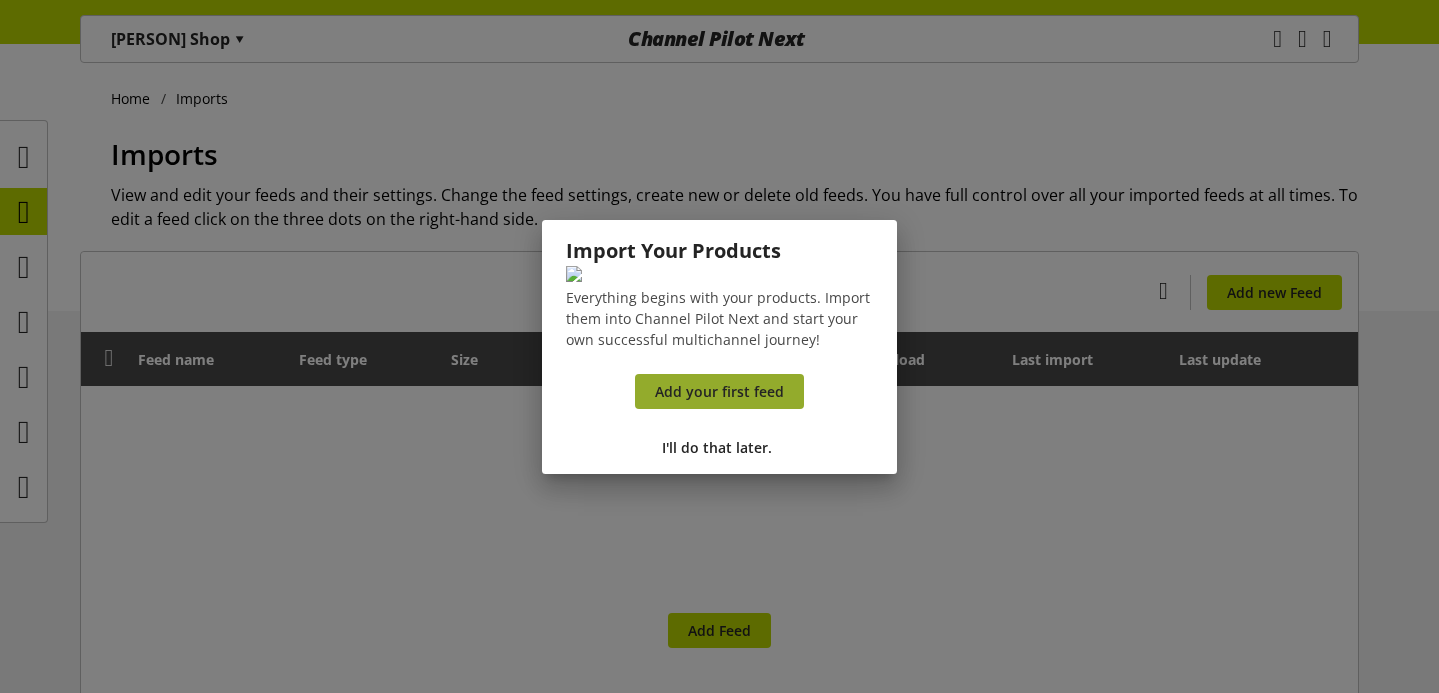 click on "Add your first feed" at bounding box center [719, 391] 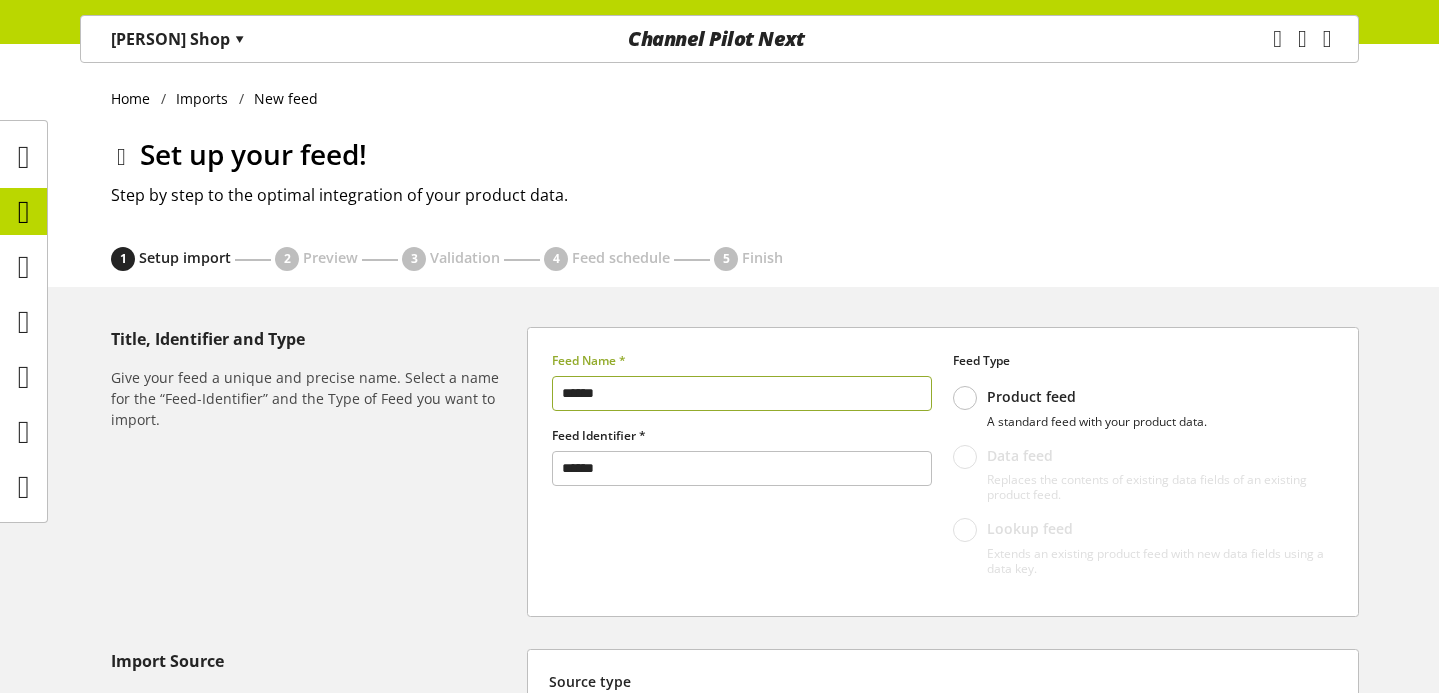 scroll, scrollTop: 607, scrollLeft: 0, axis: vertical 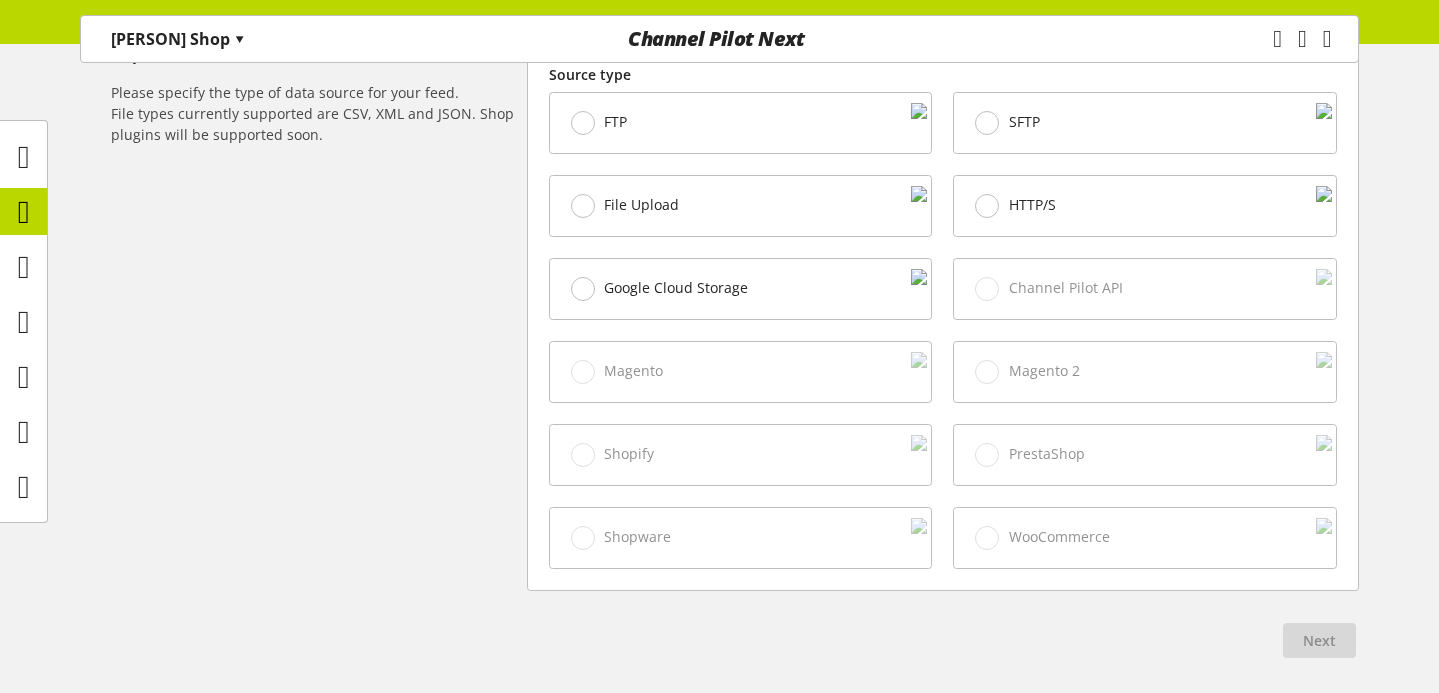 type on "******" 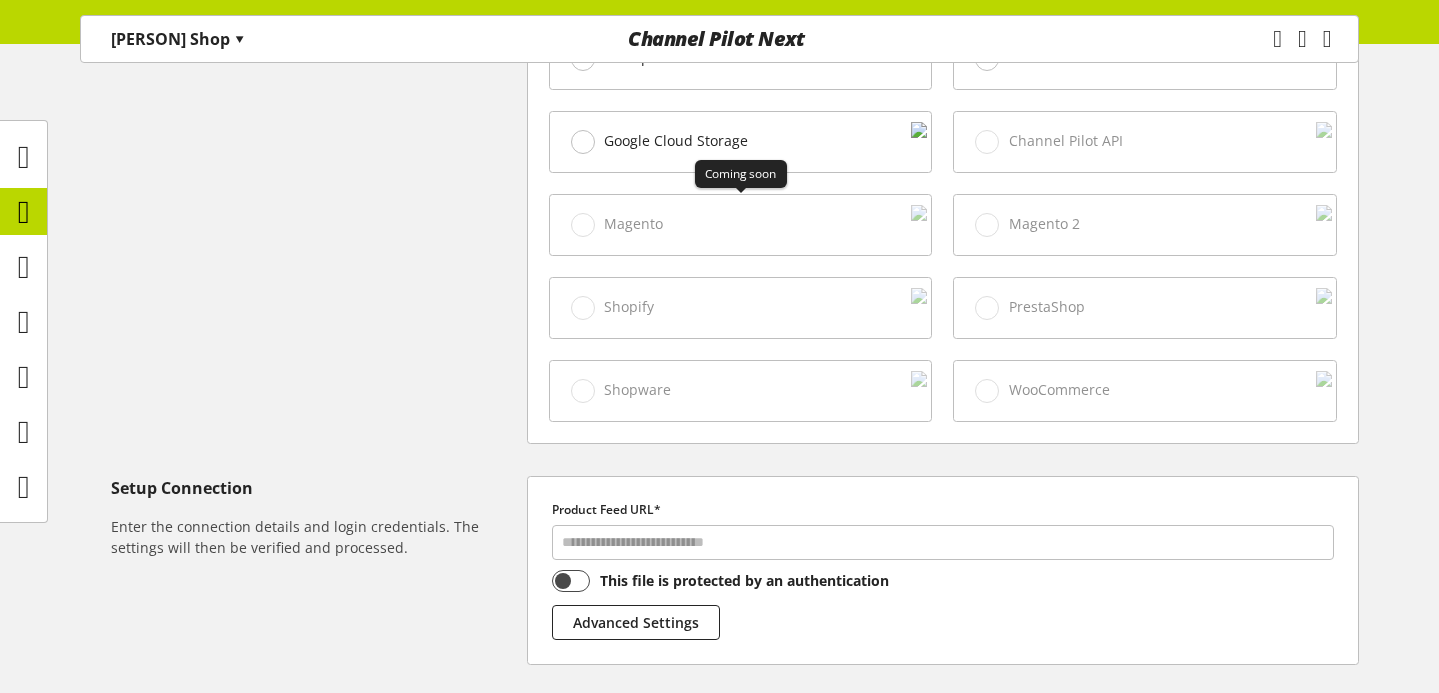scroll, scrollTop: 761, scrollLeft: 0, axis: vertical 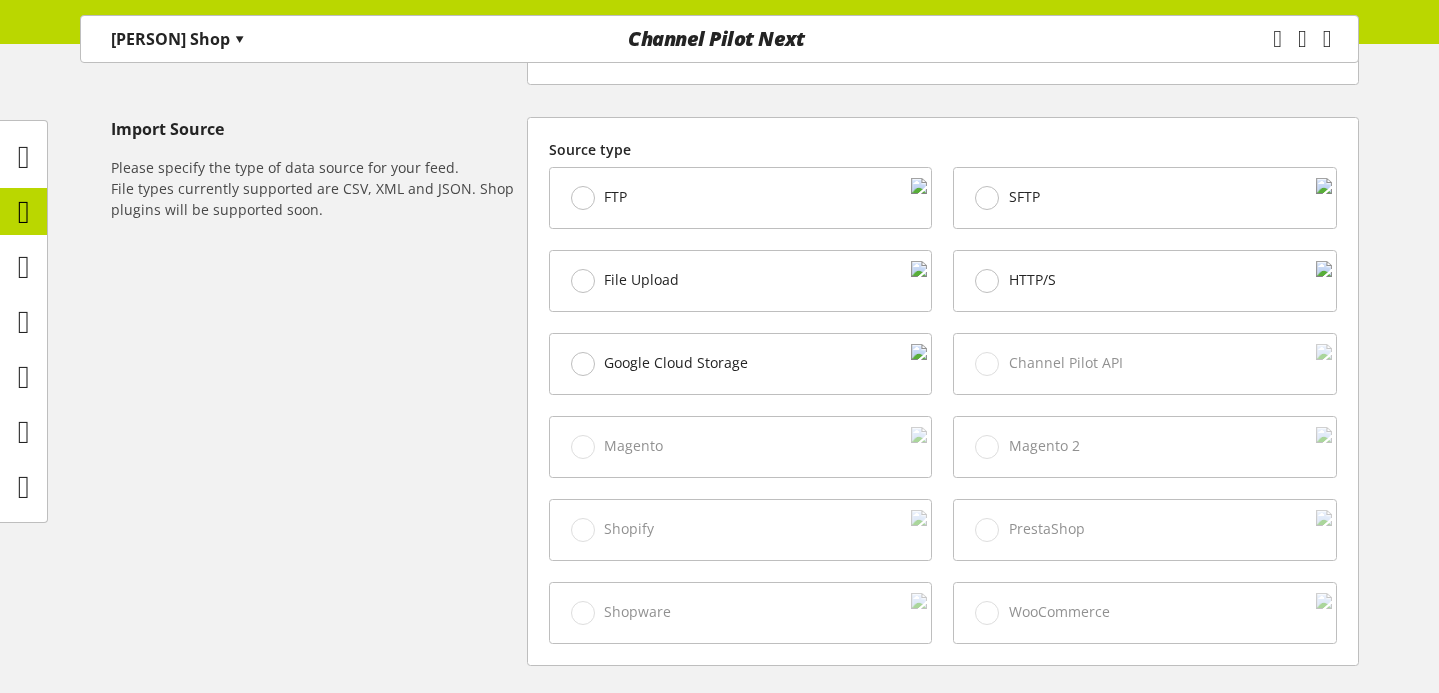 click on "File Upload" at bounding box center (741, 198) 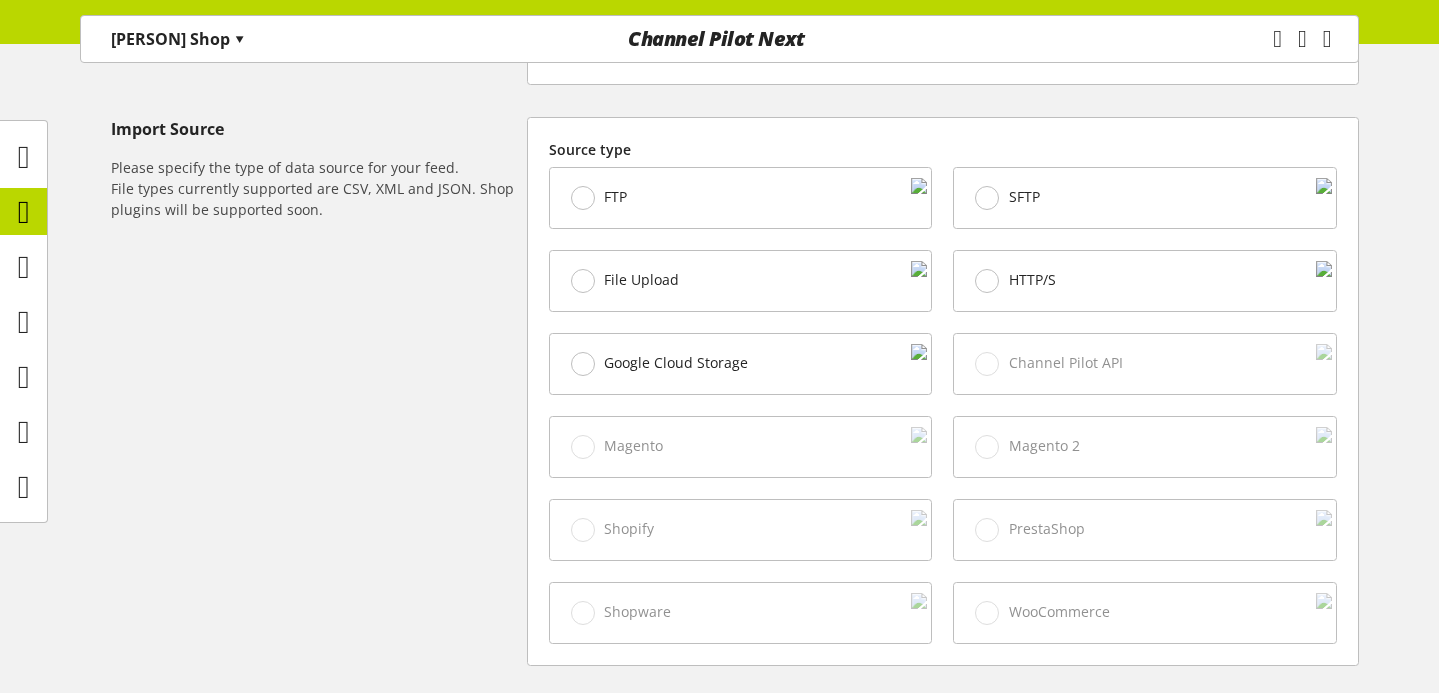 scroll, scrollTop: 813, scrollLeft: 0, axis: vertical 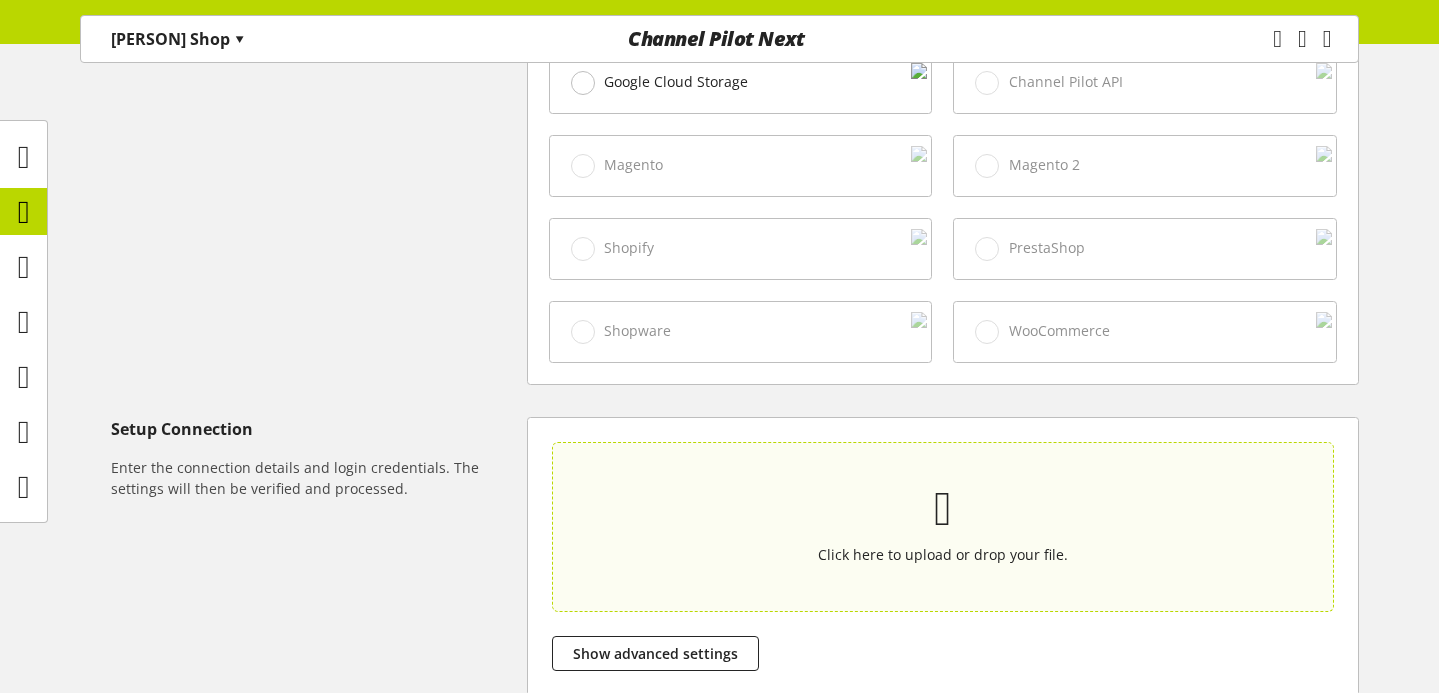 click at bounding box center [942, 509] 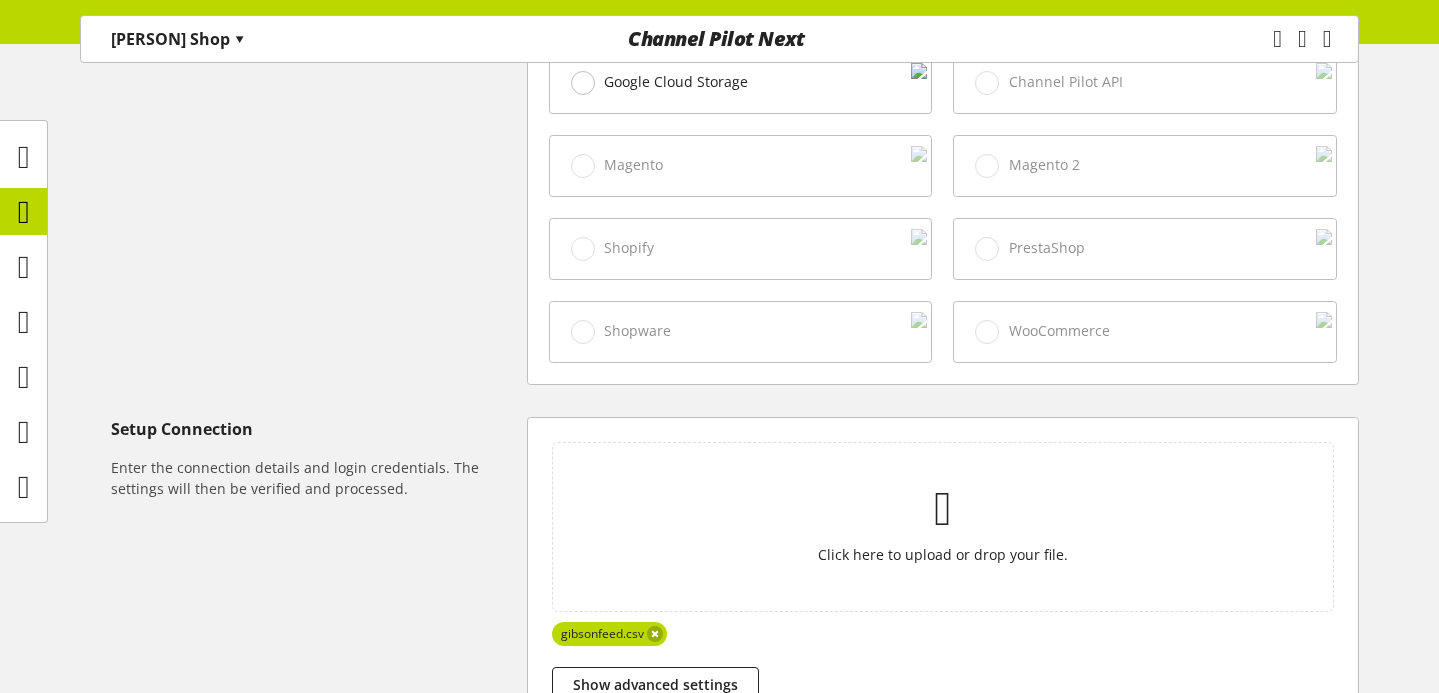 scroll, scrollTop: 1031, scrollLeft: 0, axis: vertical 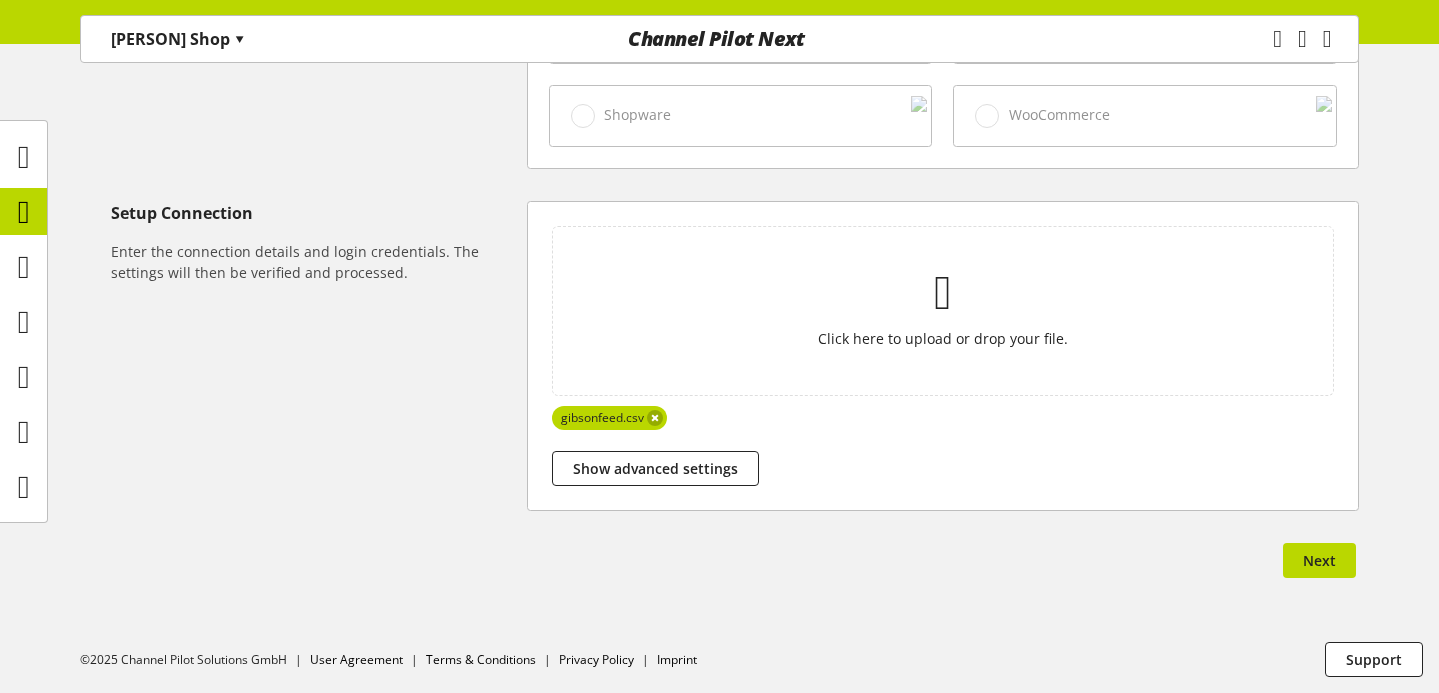 click on "Title, Identifier and Type Give your feed a unique and precise name. Select a name for the “Feed-Identifier” and the Type of Feed you want to import. Feed Name * ****** Feed Identifier * ****** Feed Type This feed is your only product feed Product feed A standard feed with your product data. This feed is your only product feed Data feed Replaces the contents of existing data fields of an existing product feed. This feed is your only product feed Lookup feed Extends an existing product feed with new data fields using a data key. Import Source Please specify the type of data source for your feed.
File types currently supported are CSV, XML and JSON. Shop plugins will be supported soon. Source type FTP SFTP File Upload HTTP/S Google Cloud Storage Coming soon Channel Pilot API Coming soon Magento Coming soon Magento 2 Coming soon Shopify Coming soon PrestaShop Coming soon Shopware Coming soon WooCommerce Setup Connection Click here to upload or drop your file. gibsonfeed.csv Show advanced settings Next" at bounding box center [719, -38] 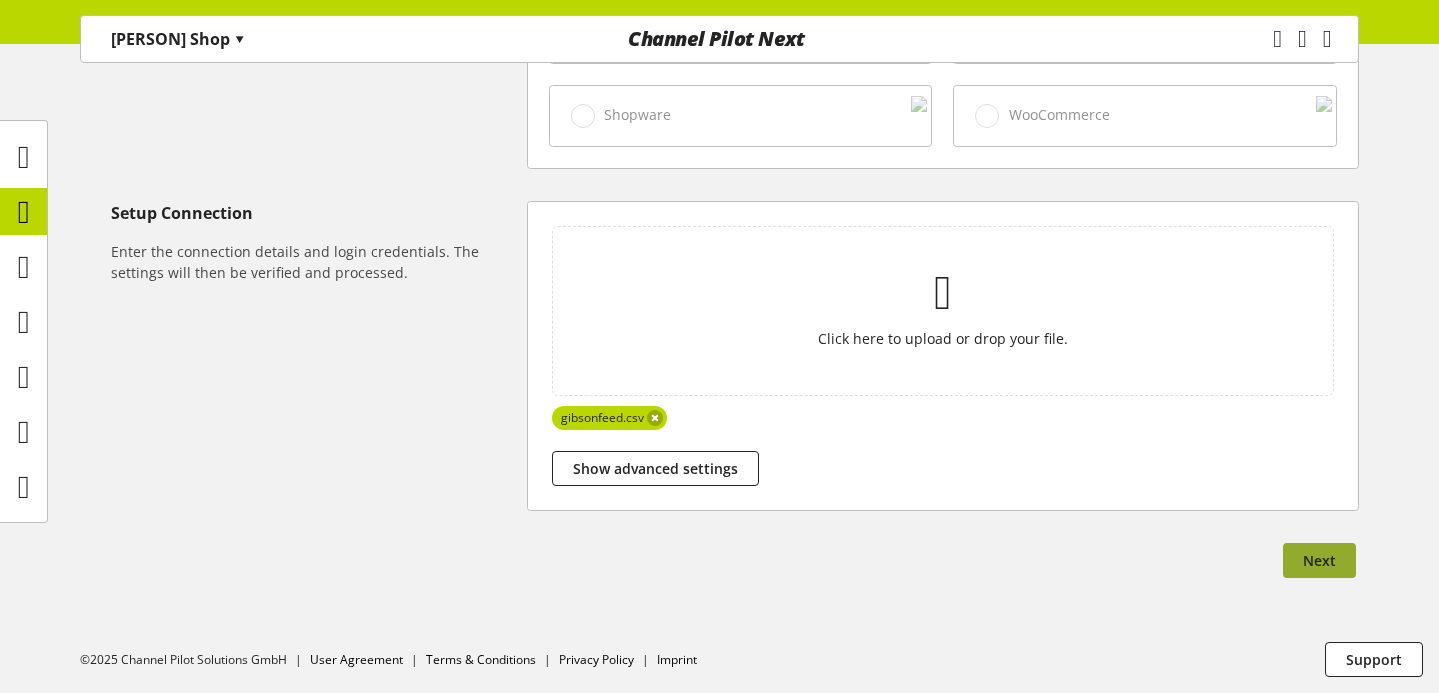 click on "Next" at bounding box center (1319, 560) 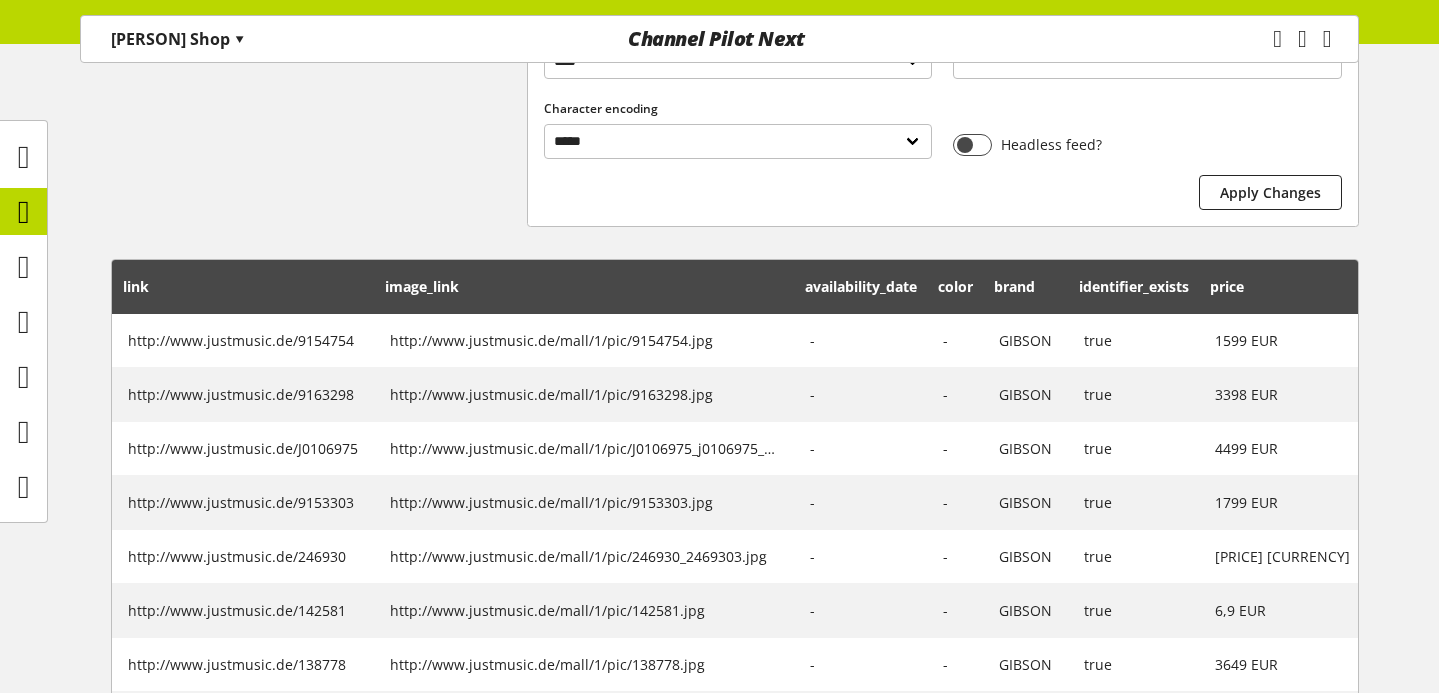 scroll, scrollTop: 808, scrollLeft: 0, axis: vertical 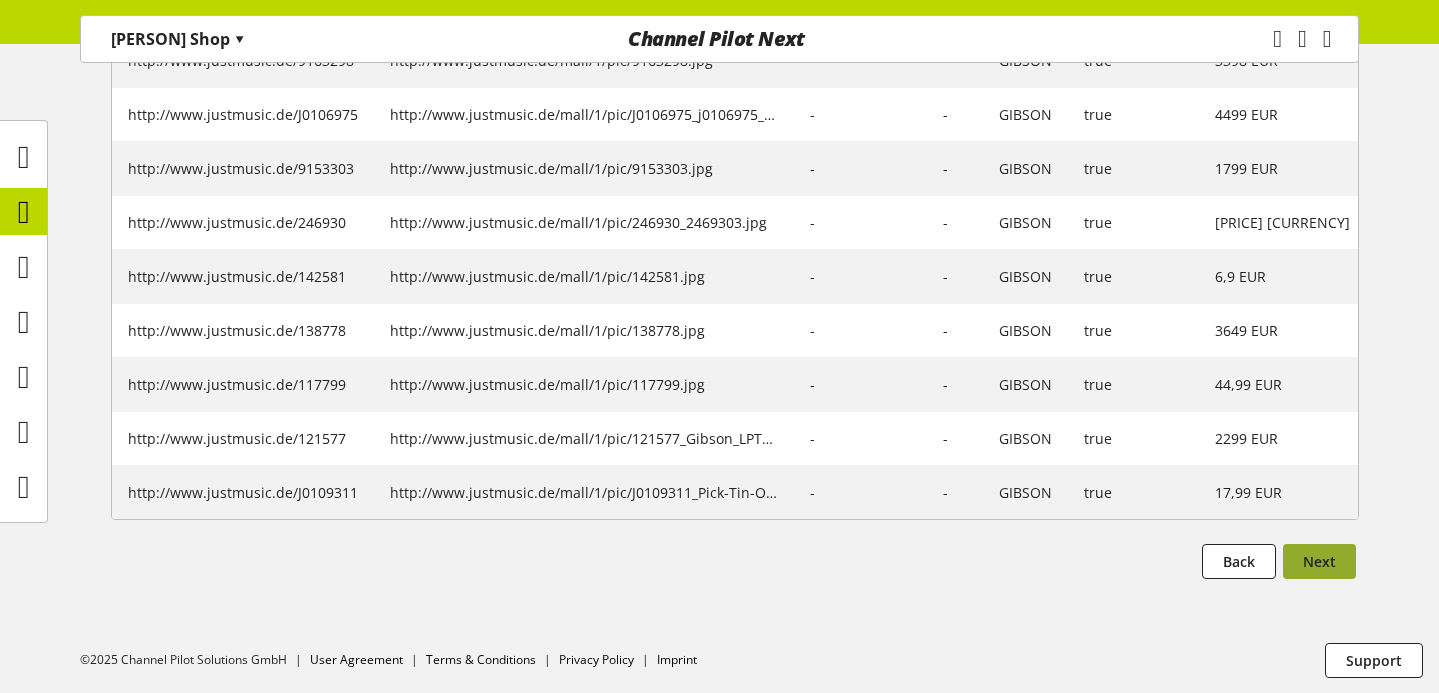 click on "Next" at bounding box center (1319, 561) 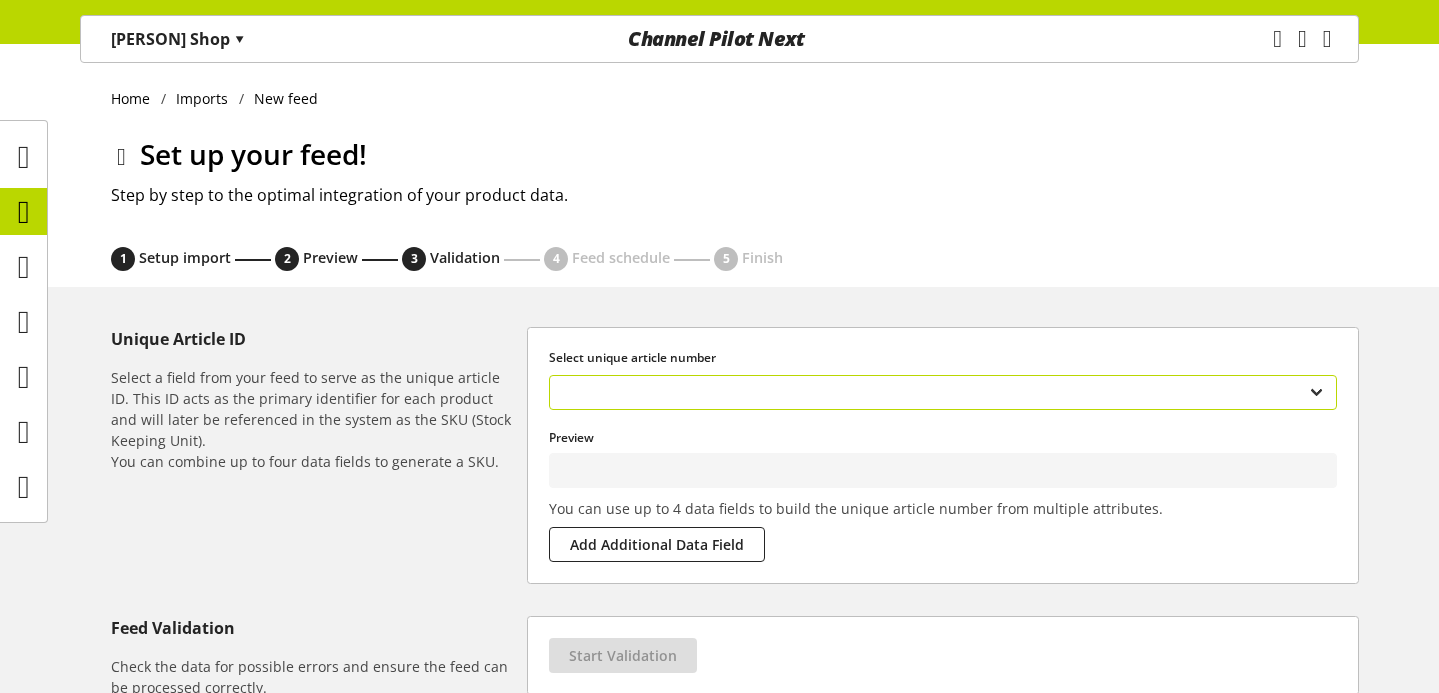 click on "**********" at bounding box center (943, 392) 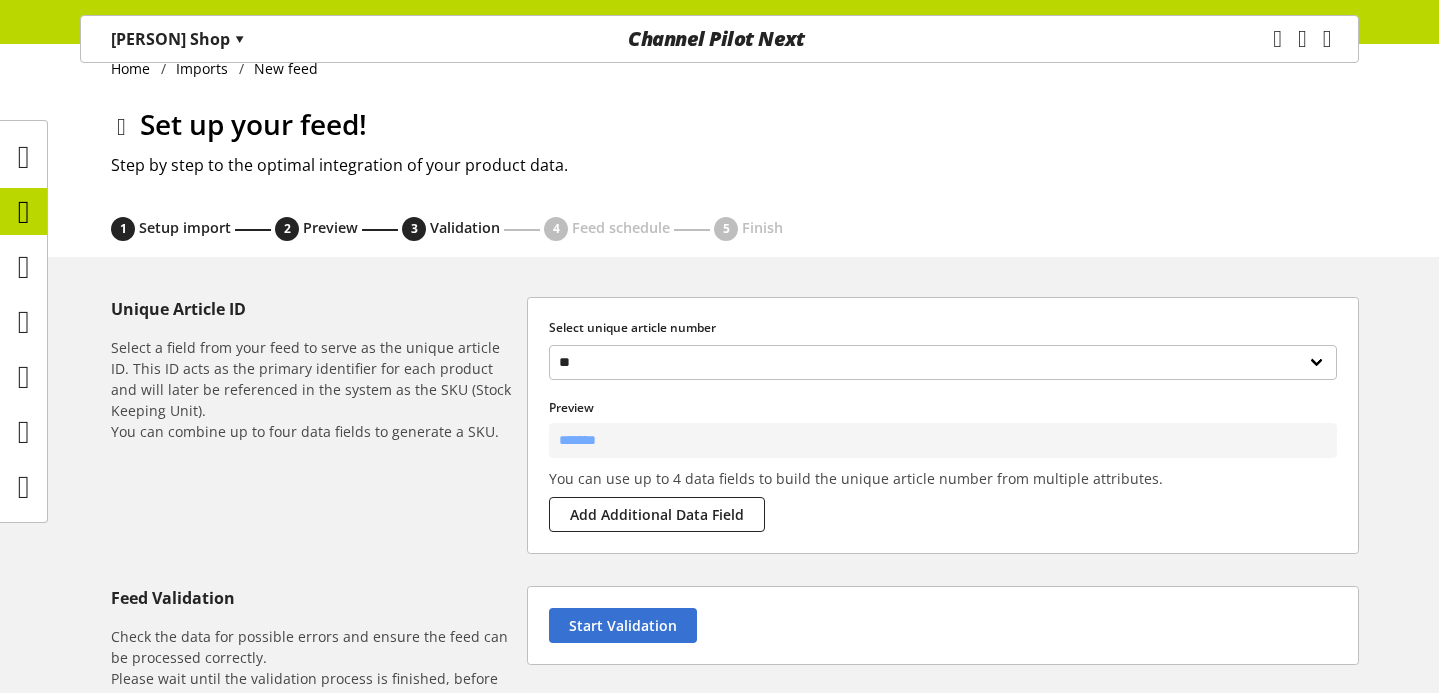 scroll, scrollTop: 229, scrollLeft: 0, axis: vertical 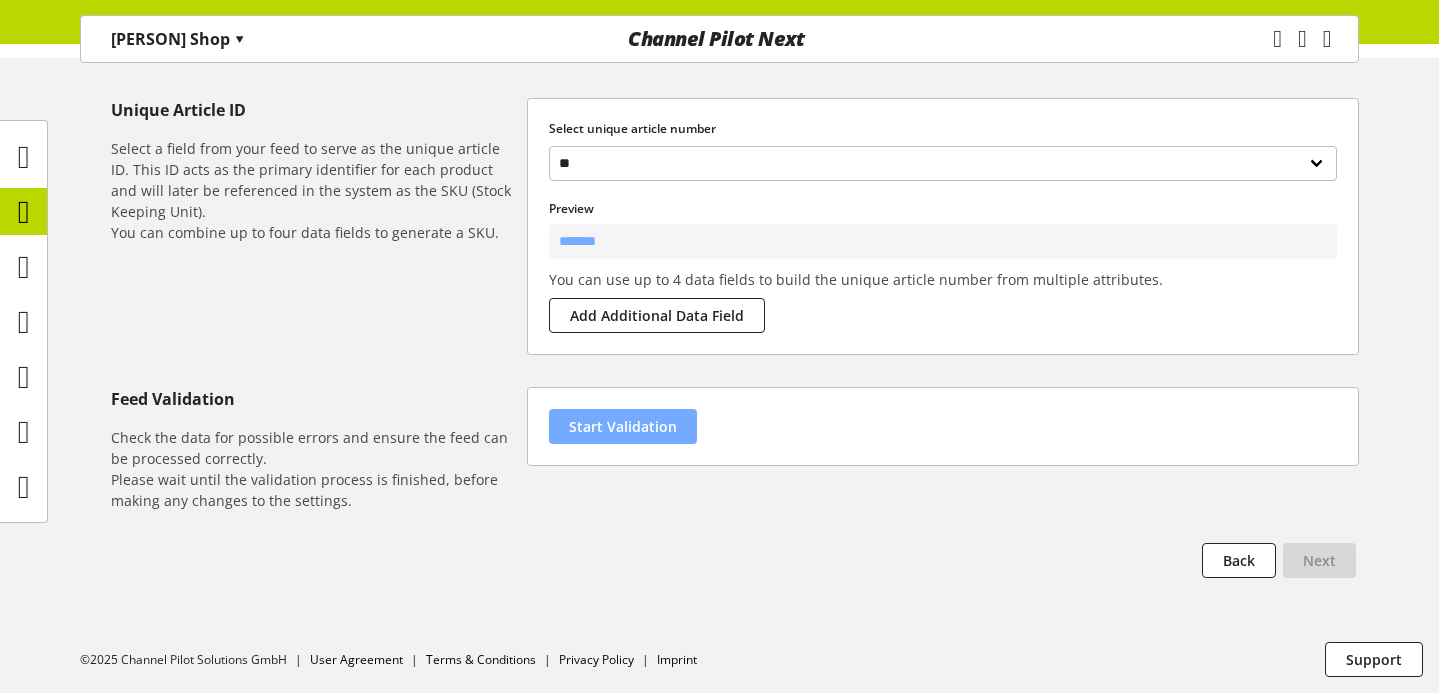 click on "Start Validation" at bounding box center (623, 426) 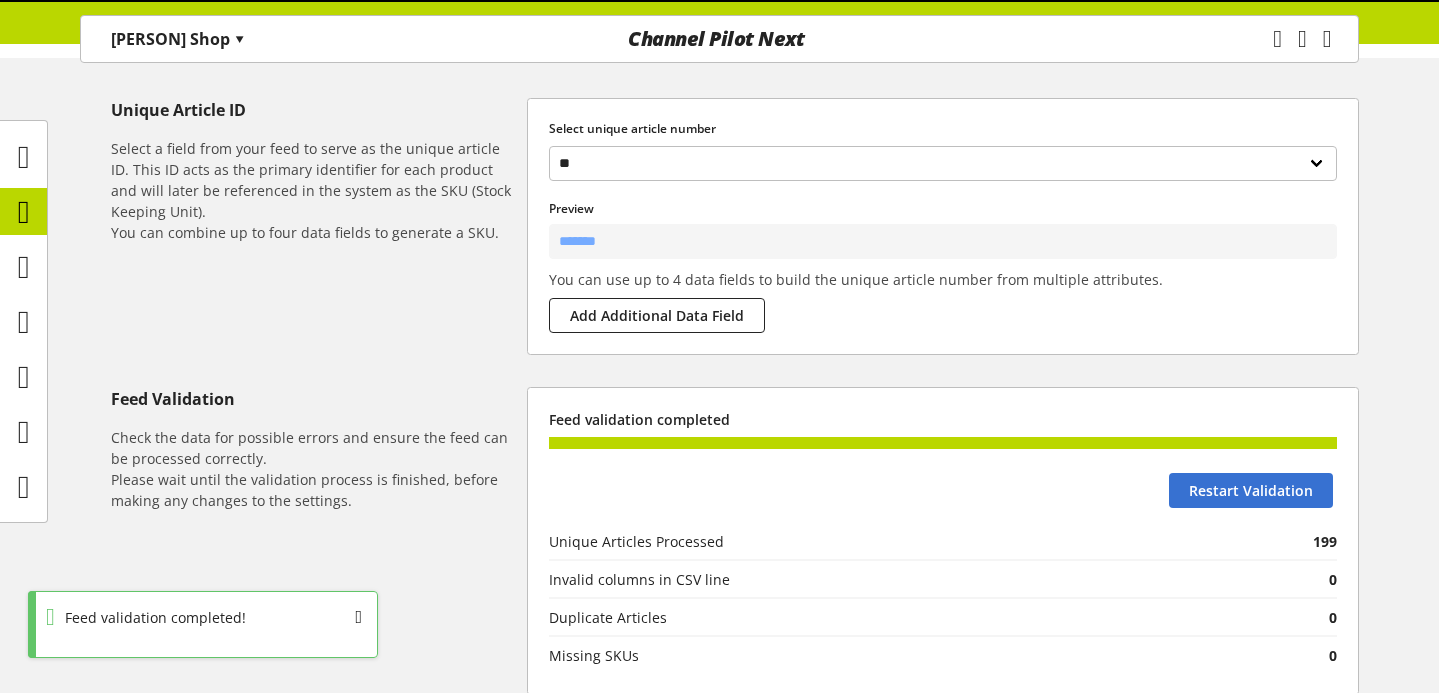 scroll, scrollTop: 932, scrollLeft: 0, axis: vertical 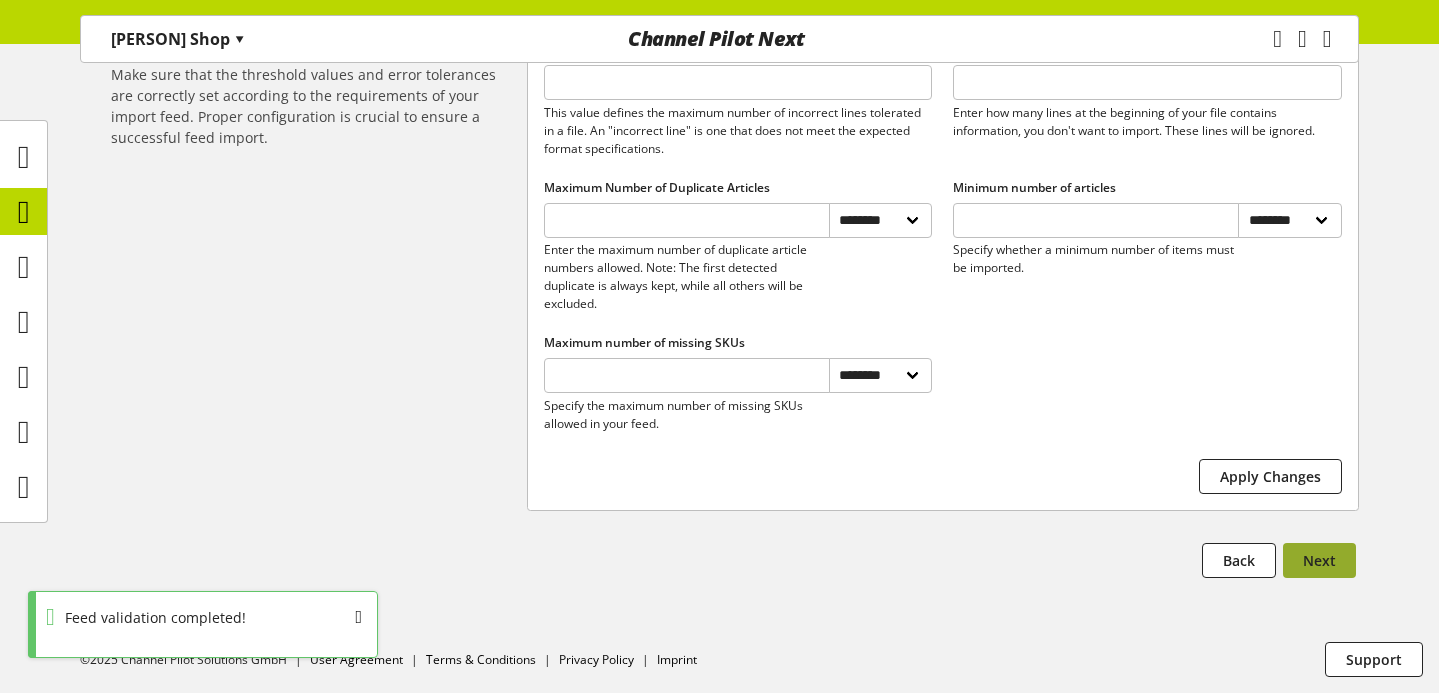 click on "Next" at bounding box center [1319, 560] 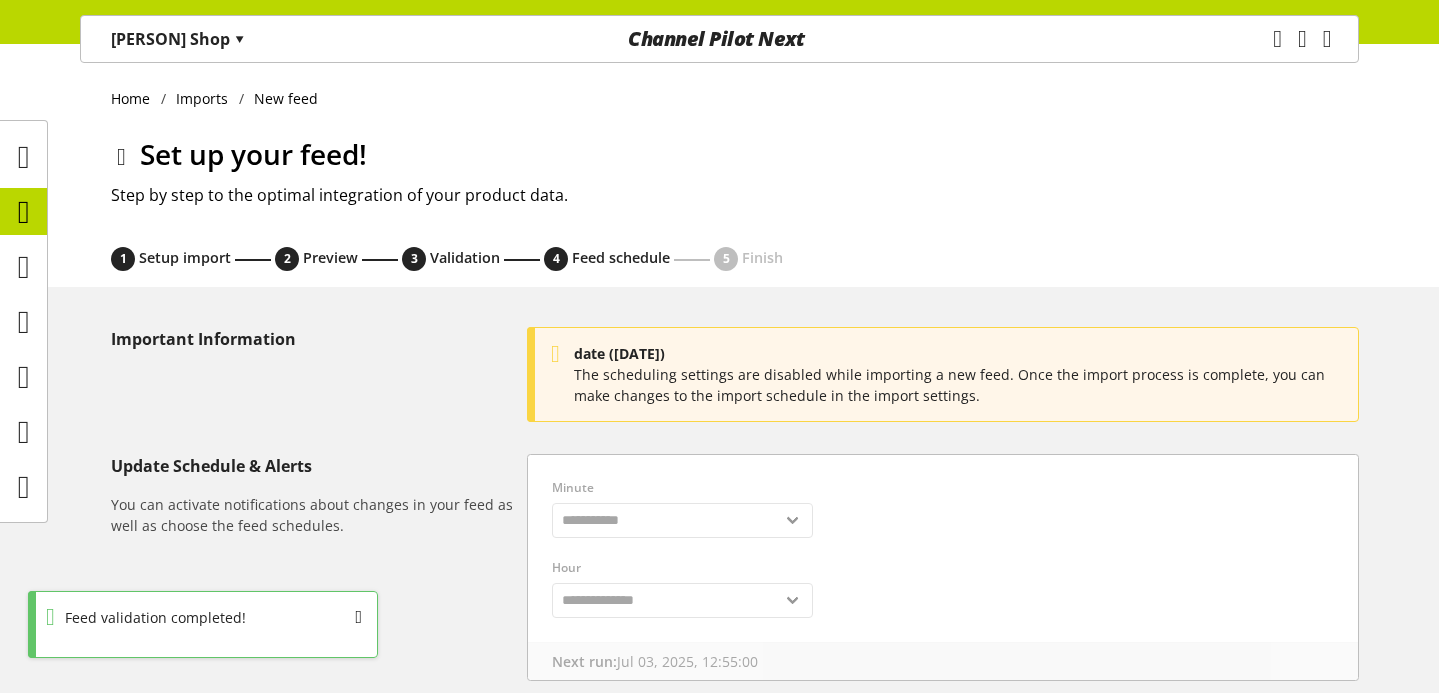 scroll, scrollTop: 170, scrollLeft: 0, axis: vertical 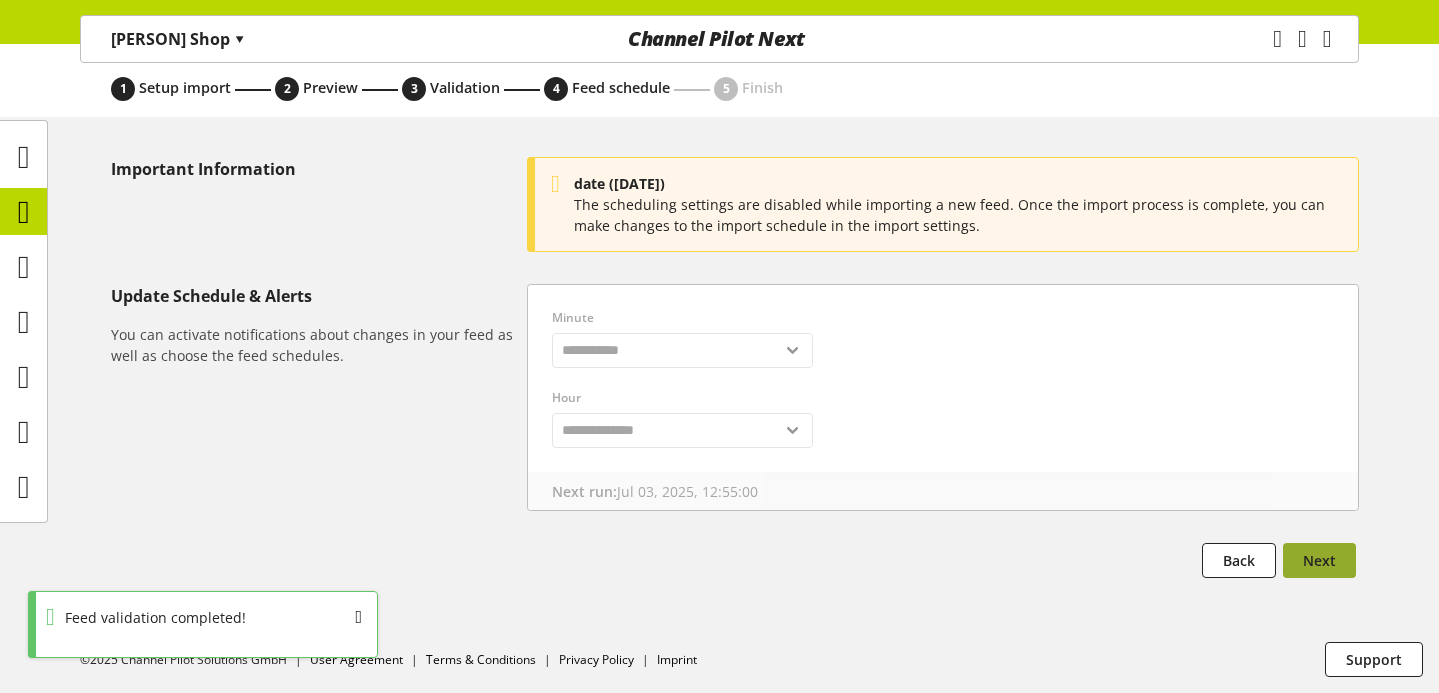 click on "Next" at bounding box center [1319, 560] 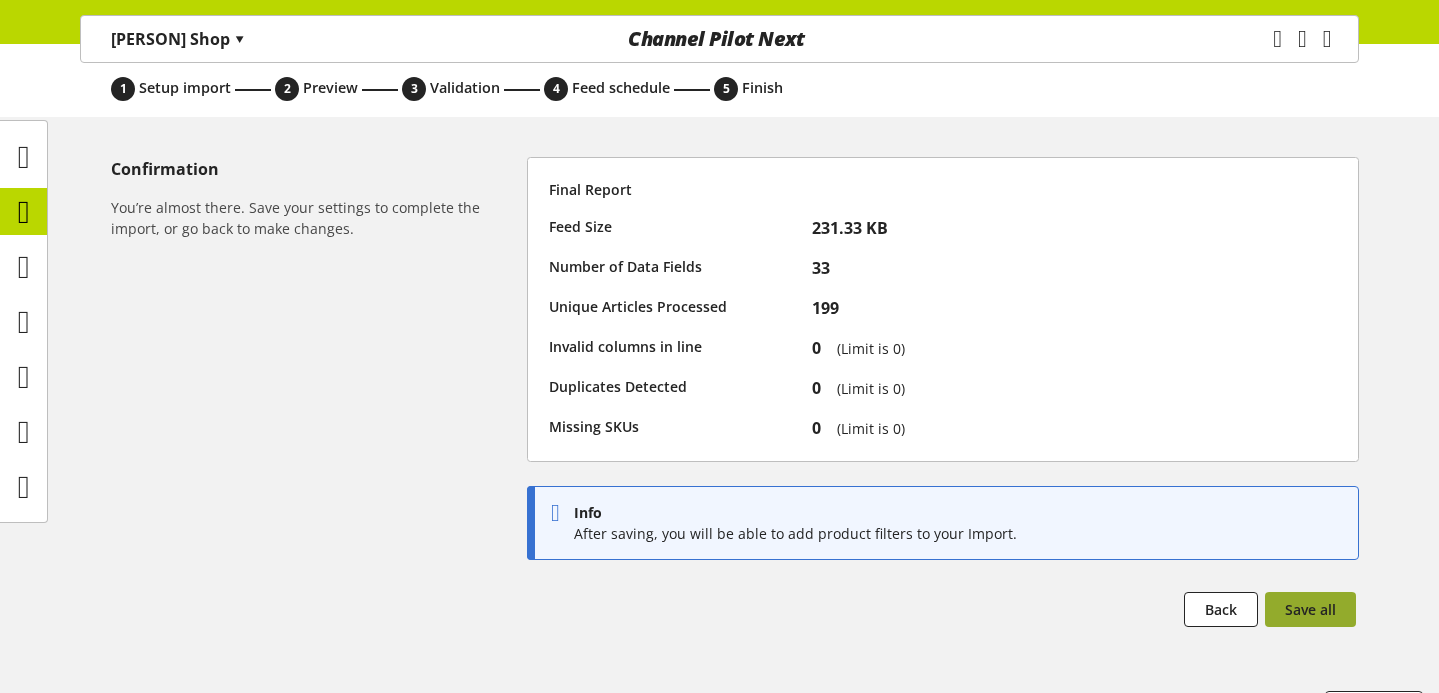 click on "Save all" at bounding box center [1310, 609] 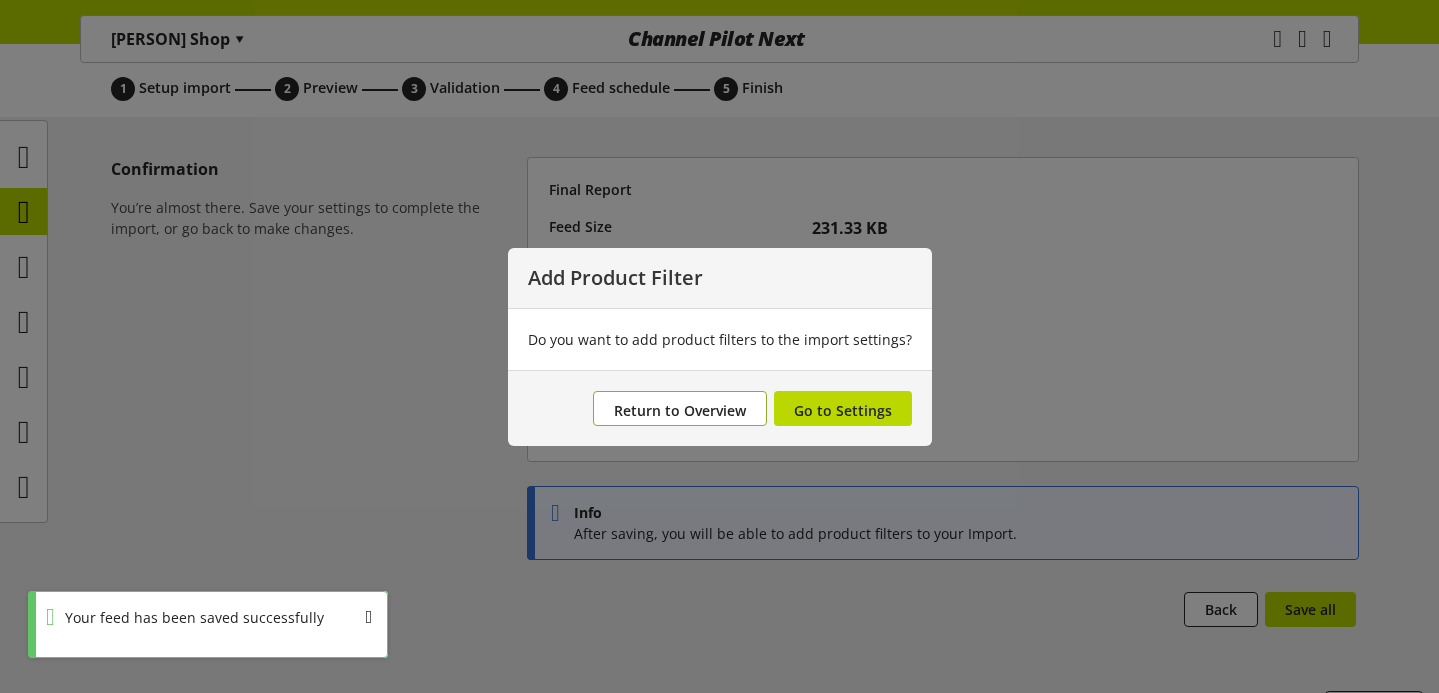 click on "Return to Overview" at bounding box center [680, 410] 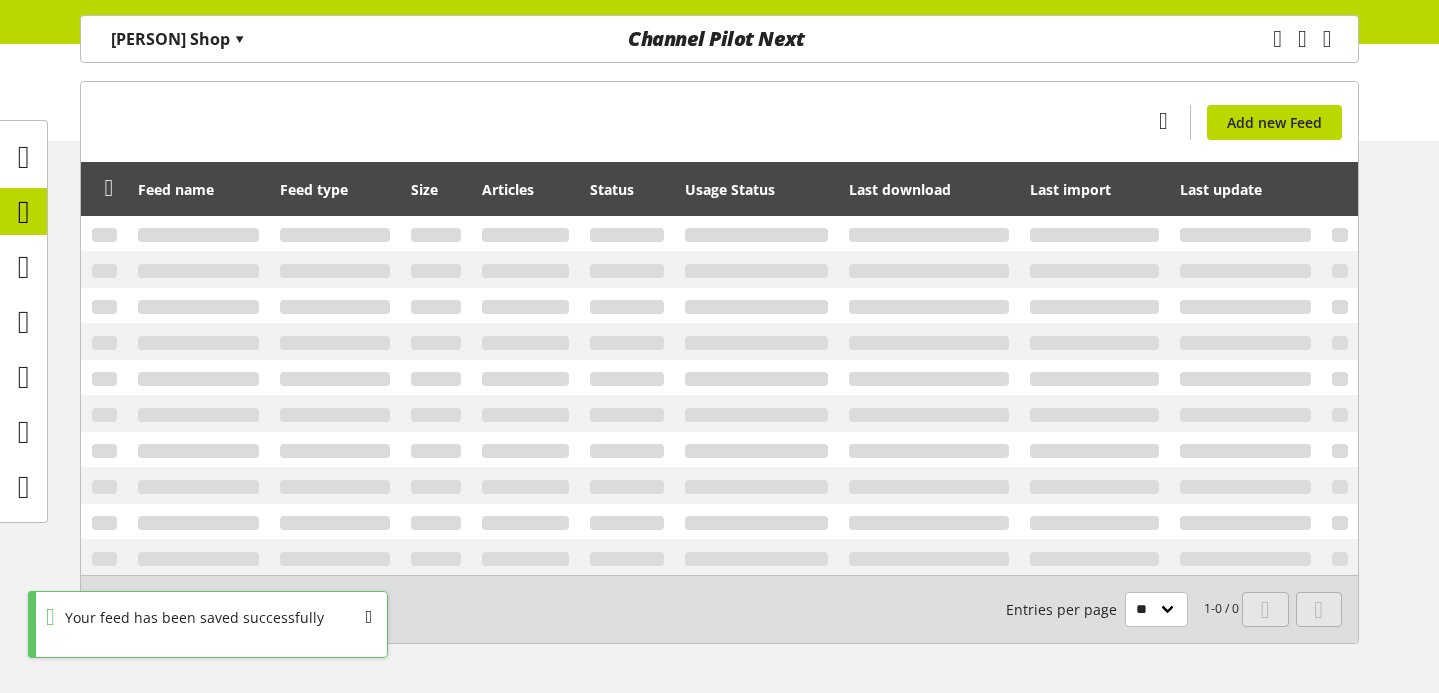 scroll, scrollTop: 0, scrollLeft: 0, axis: both 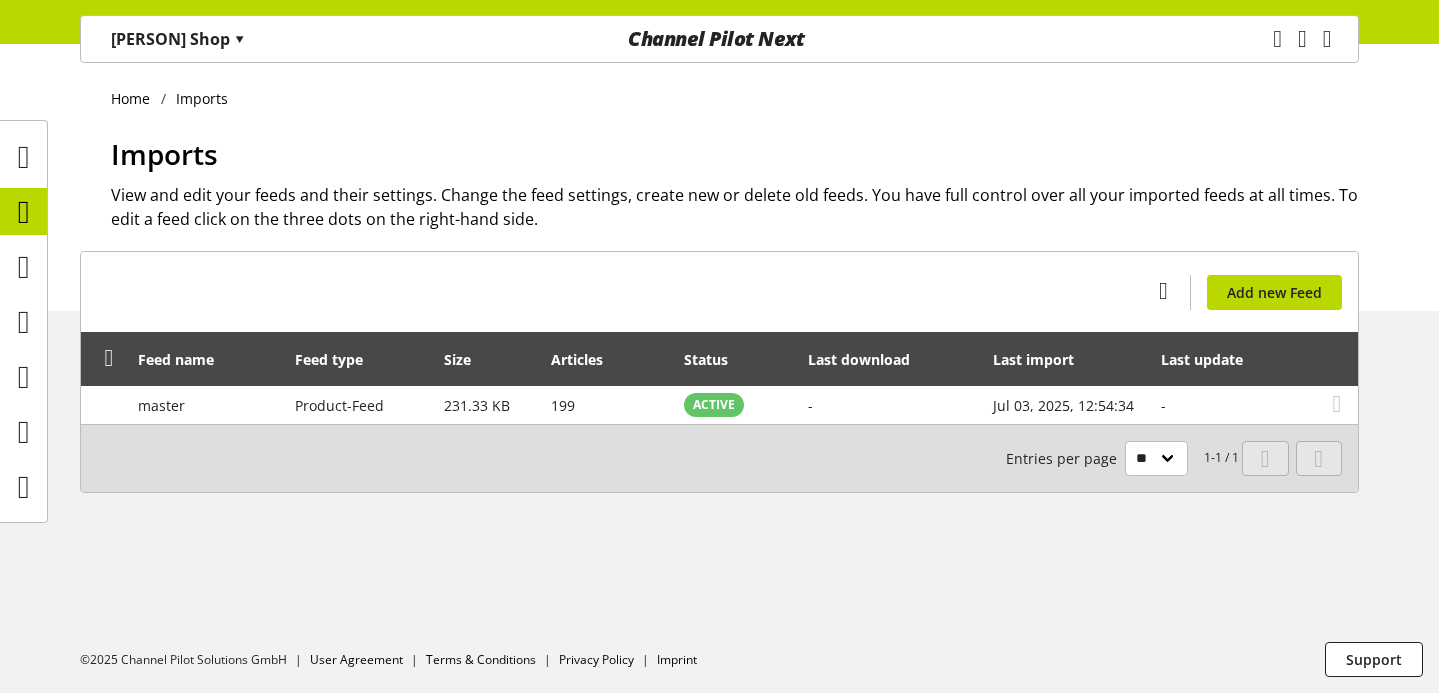 click on "[PERSON] Shop ▾" at bounding box center [178, 39] 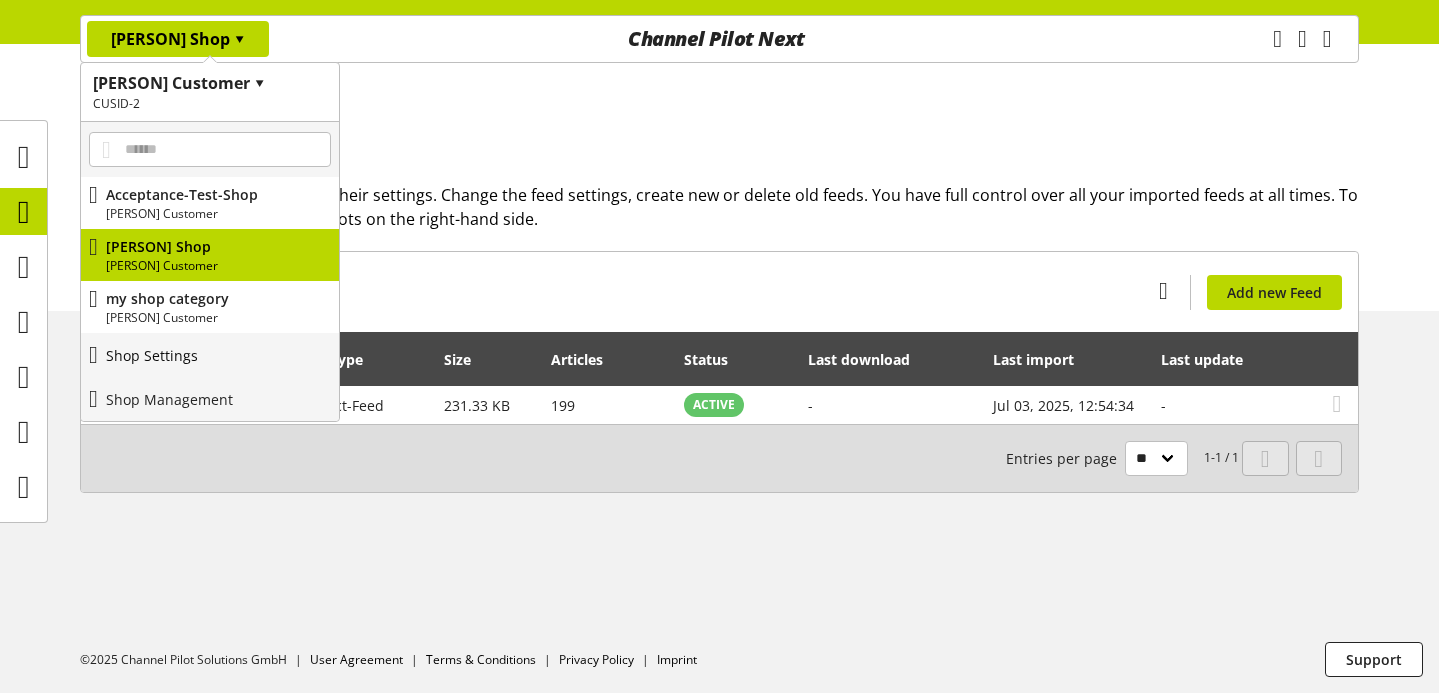 click on "Shop Settings" at bounding box center (210, 355) 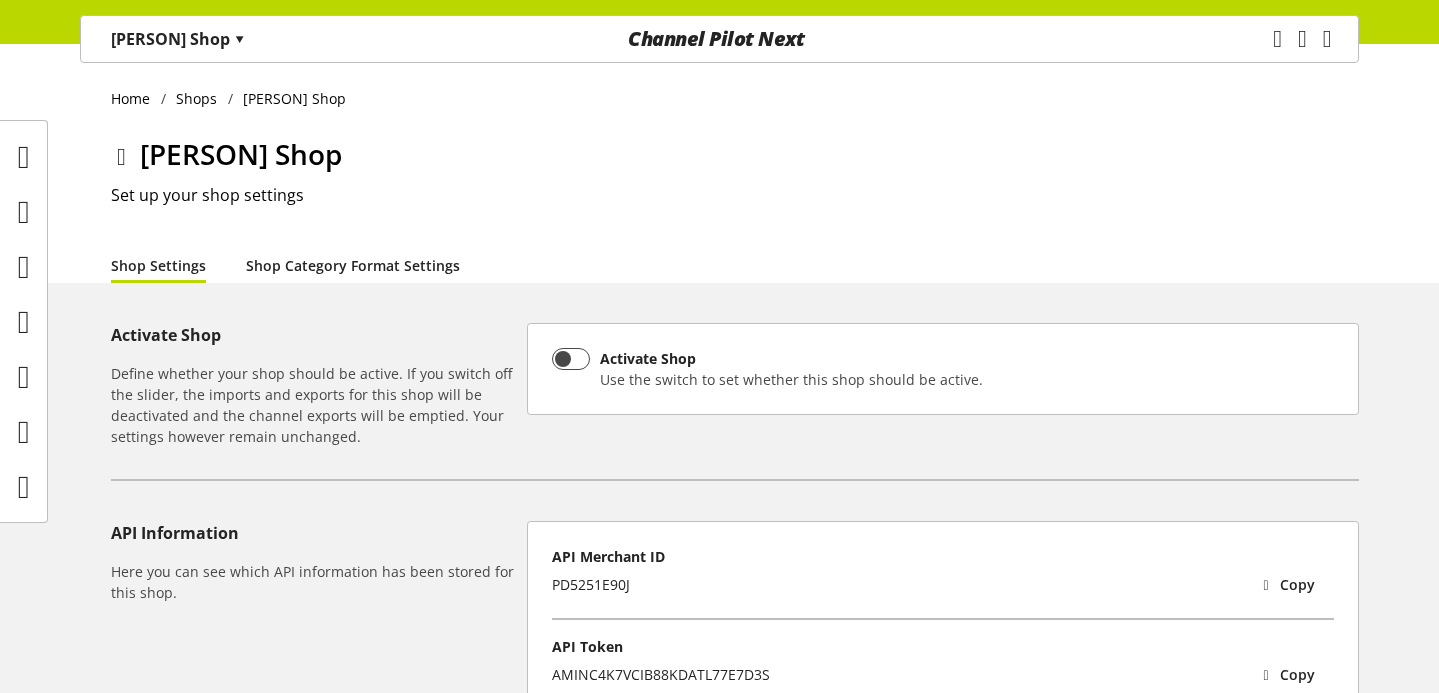click on "Shop Category Format Settings" at bounding box center (353, 265) 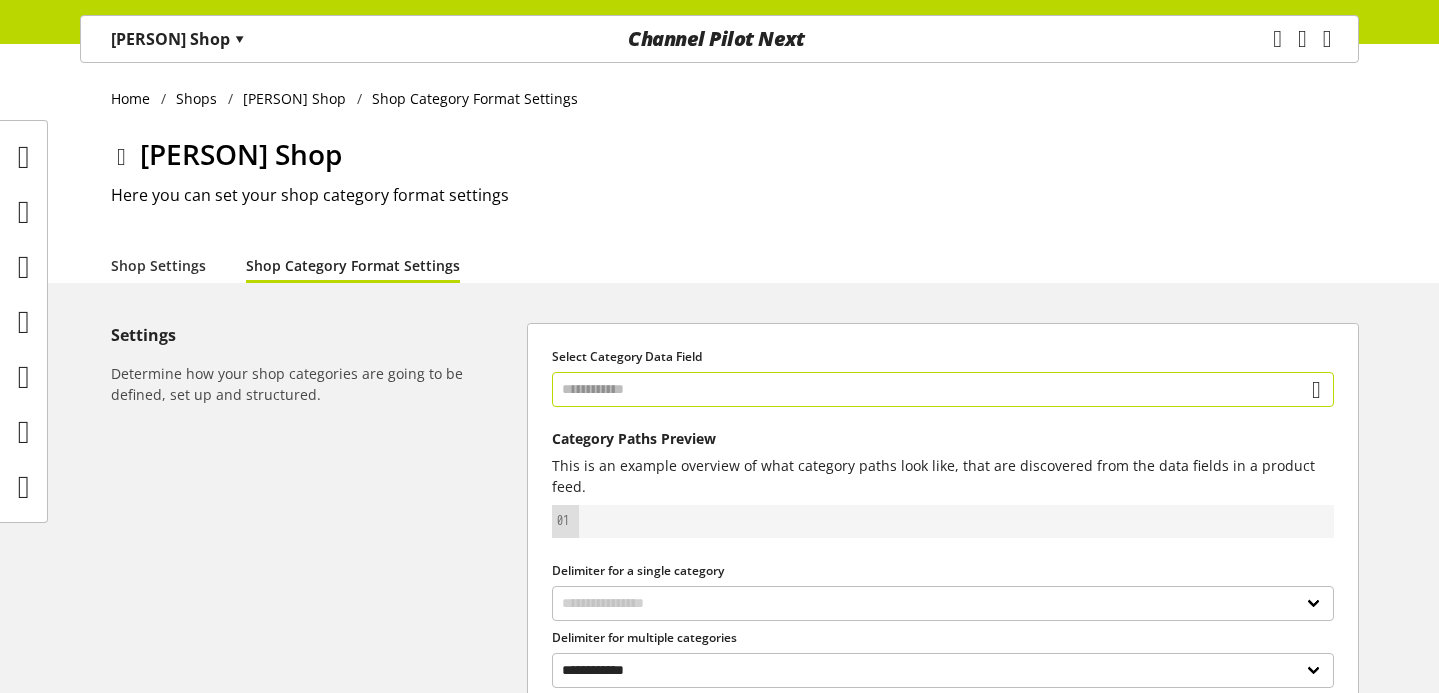 click at bounding box center [943, 389] 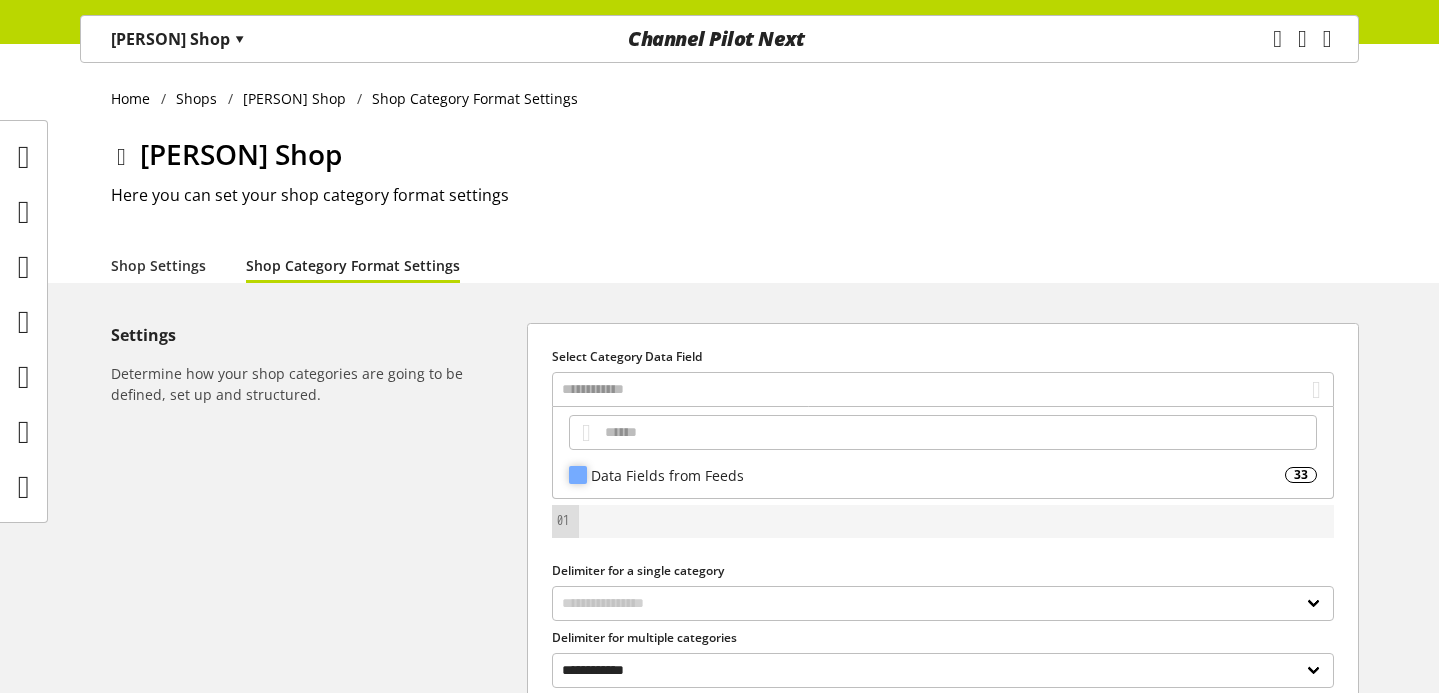 click on "Data Fields from Feeds" at bounding box center (938, 475) 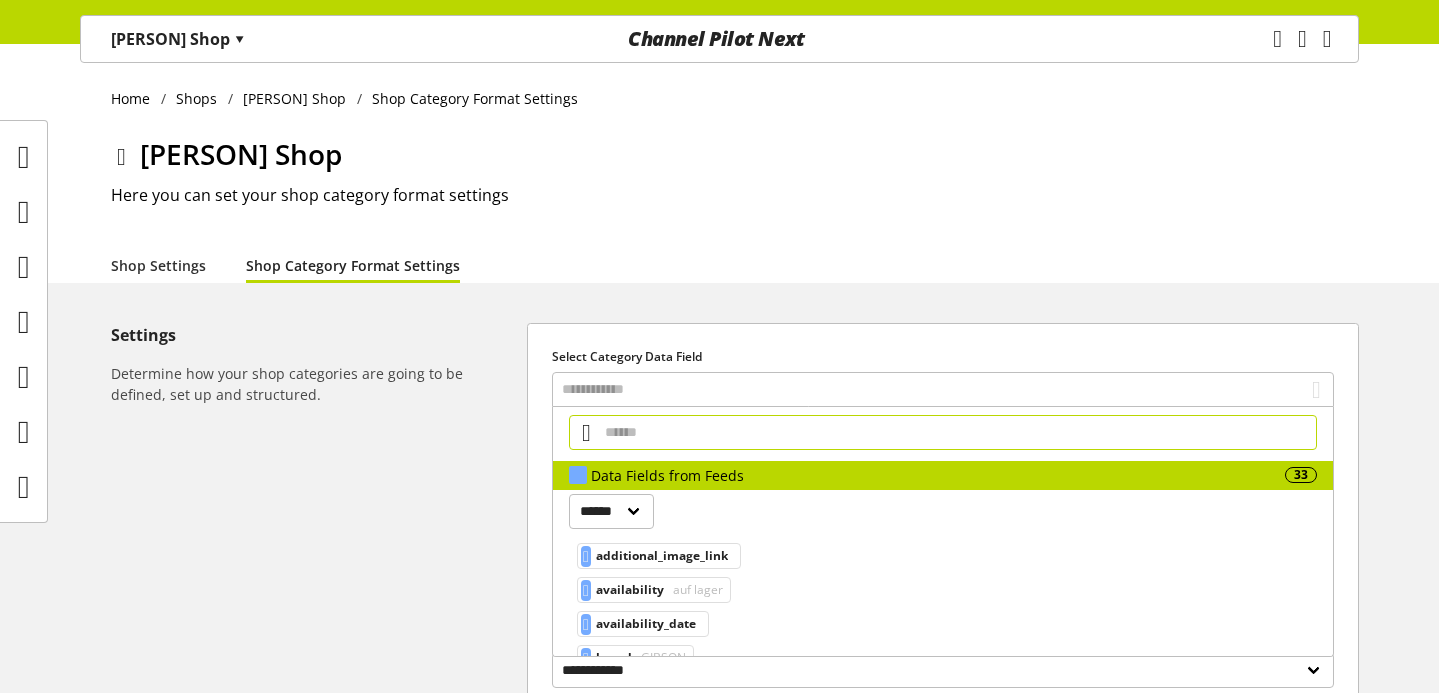 click at bounding box center (943, 432) 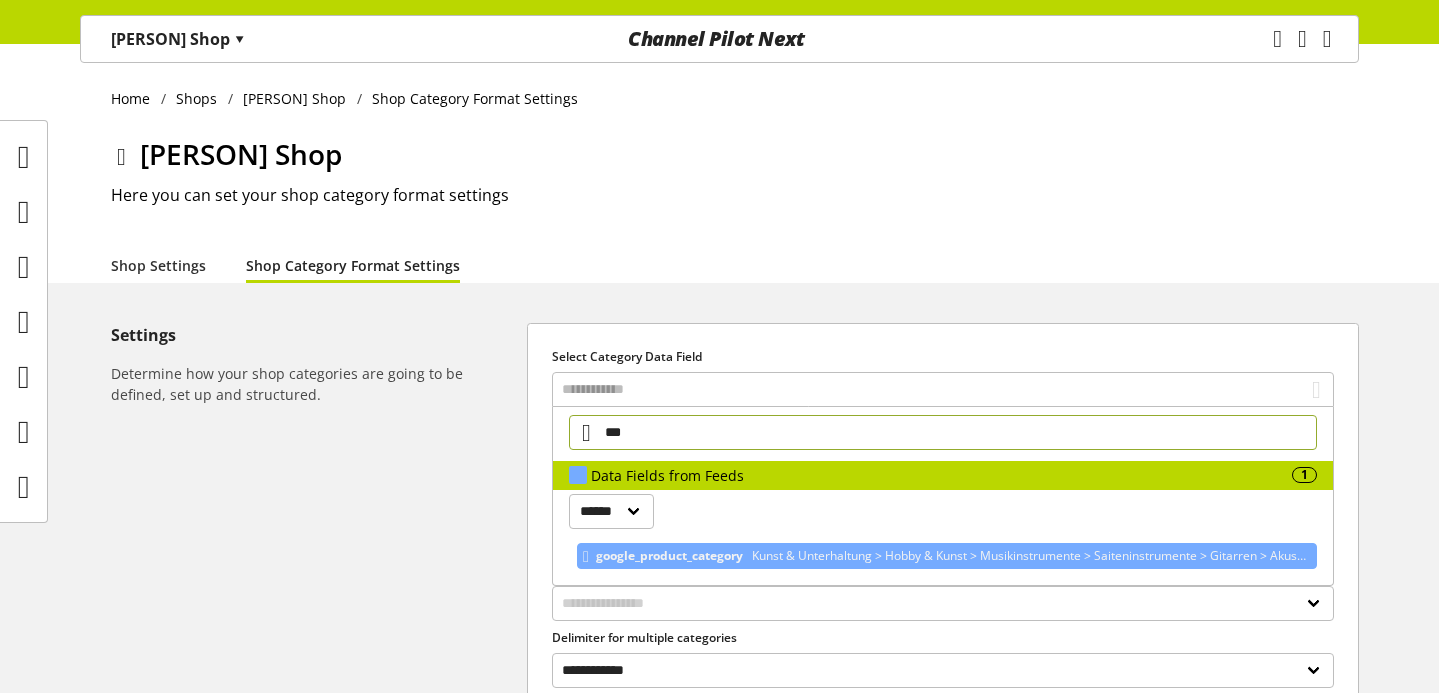 type on "***" 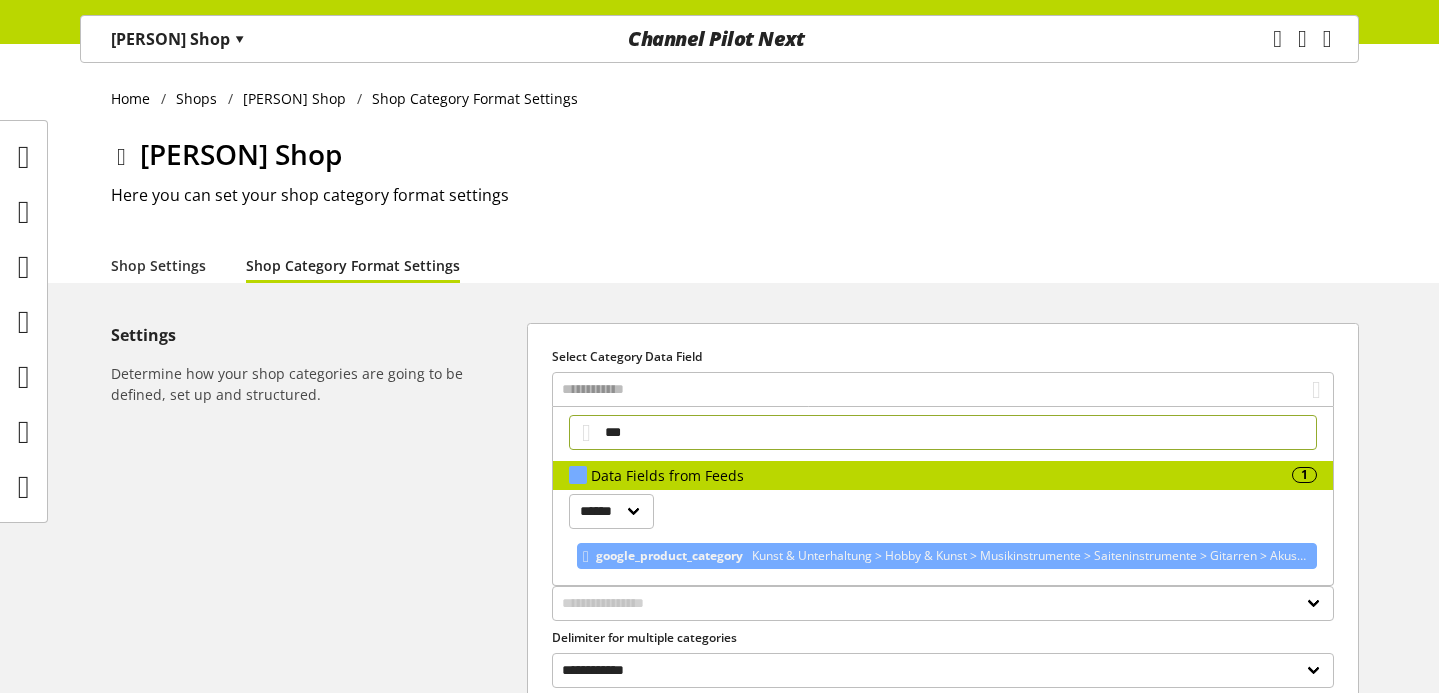 click on "google_product_category" at bounding box center [669, 556] 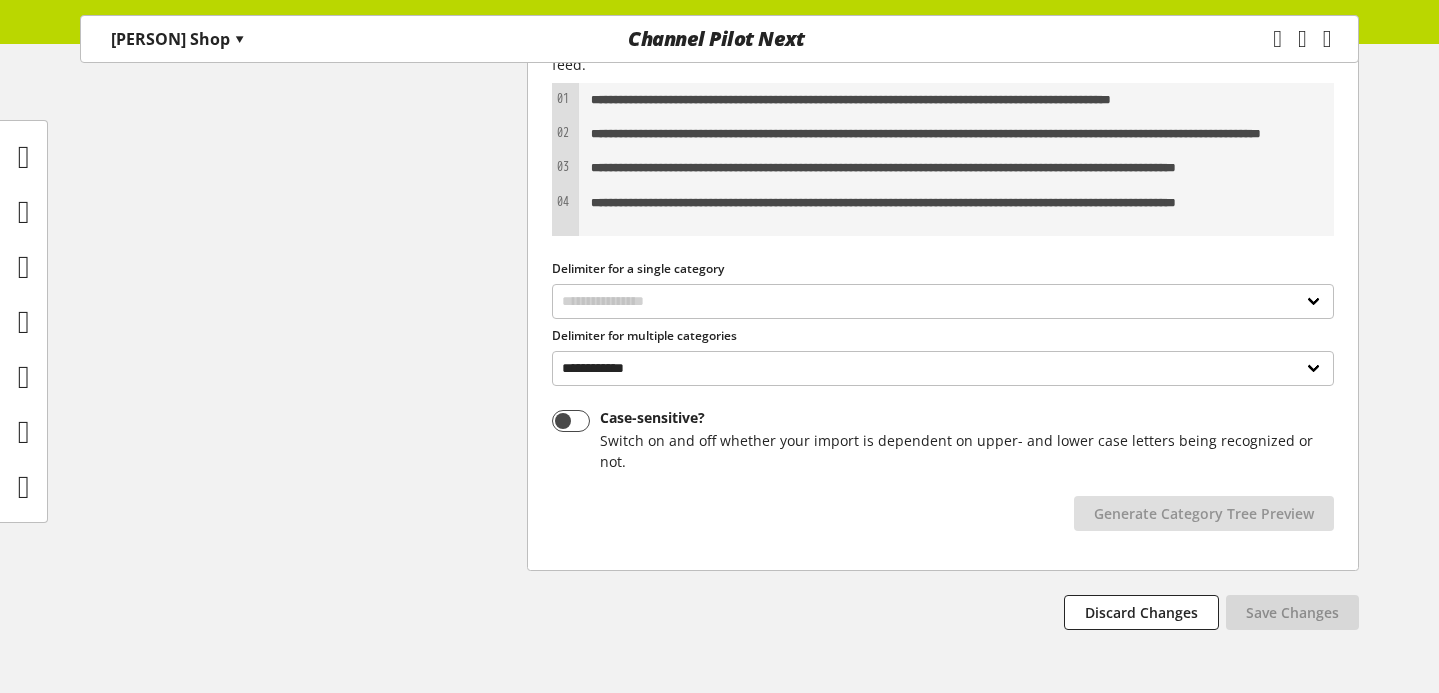 scroll, scrollTop: 423, scrollLeft: 0, axis: vertical 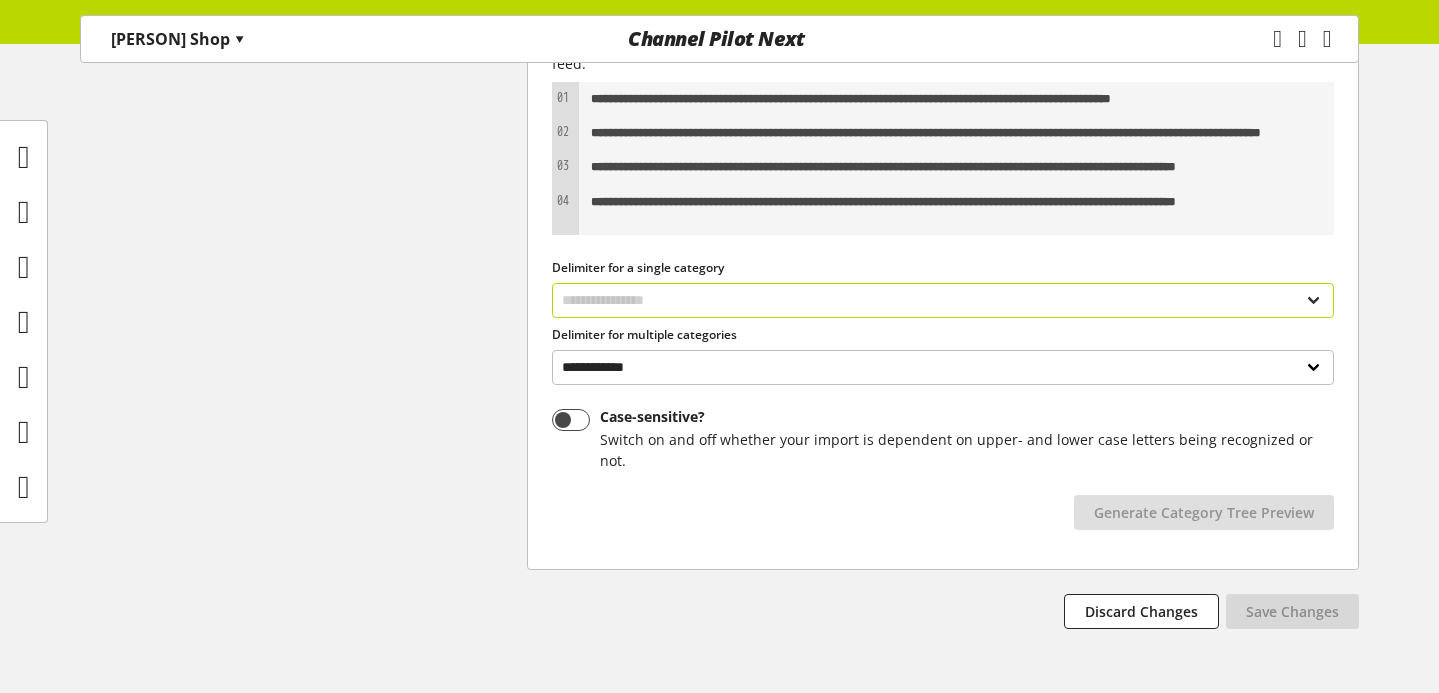 click on "**********" at bounding box center [943, 300] 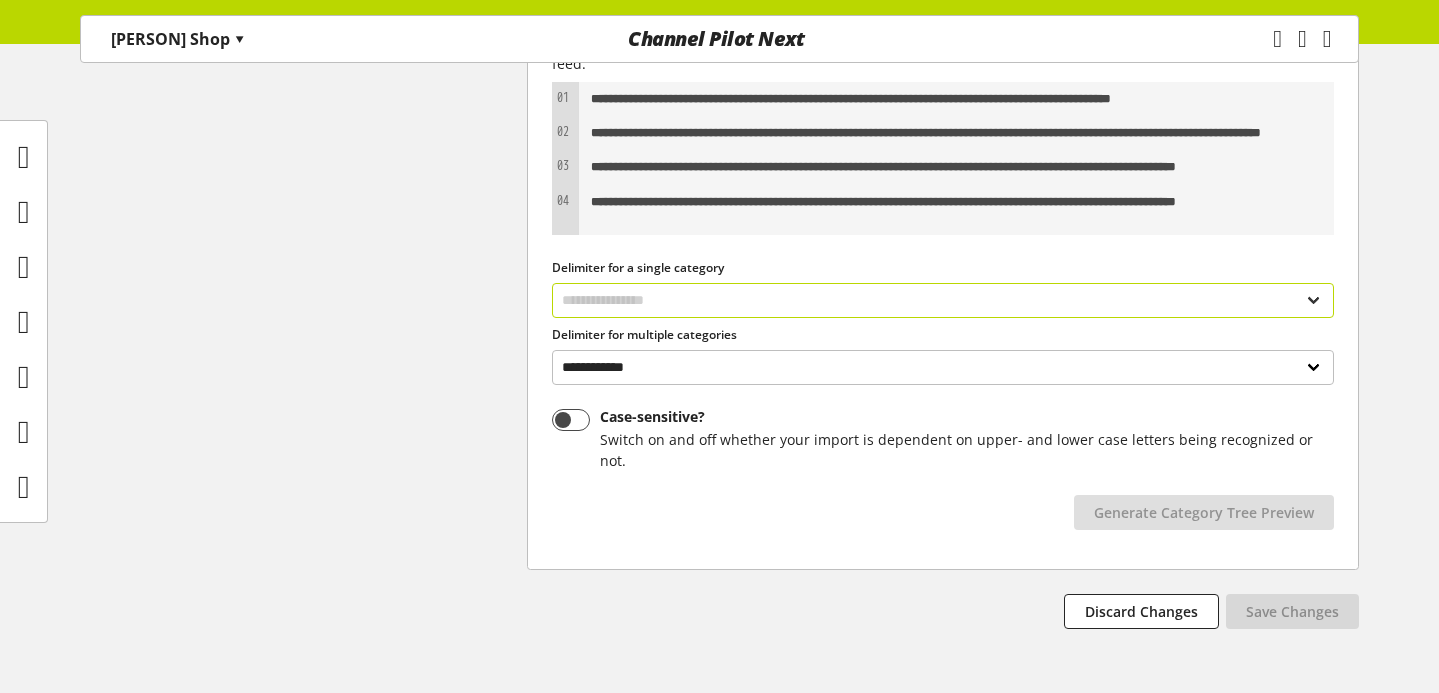 select on "*" 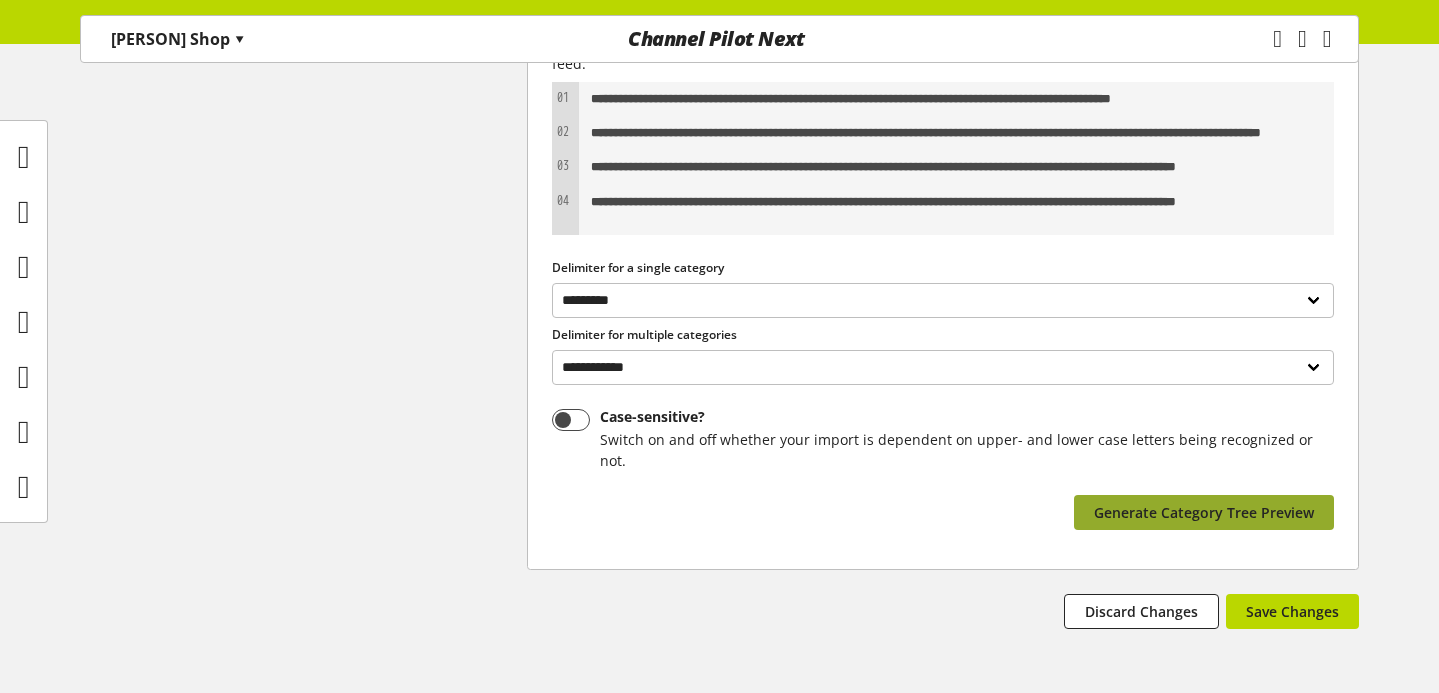 click on "Generate Category Tree Preview" at bounding box center [1204, 512] 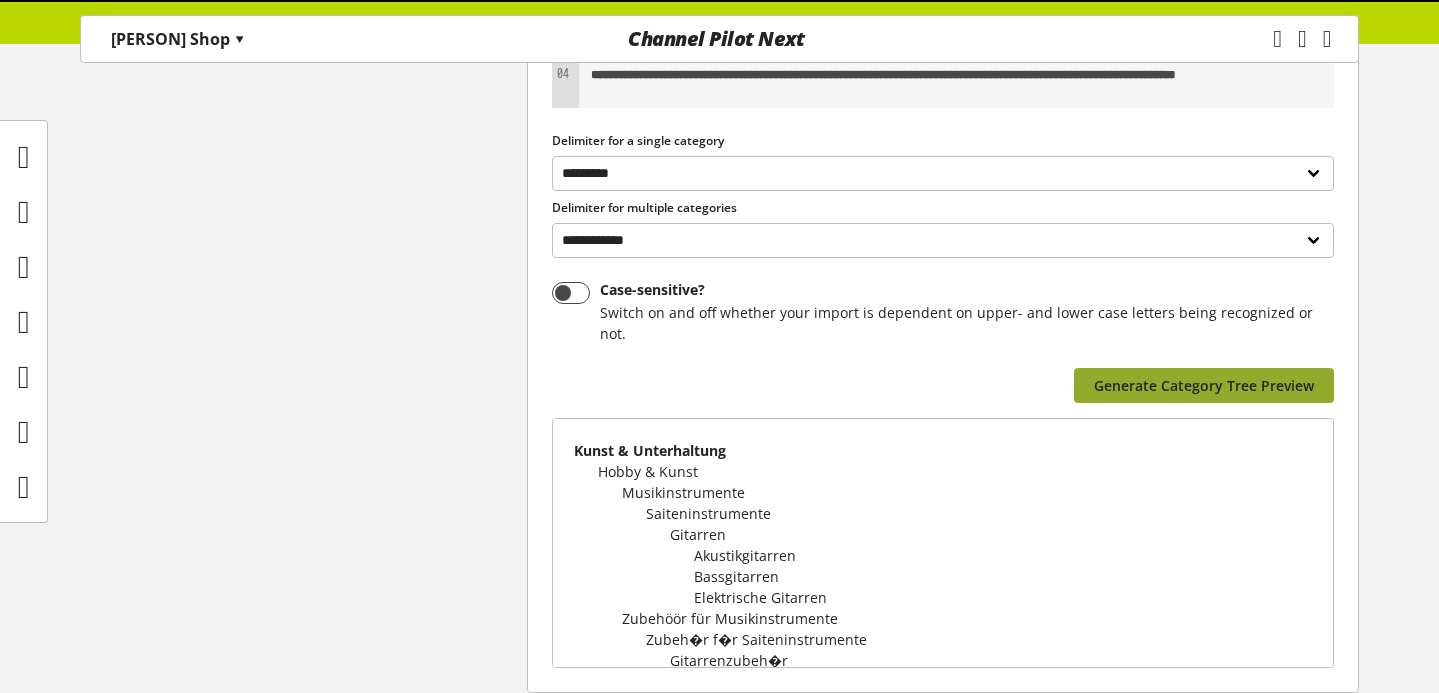 scroll, scrollTop: 652, scrollLeft: 0, axis: vertical 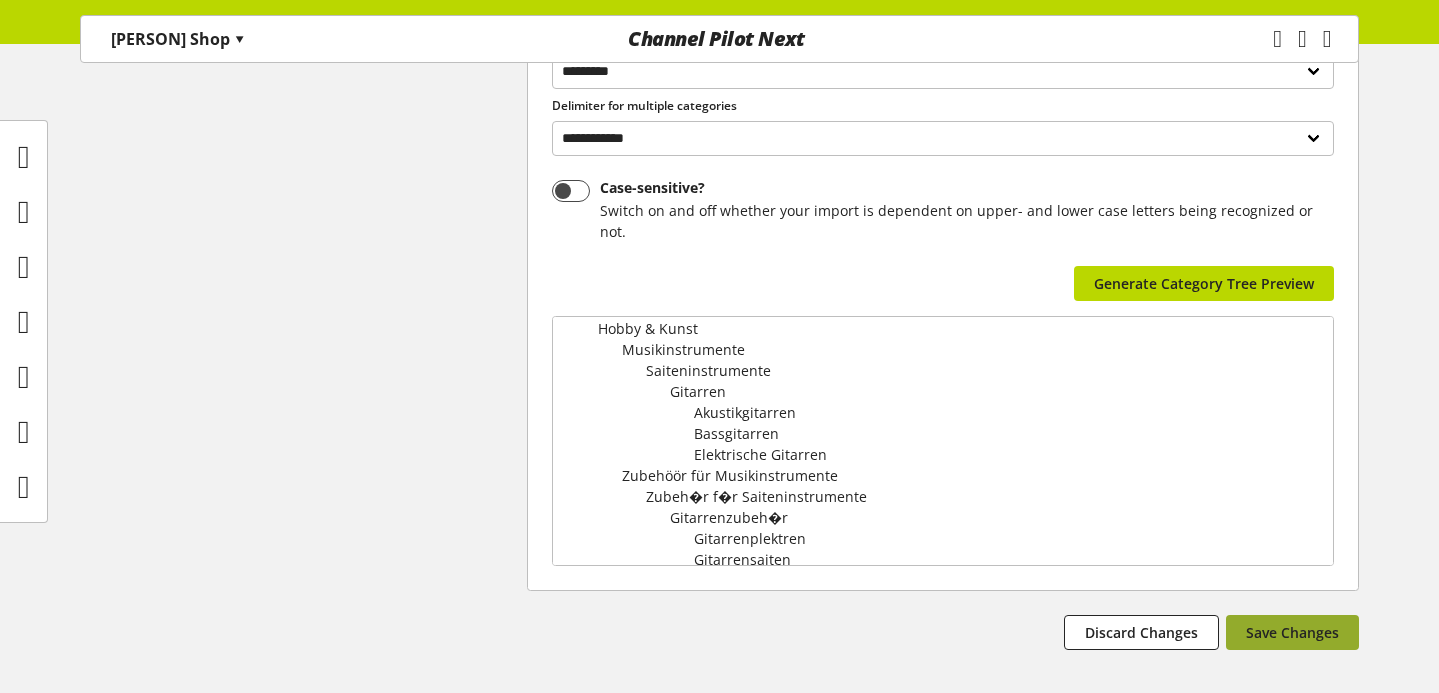 click on "Save Changes" at bounding box center (1292, 632) 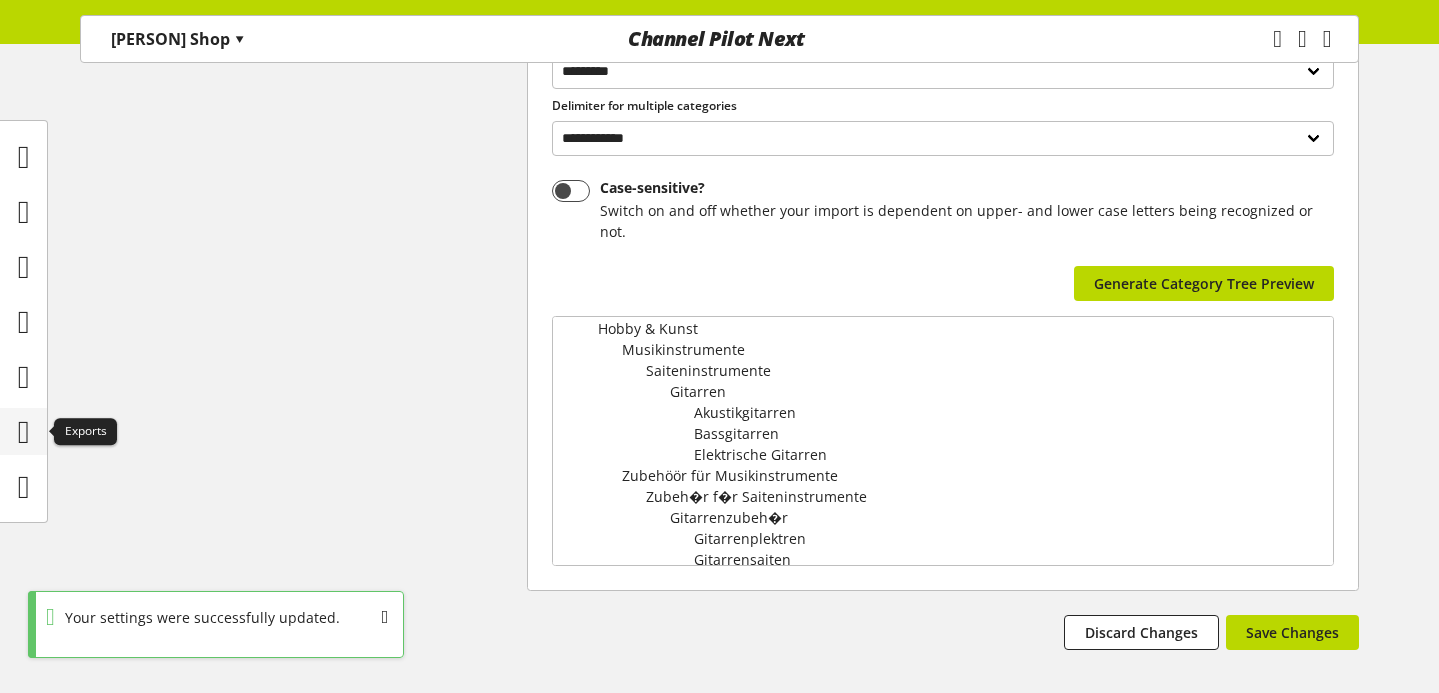 click at bounding box center [24, 432] 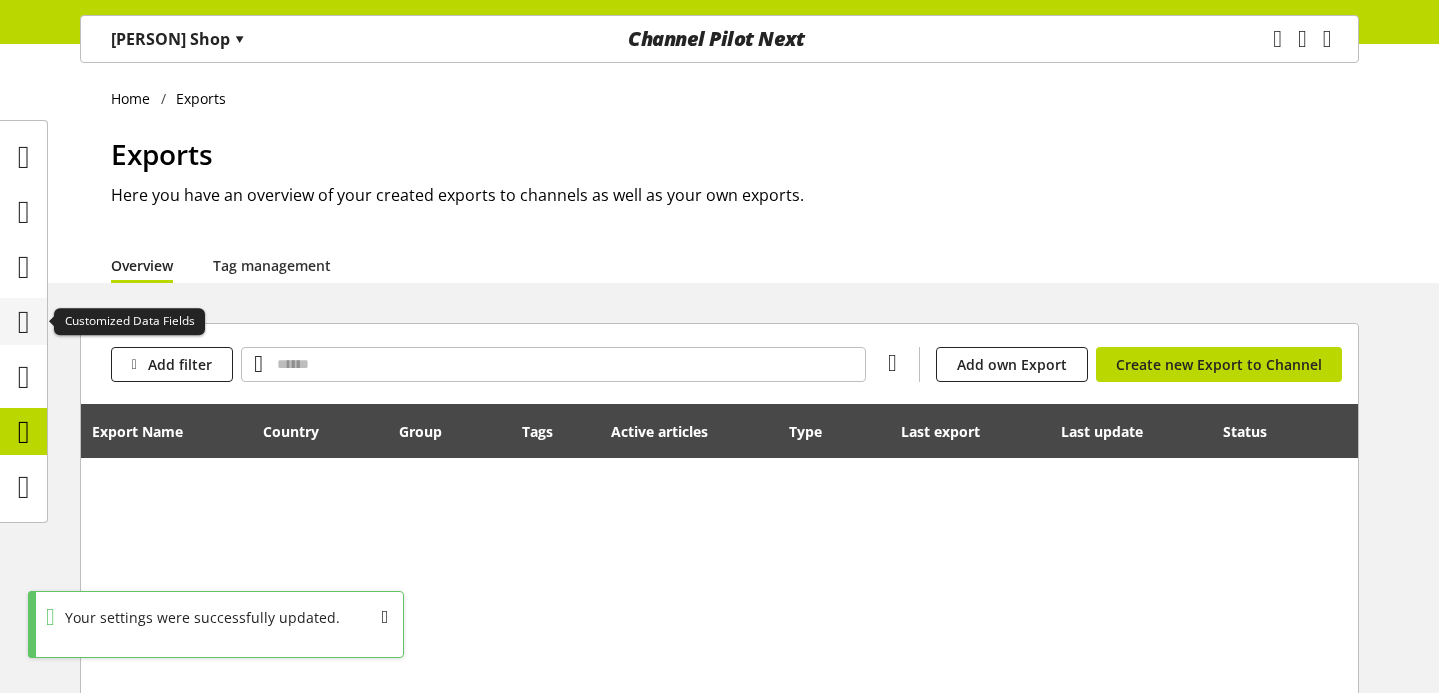 click at bounding box center [24, 322] 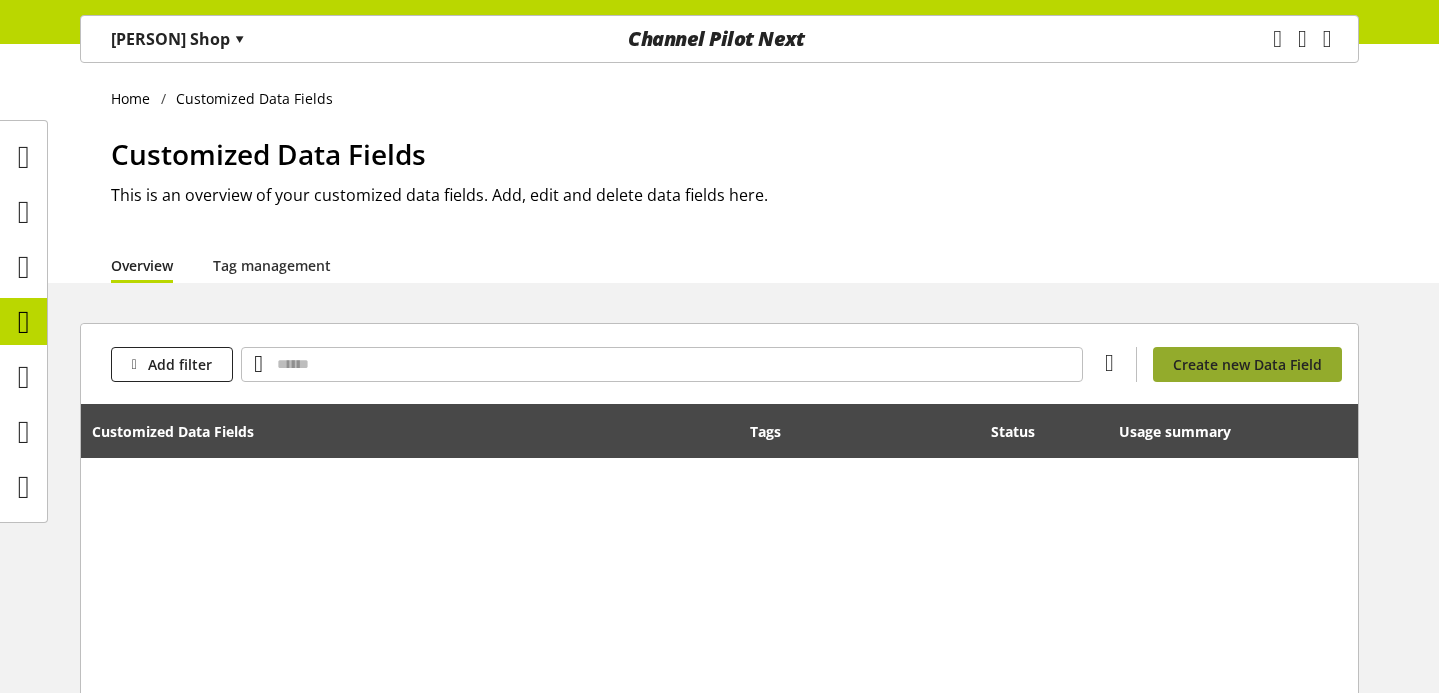 click on "Create new Data Field" at bounding box center [1247, 364] 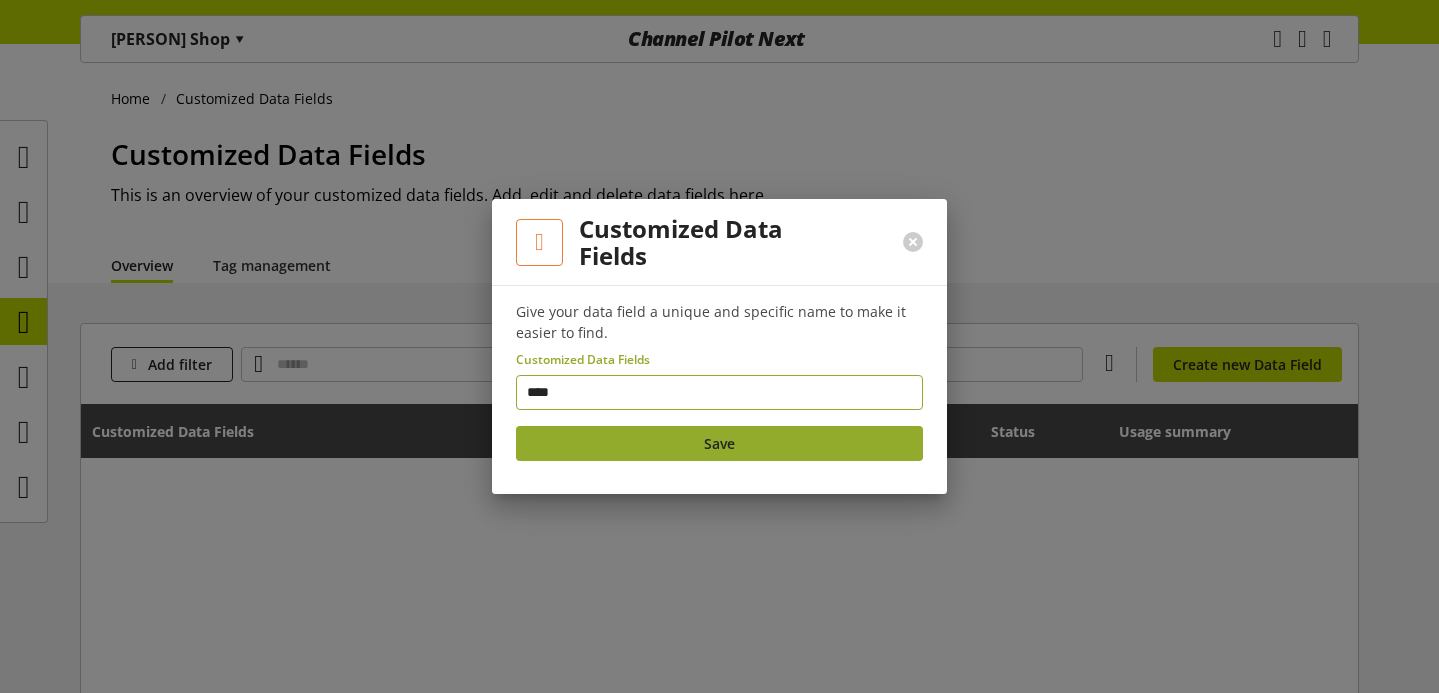 type on "****" 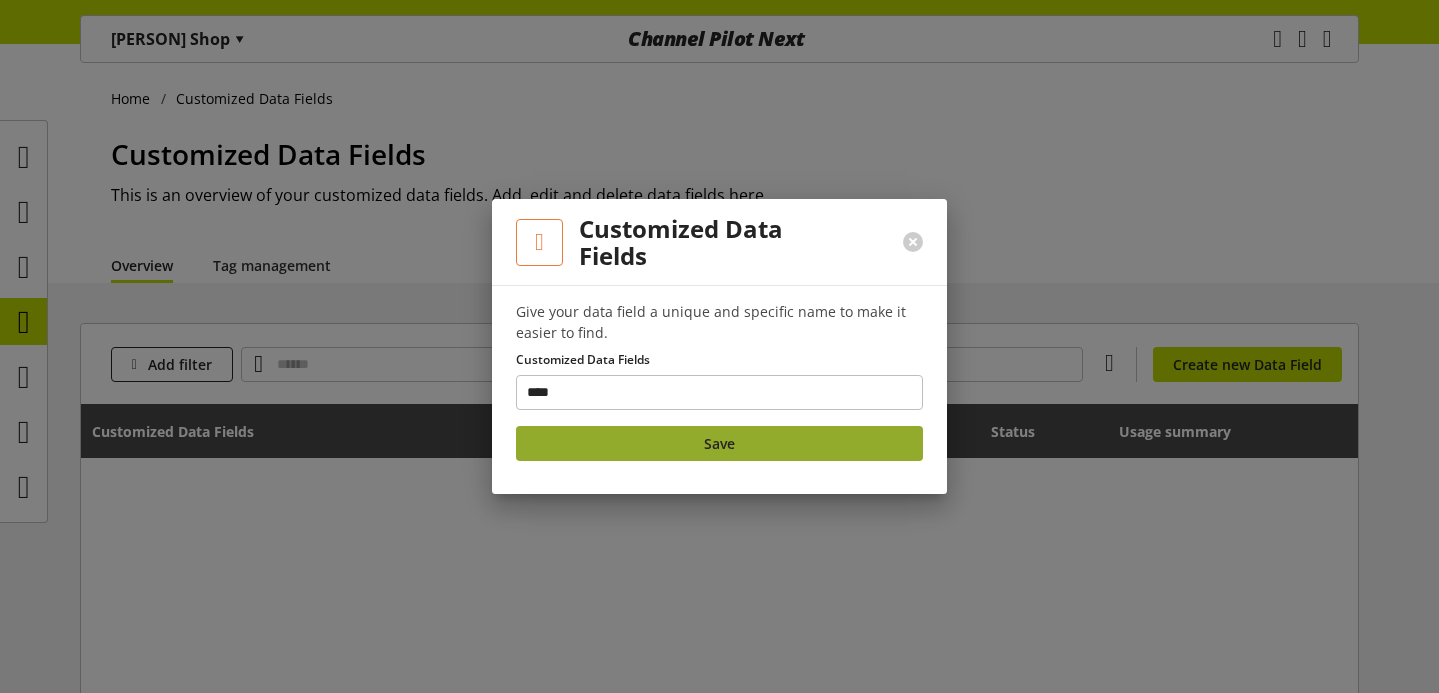 click on "Save" at bounding box center (719, 443) 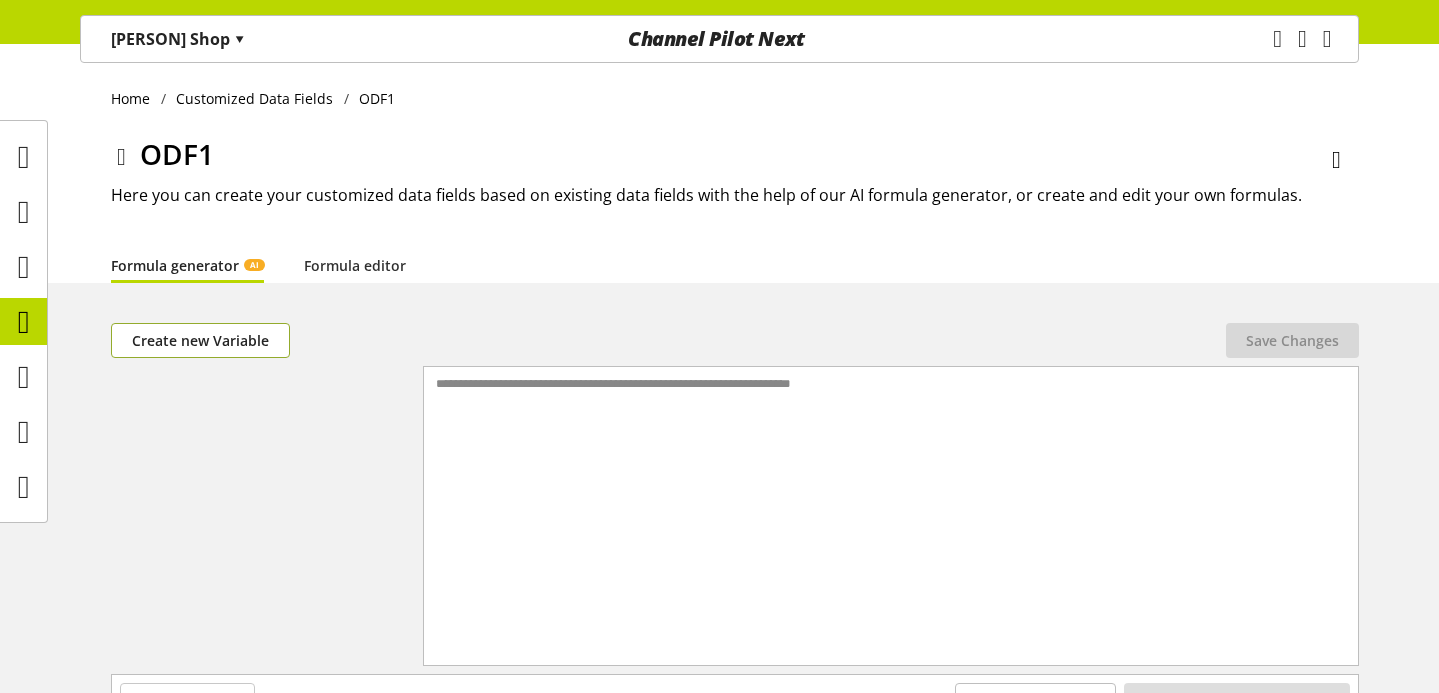 click on "Create new Variable" at bounding box center (200, 340) 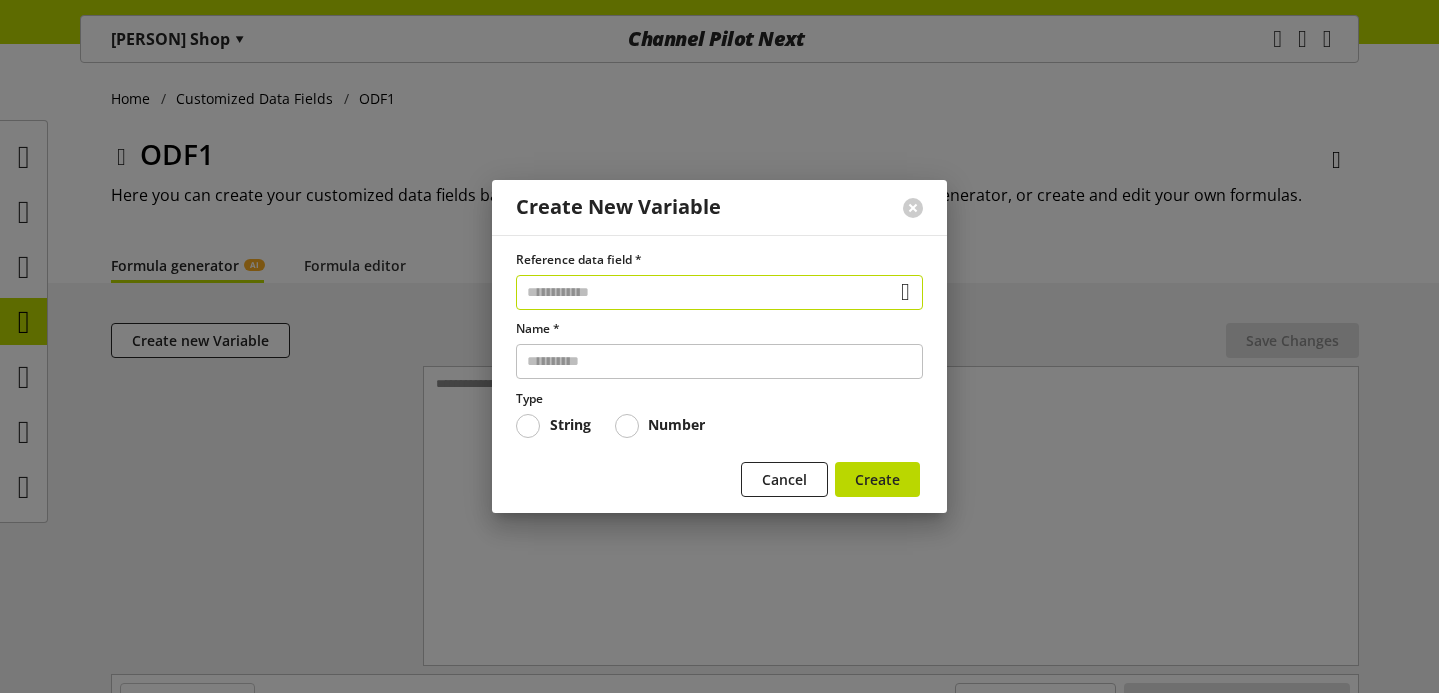click at bounding box center [719, 292] 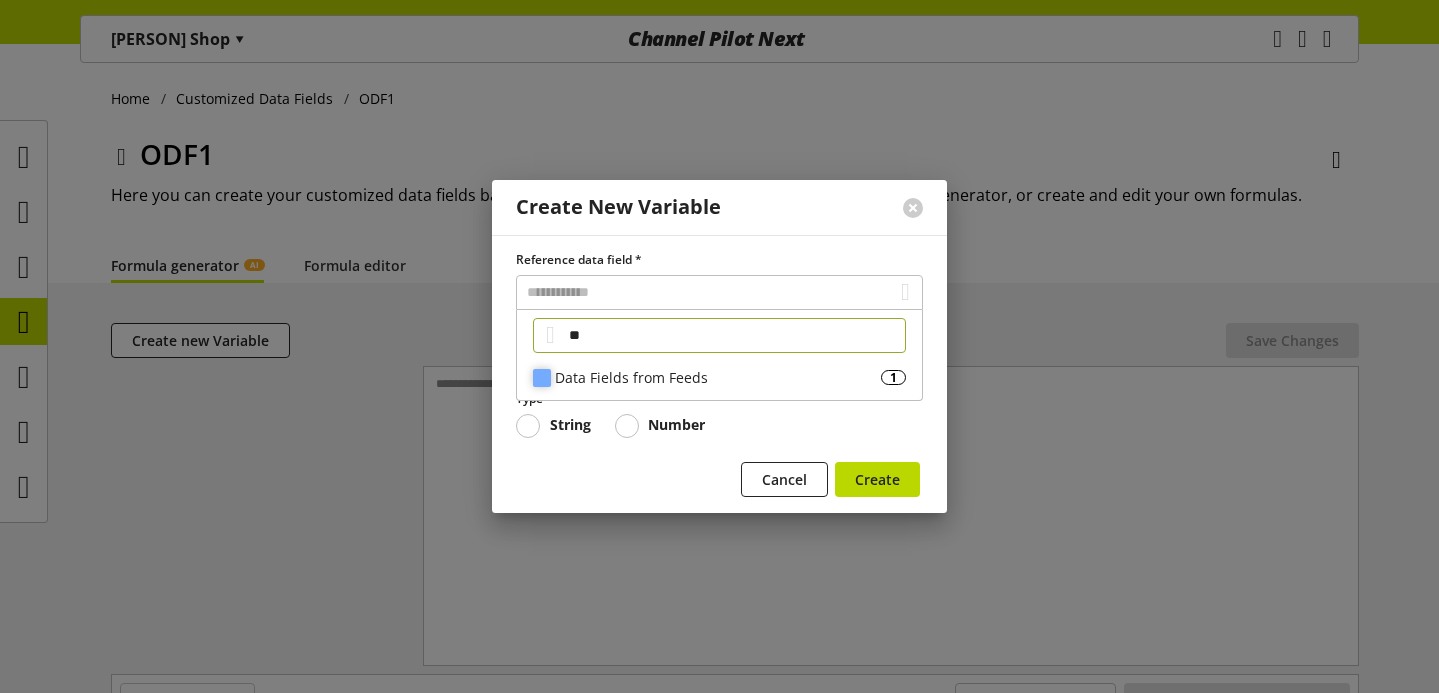 type on "**" 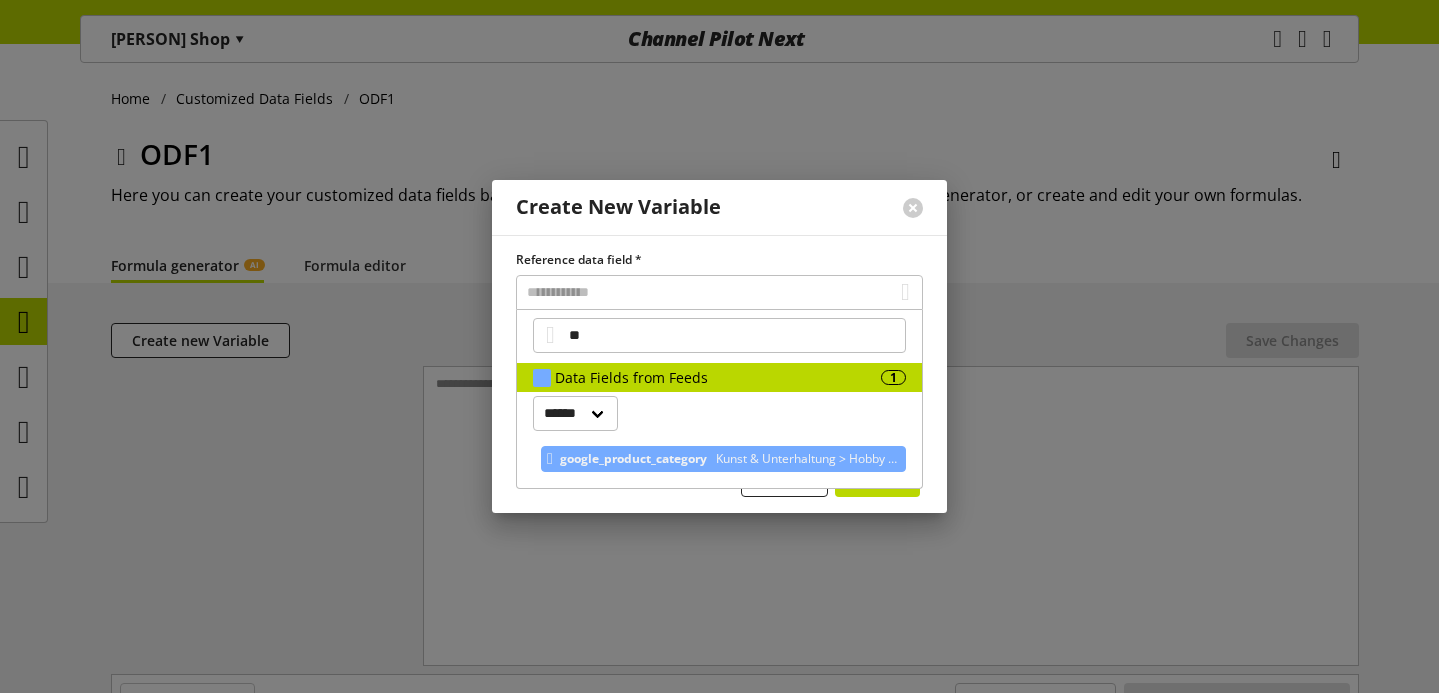 click on "google_product_category" at bounding box center [633, 459] 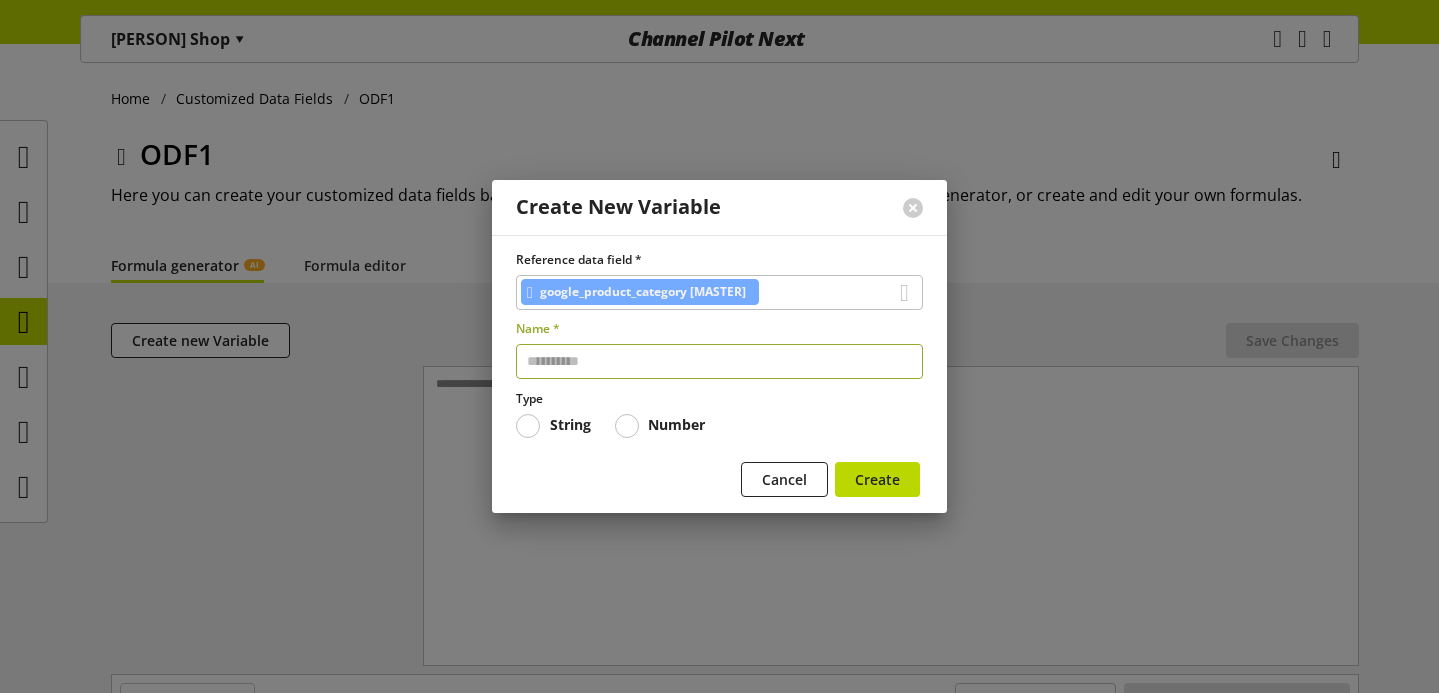 click at bounding box center (719, 361) 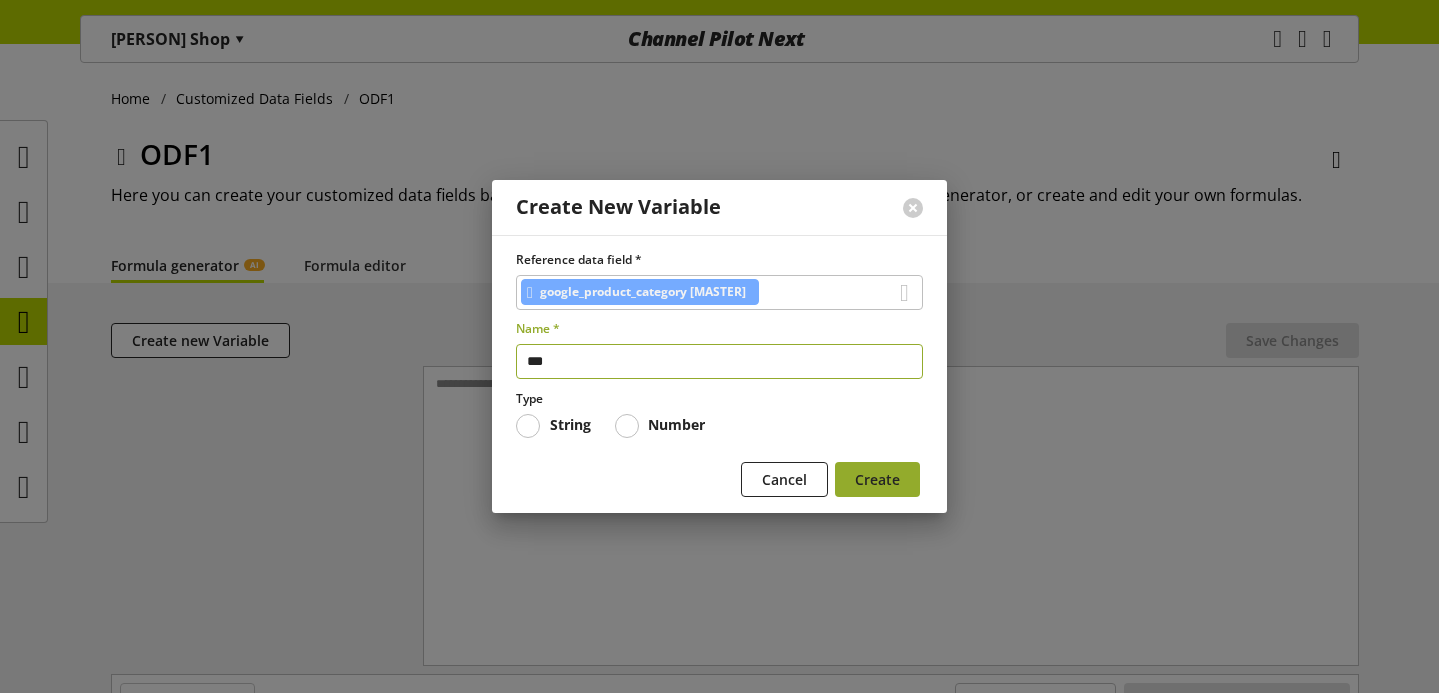 type on "***" 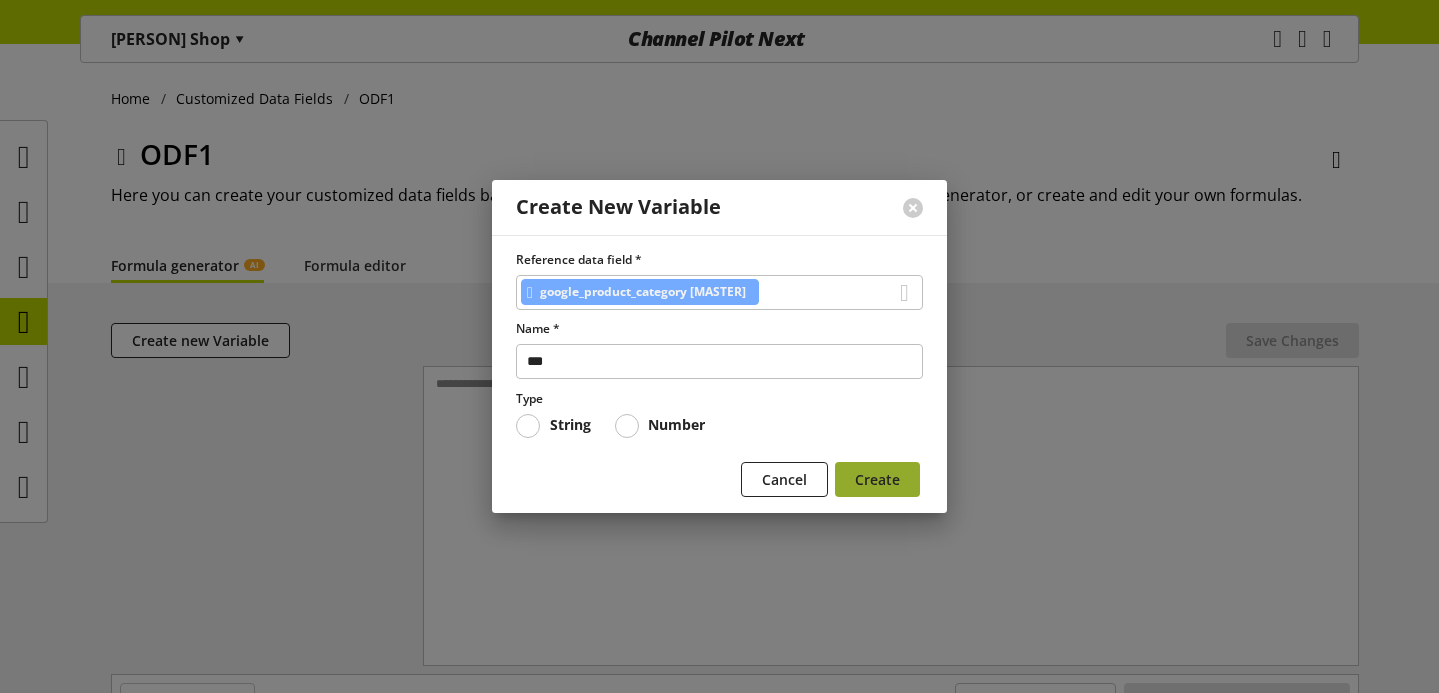 click on "Create" at bounding box center (877, 479) 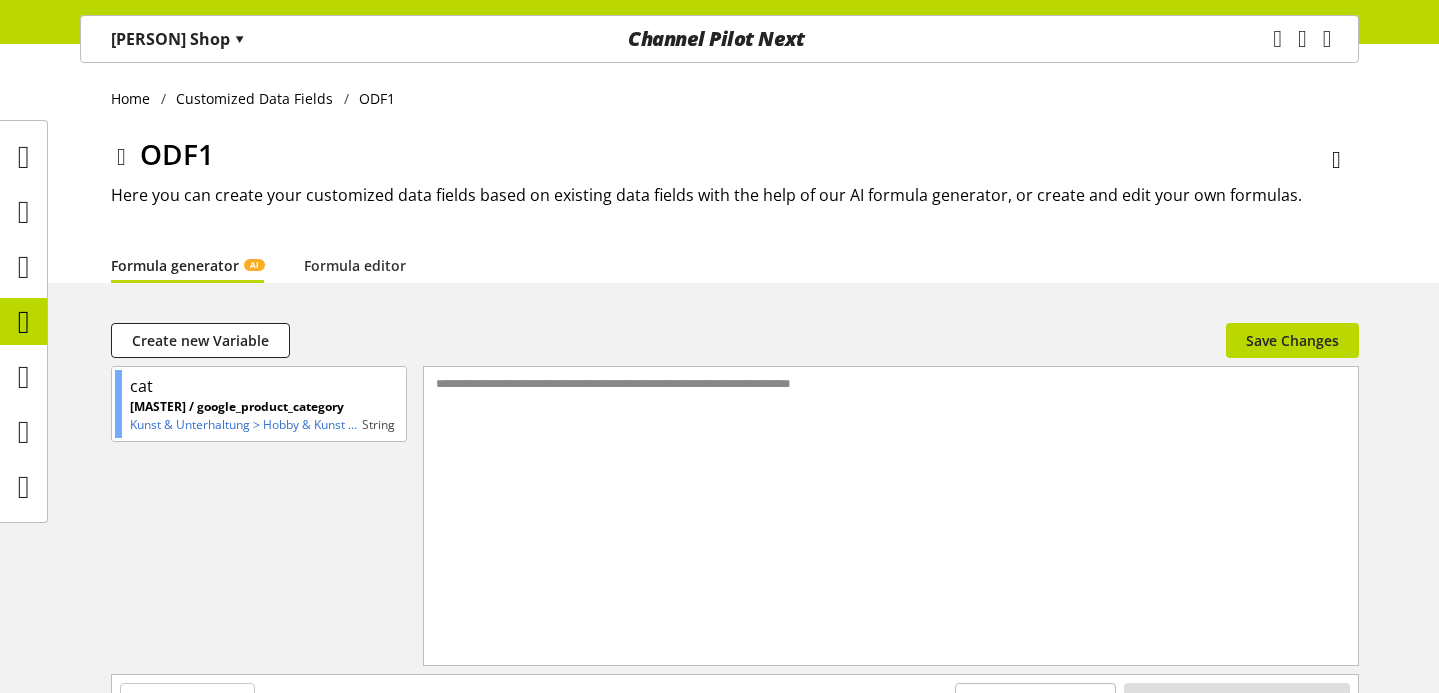 click on "**********" at bounding box center (891, 491) 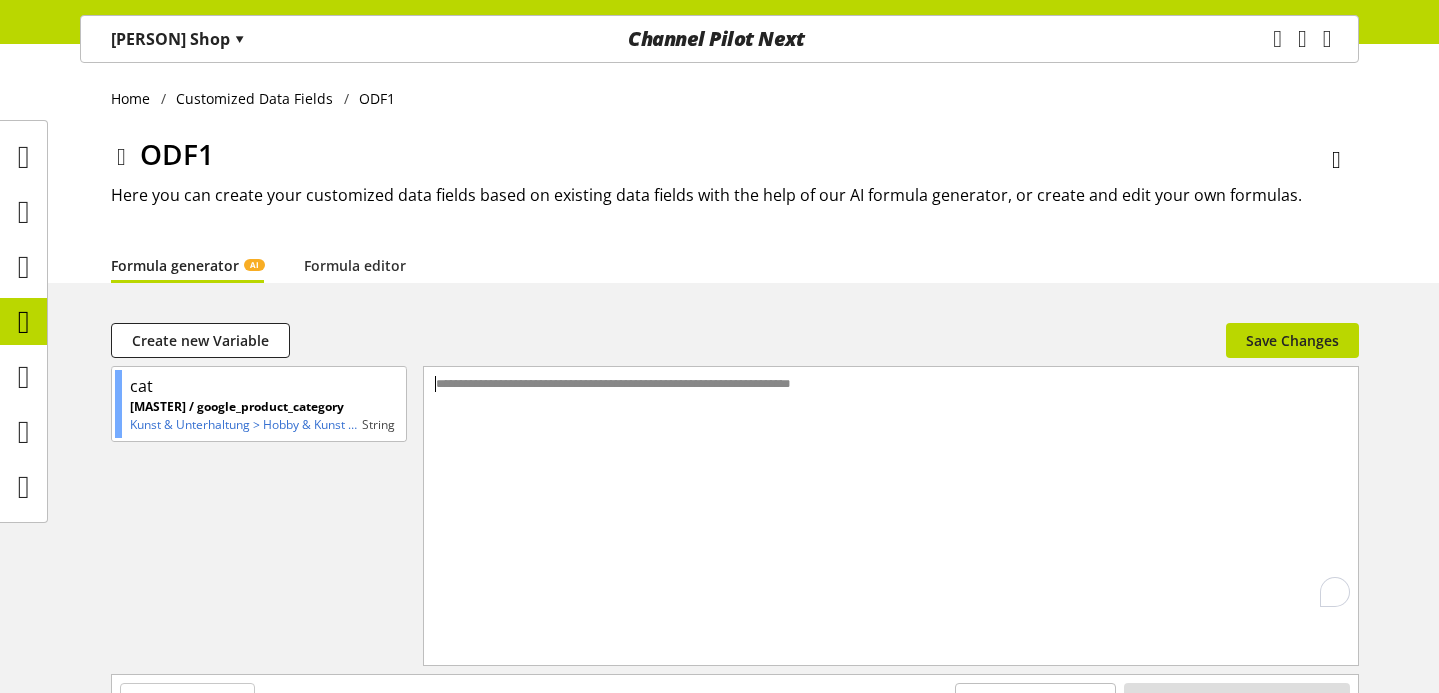 click at bounding box center [1336, 162] 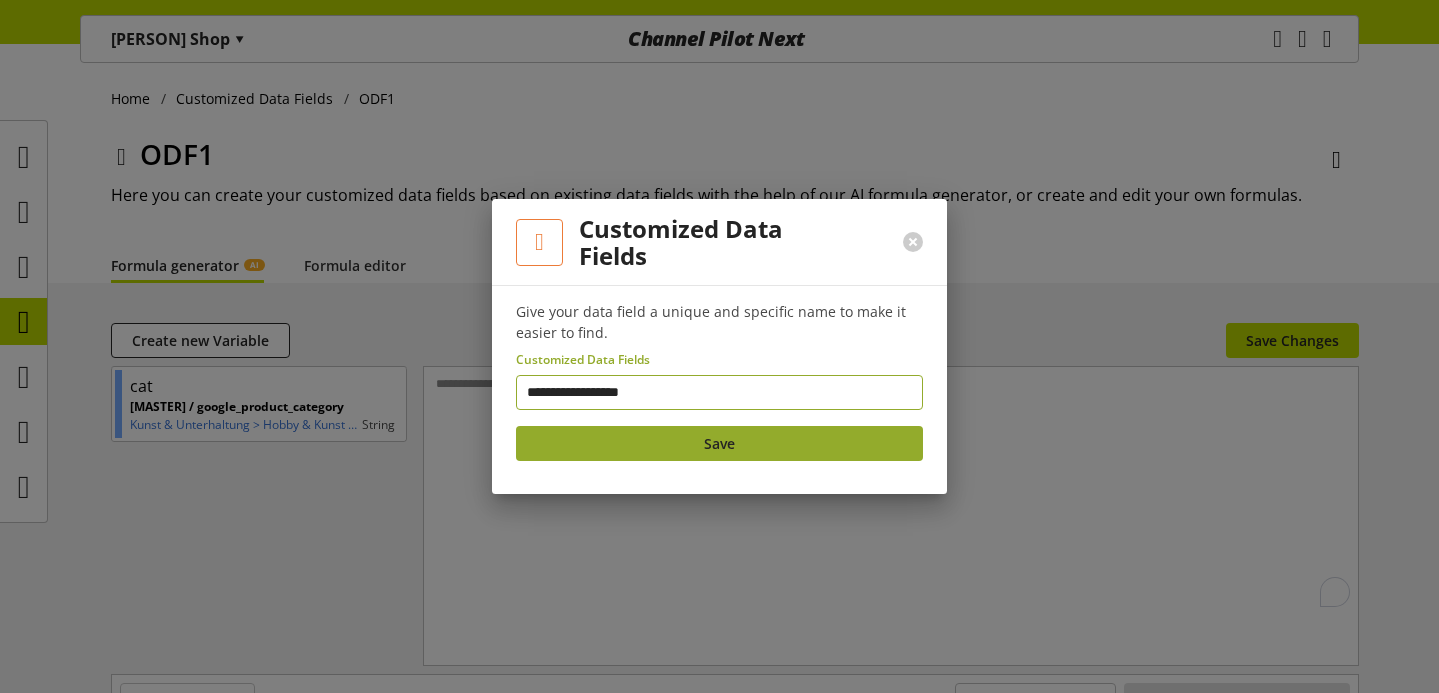 type on "**********" 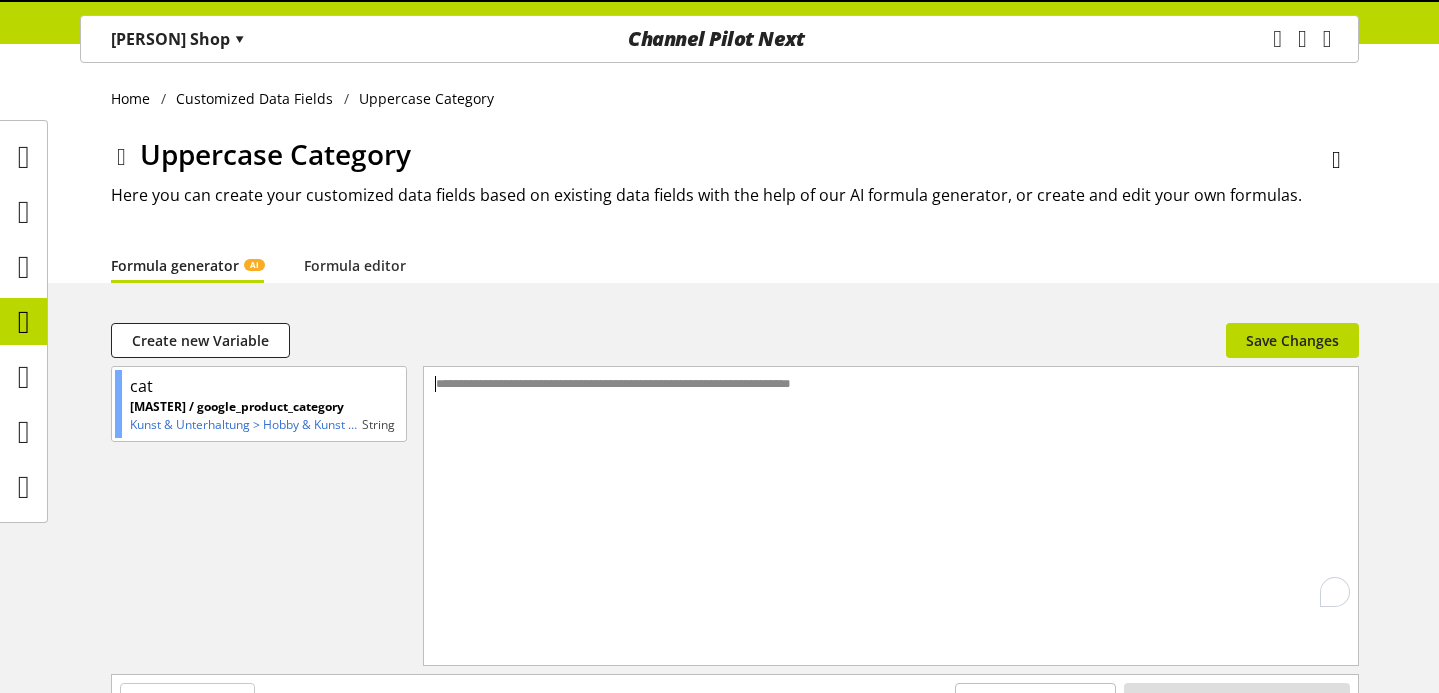 click on "**********" at bounding box center (891, 491) 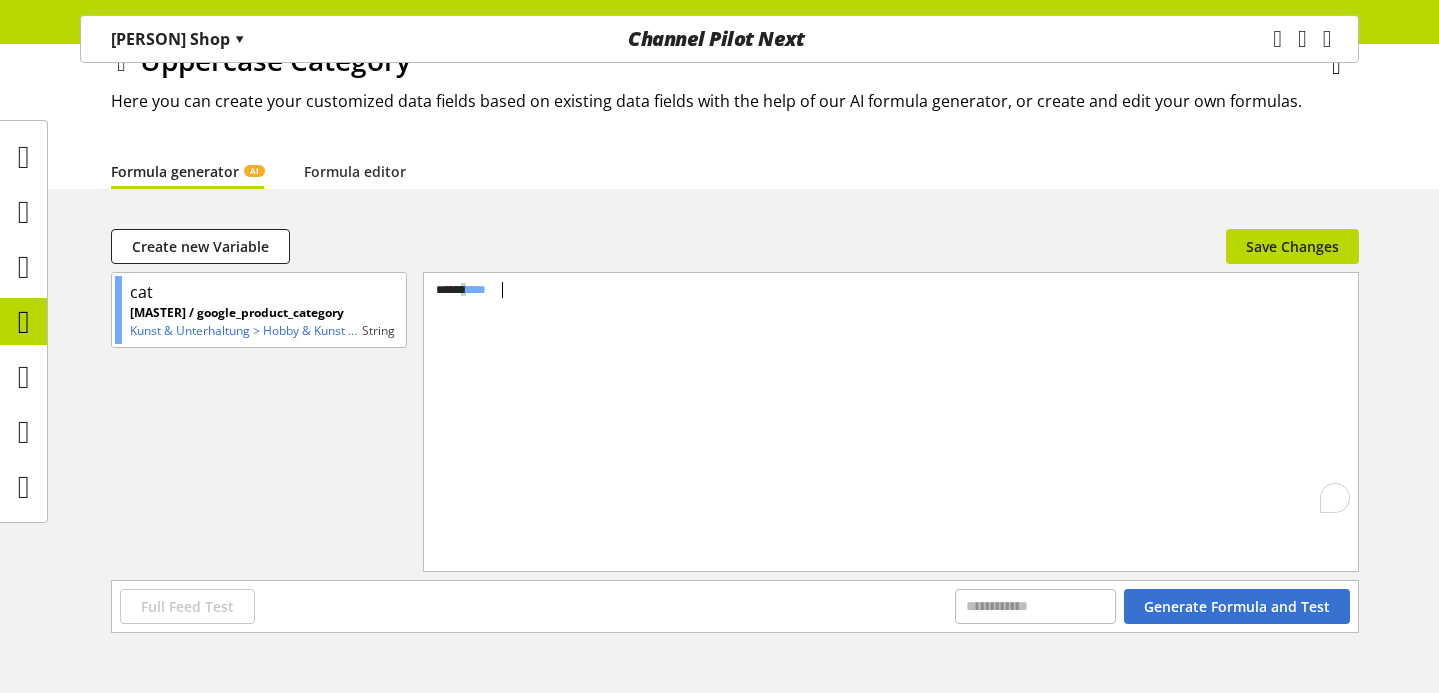 scroll, scrollTop: 99, scrollLeft: 0, axis: vertical 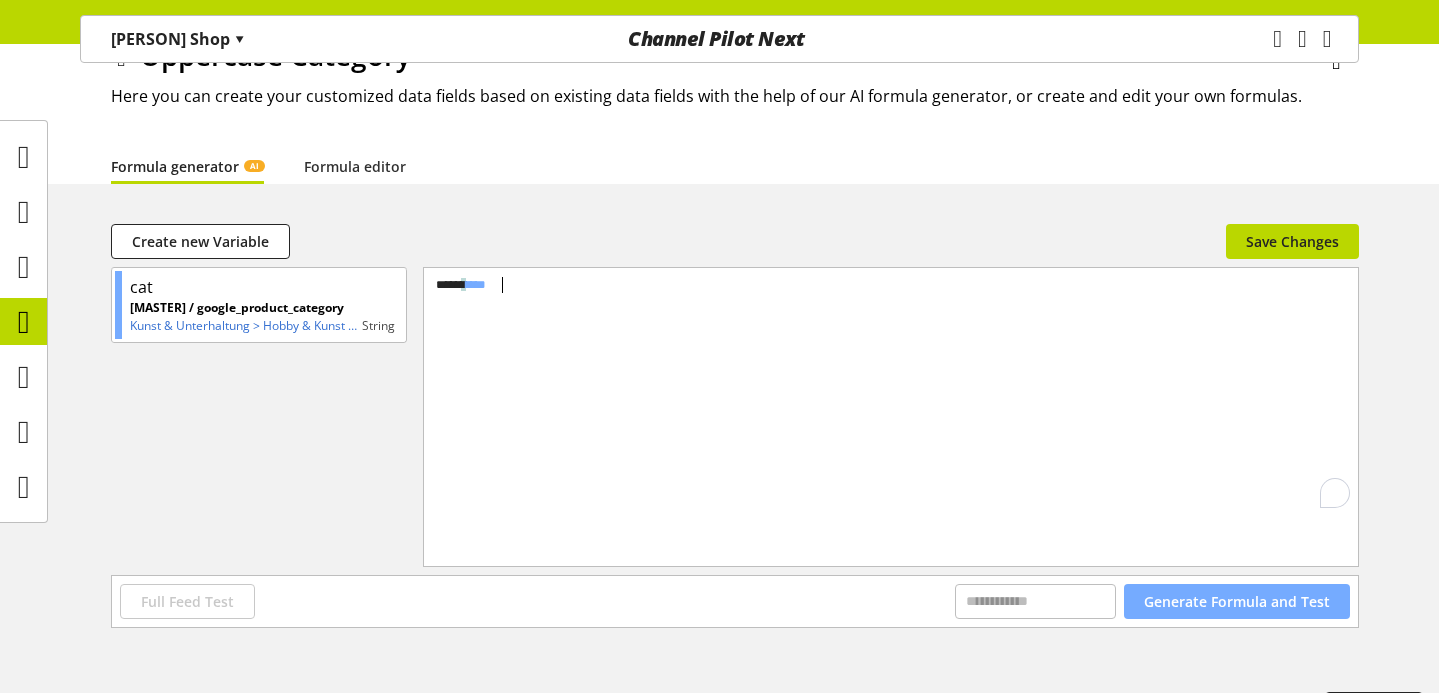 click on "Generate Formula and Test" at bounding box center [1237, 601] 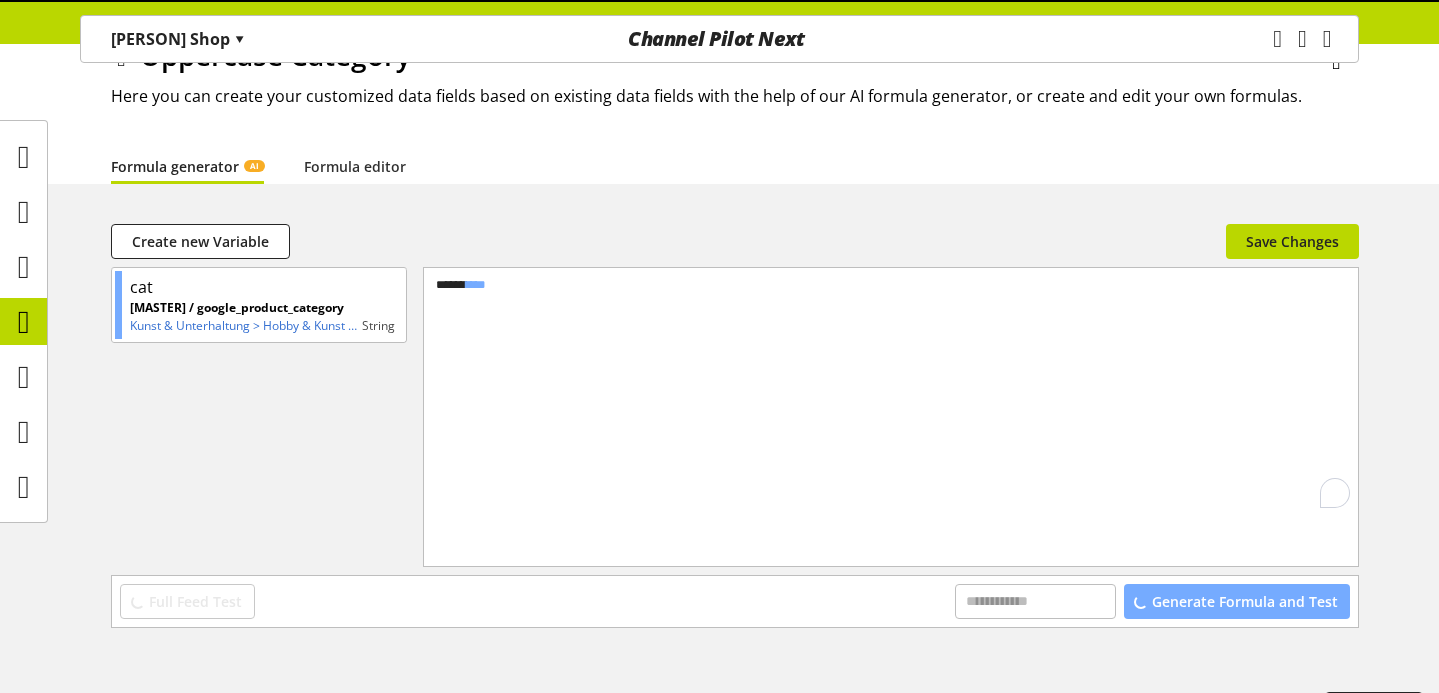 scroll, scrollTop: 149, scrollLeft: 0, axis: vertical 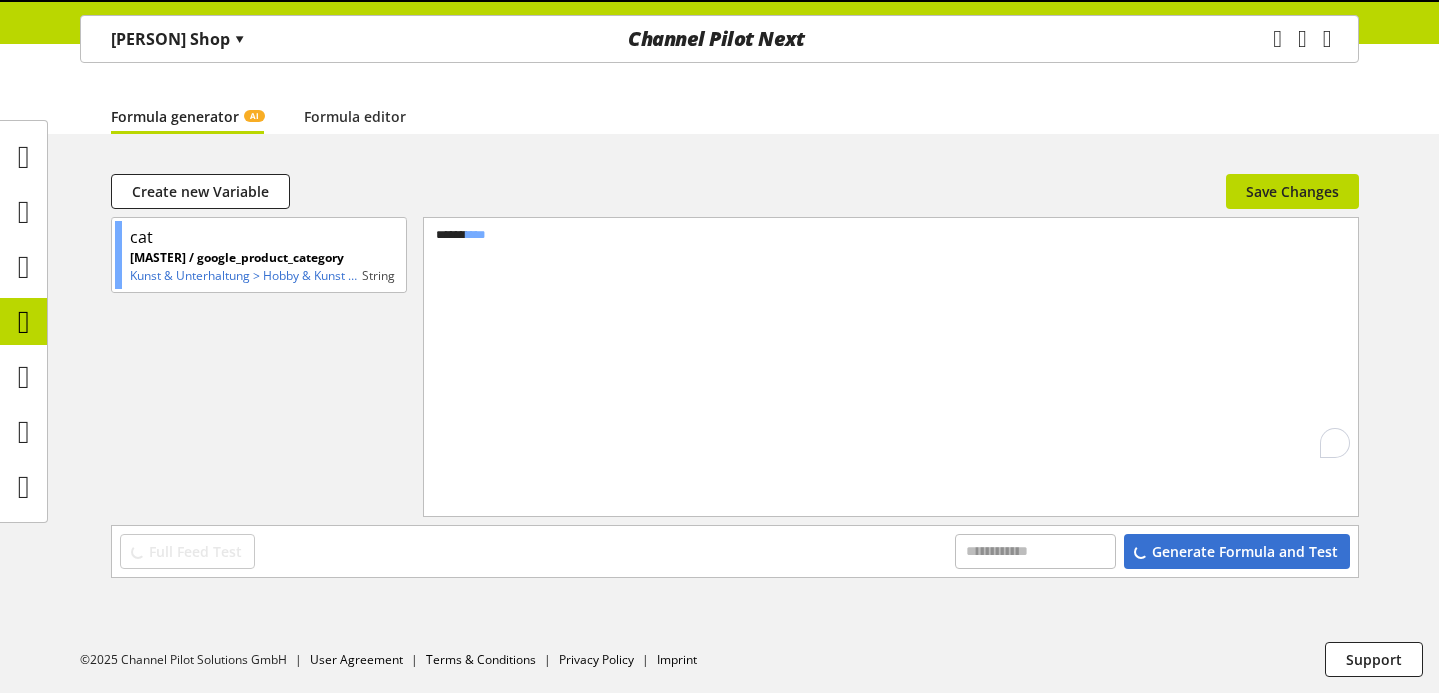 click on "***** * *** *" at bounding box center [891, 342] 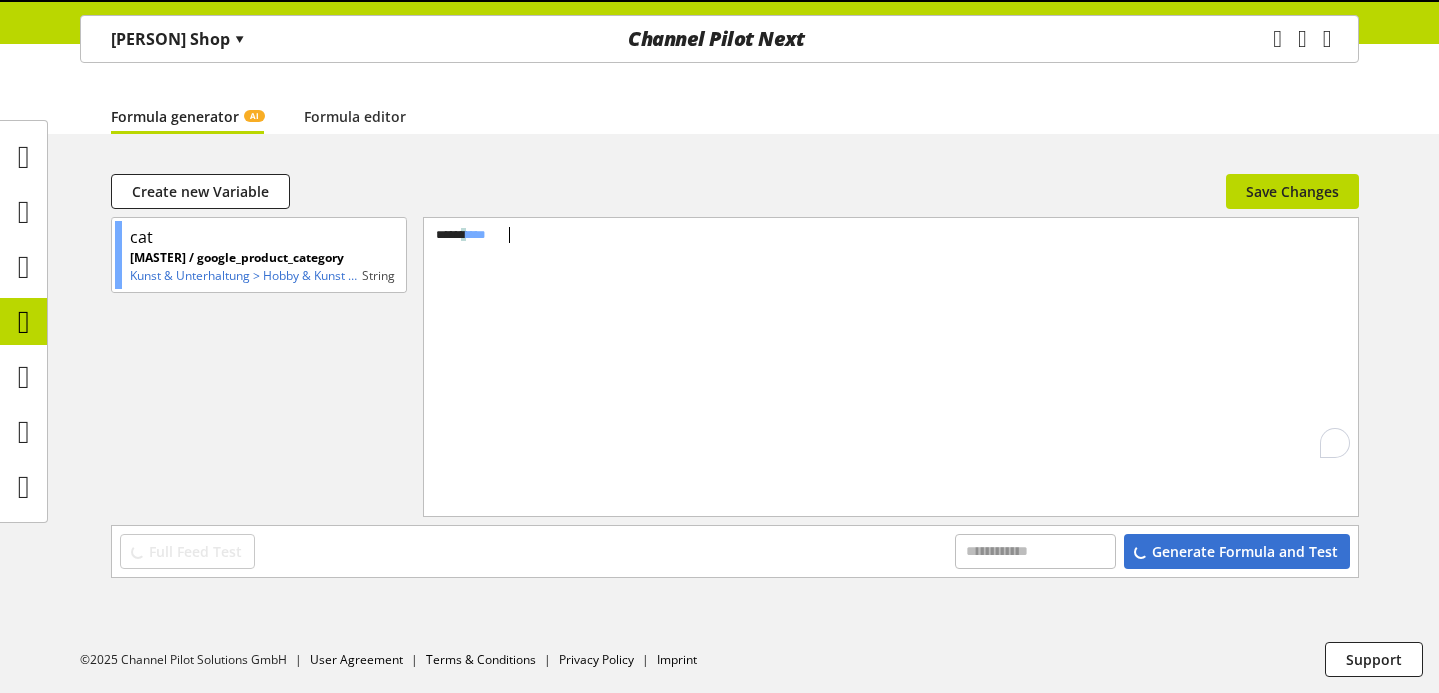 click on "***** * *** *" at bounding box center (891, 342) 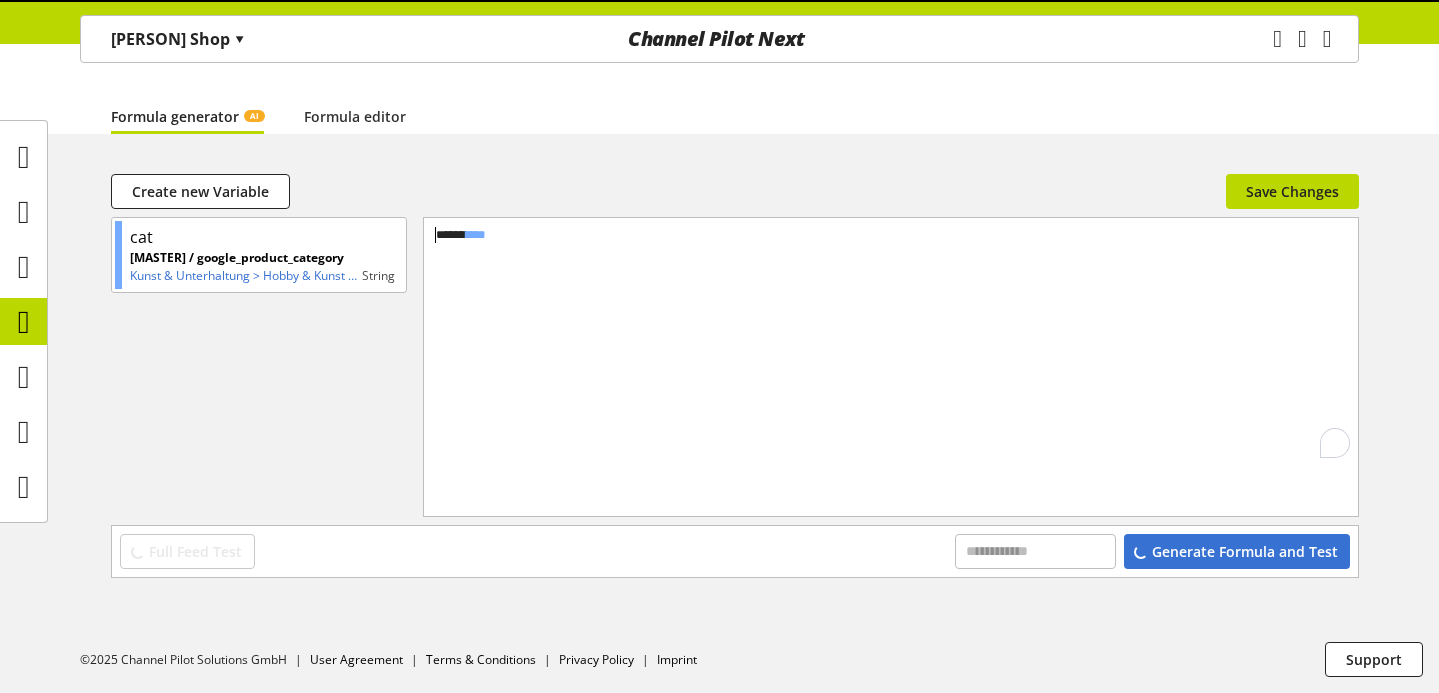 click on "[CREDIT_CARD]" at bounding box center (891, 342) 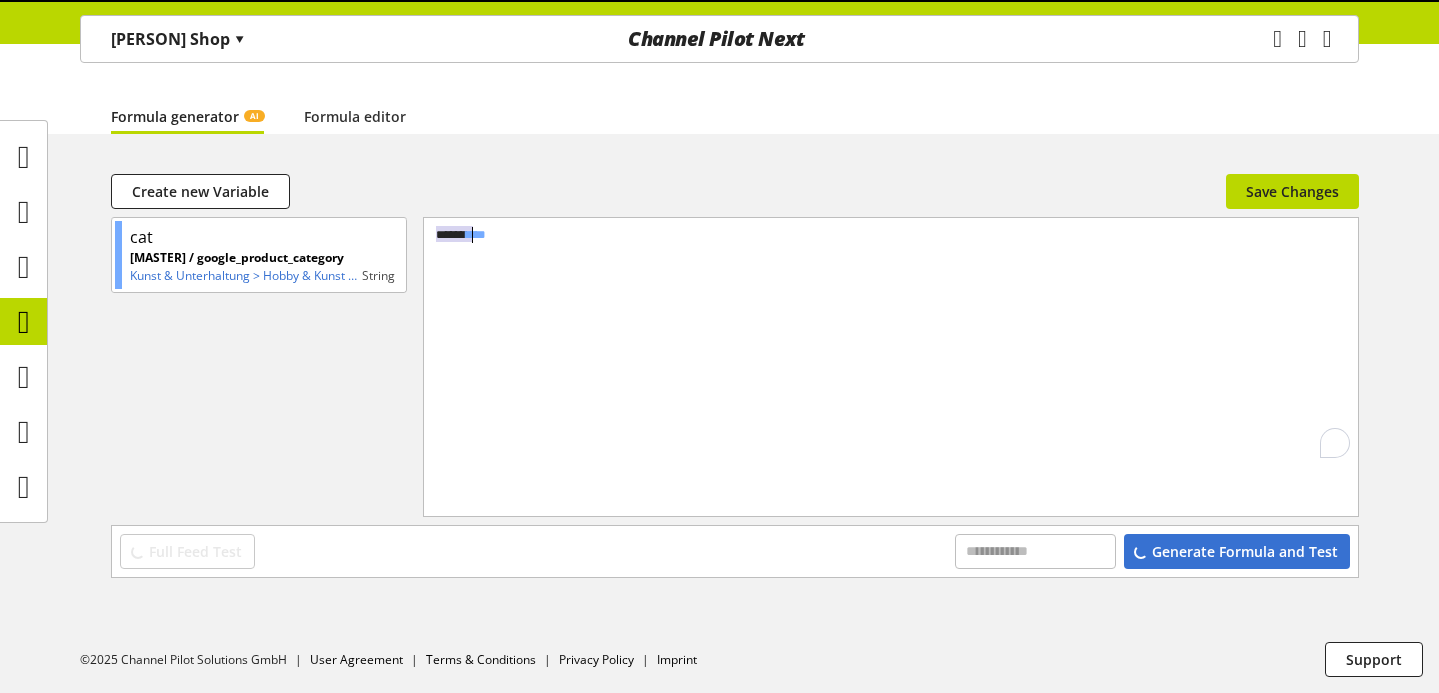 click on "[CREDIT_CARD]" at bounding box center [891, 342] 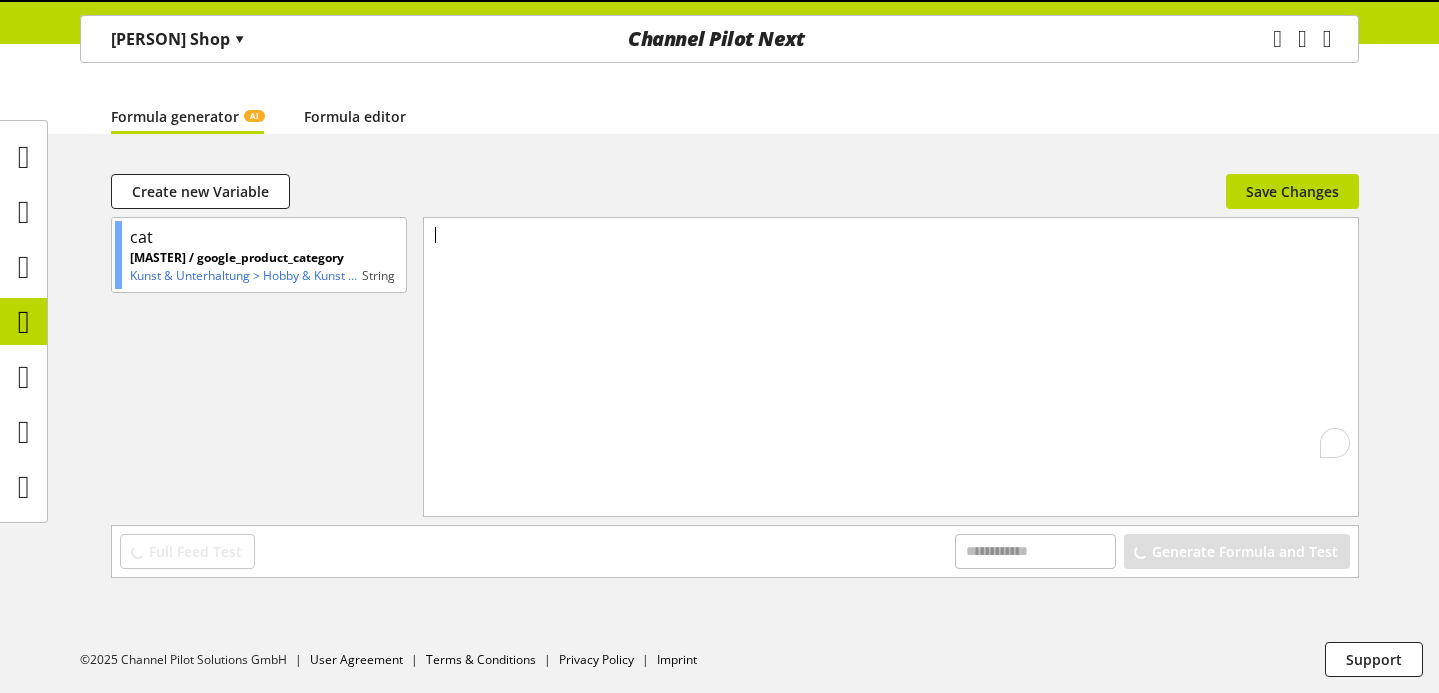 click on "Formula editor" at bounding box center [355, 116] 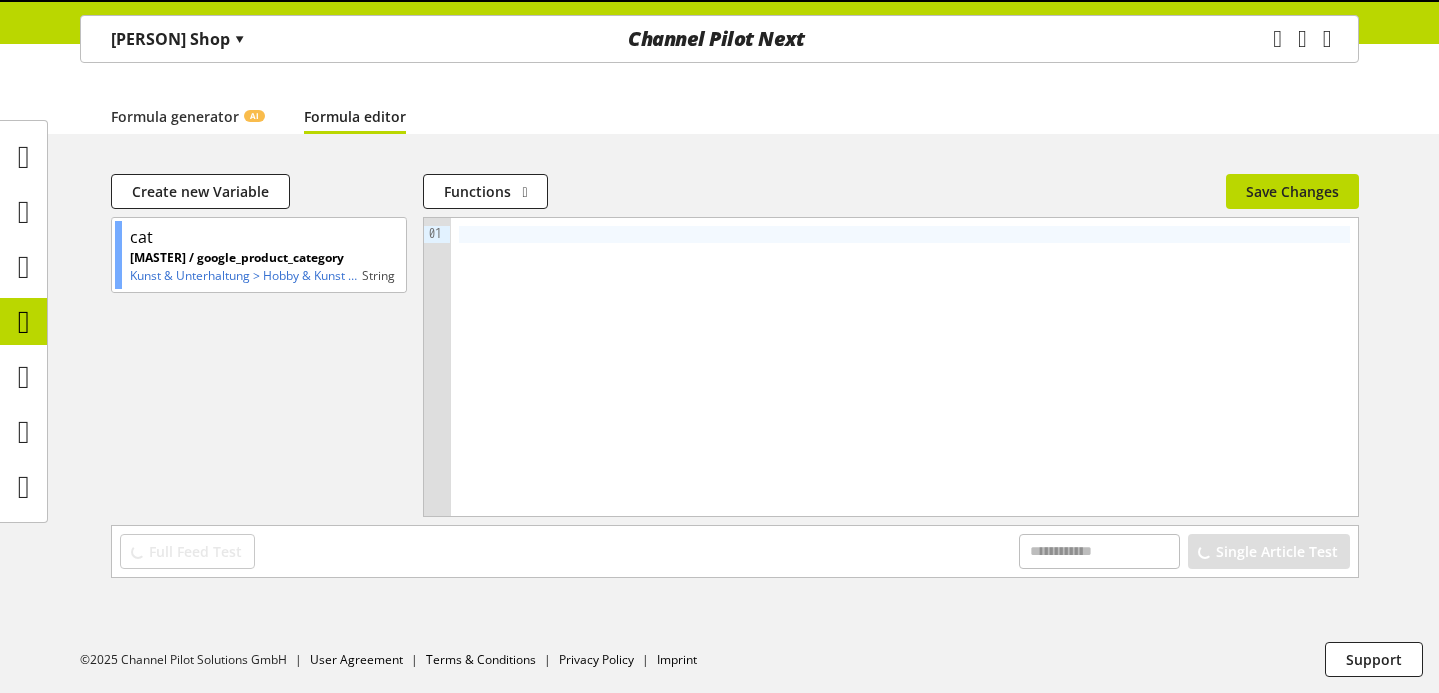 click at bounding box center (904, 367) 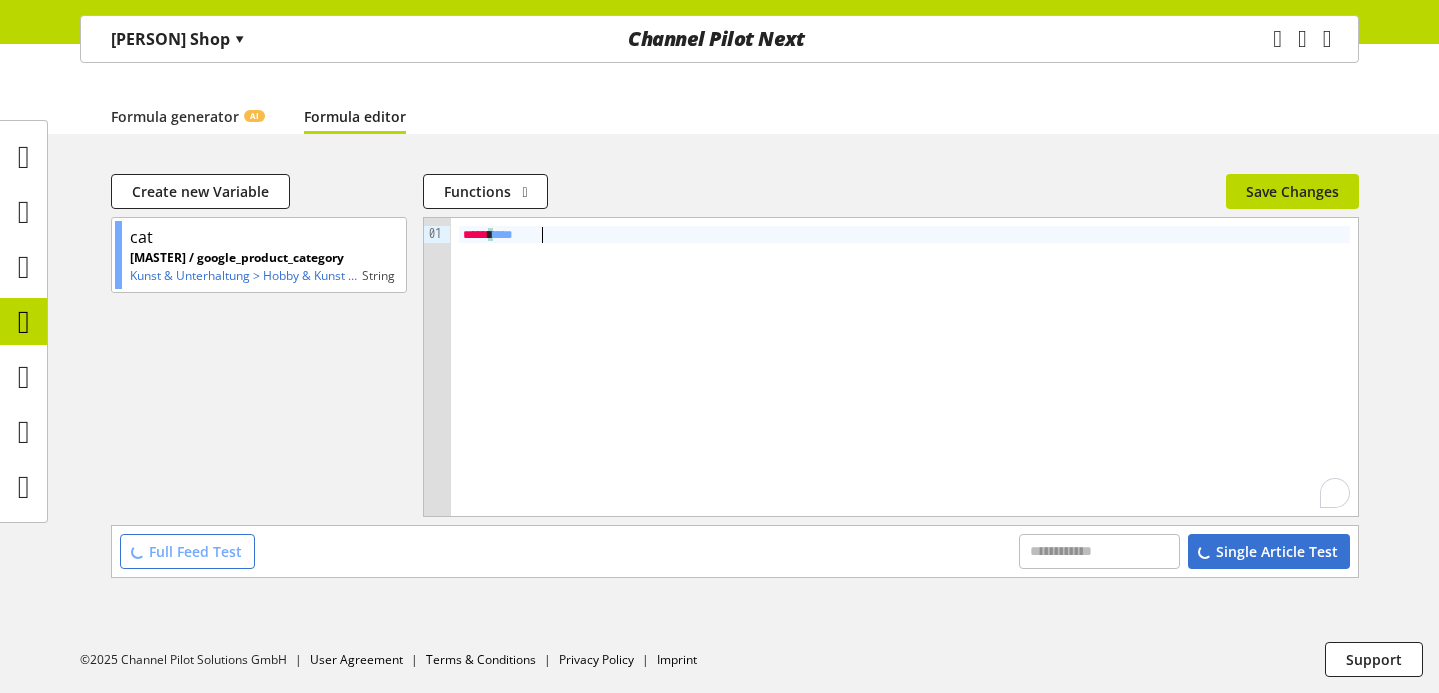 click on "Single Article Test" at bounding box center (1269, 551) 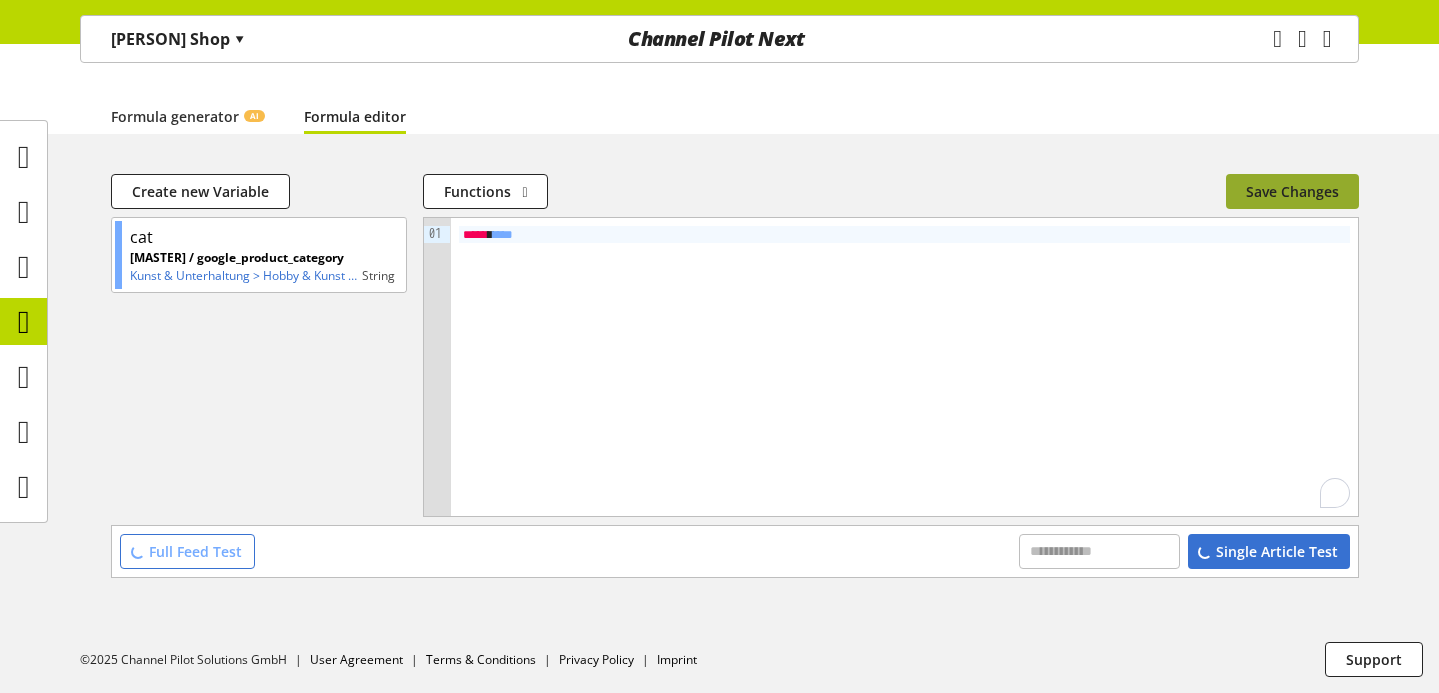click on "Save Changes" at bounding box center [1292, 191] 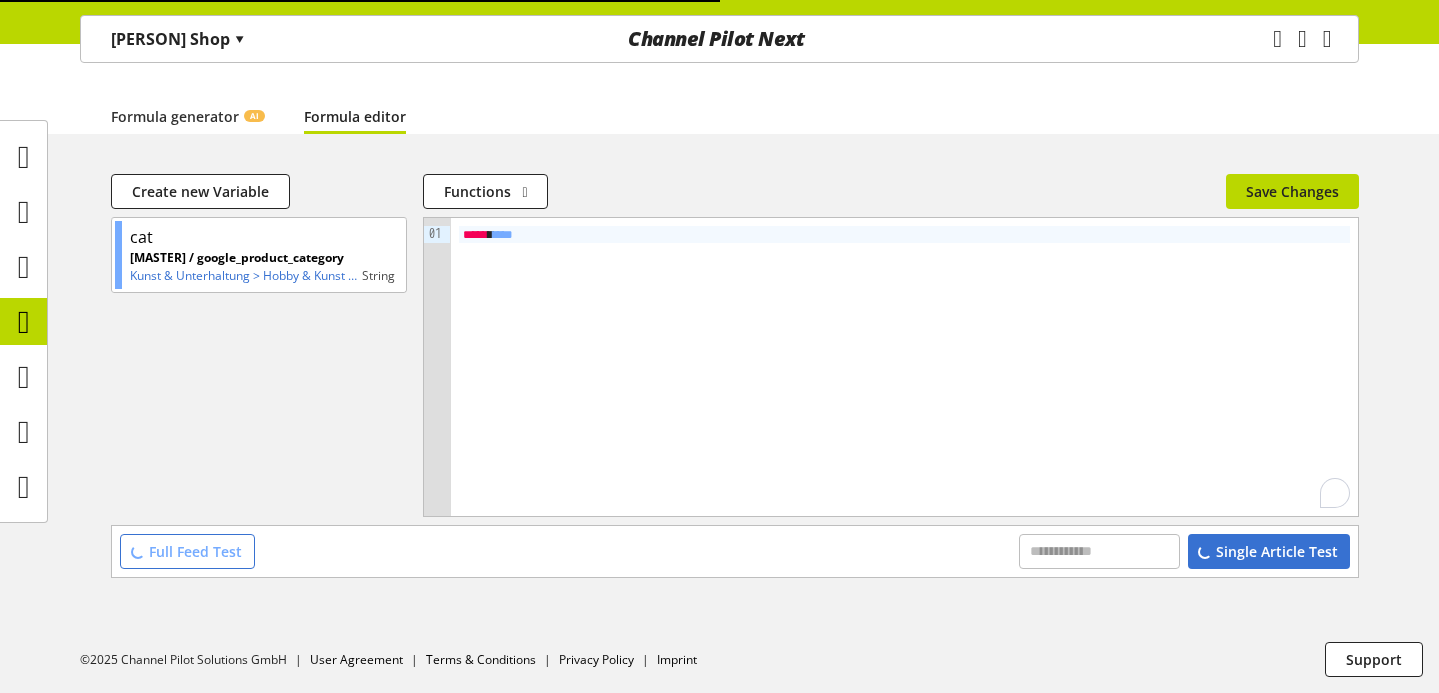 click on "[PERSON] Shop ▾" at bounding box center [178, 39] 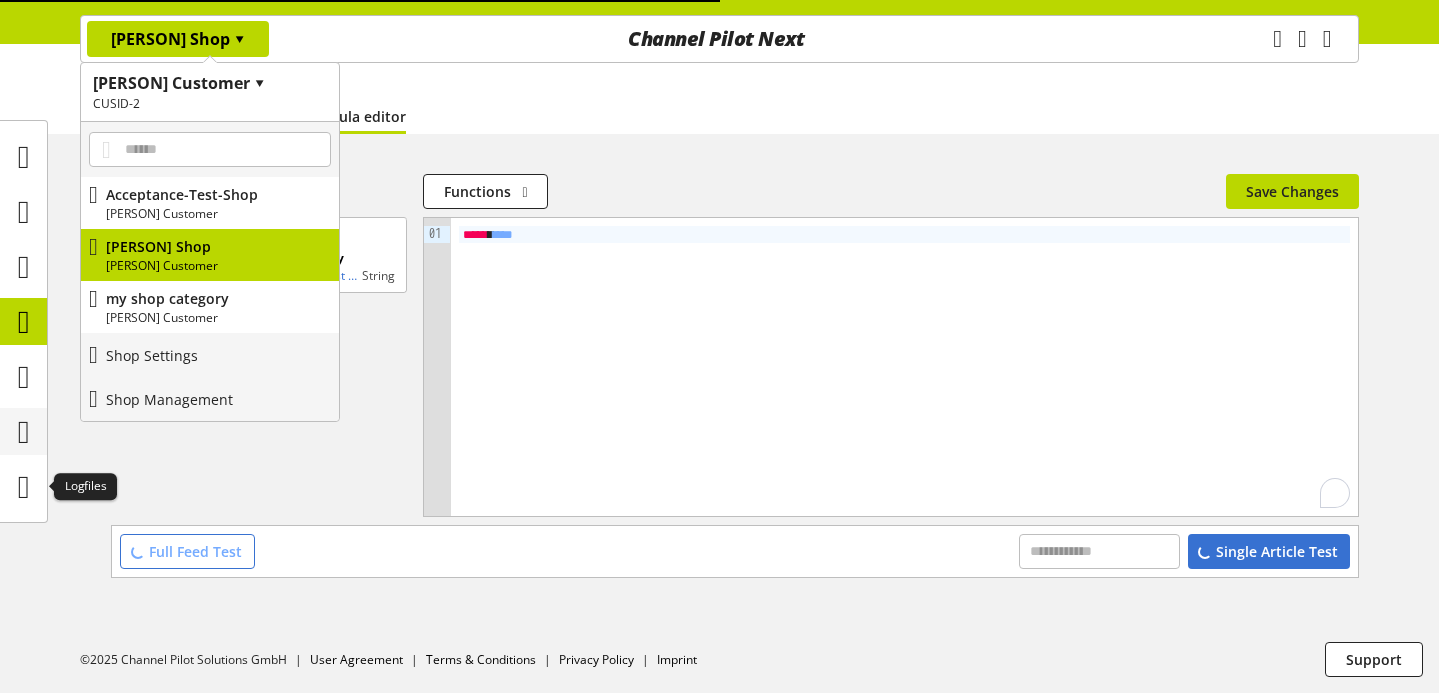 click at bounding box center [24, 432] 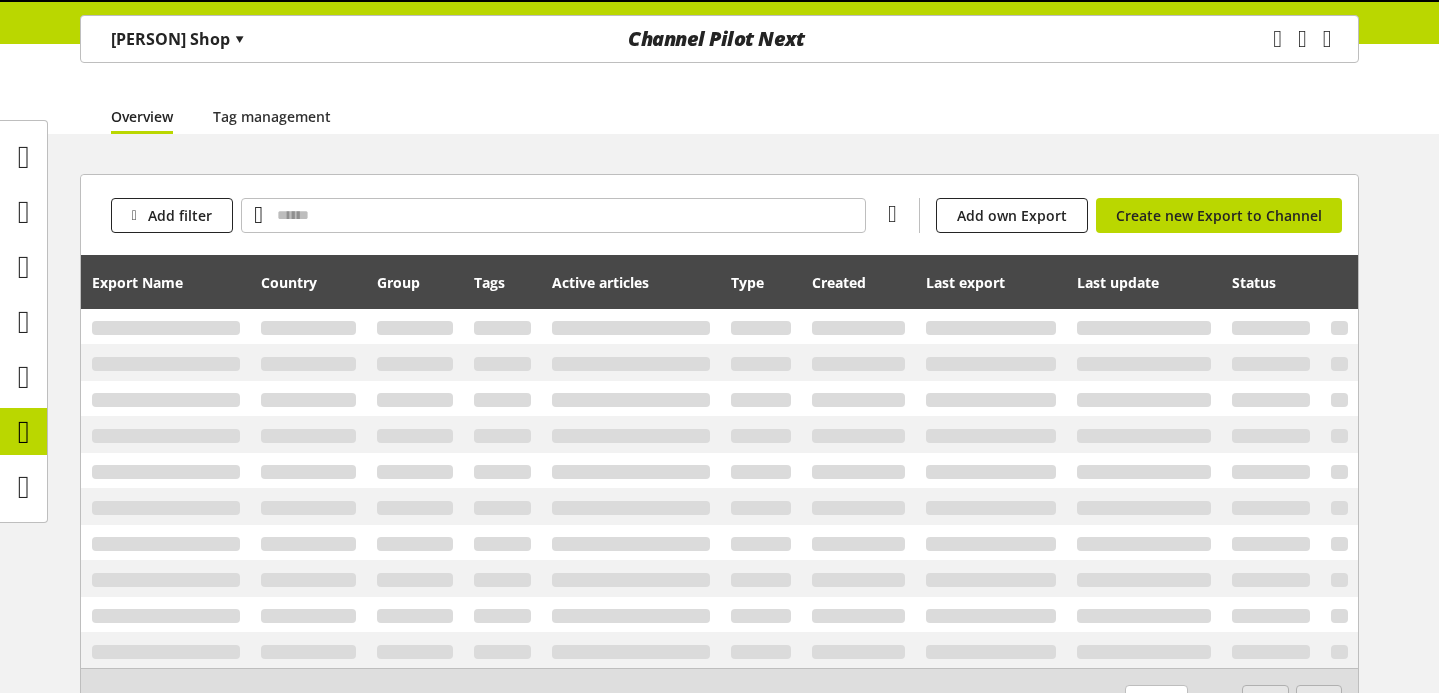 scroll, scrollTop: 0, scrollLeft: 0, axis: both 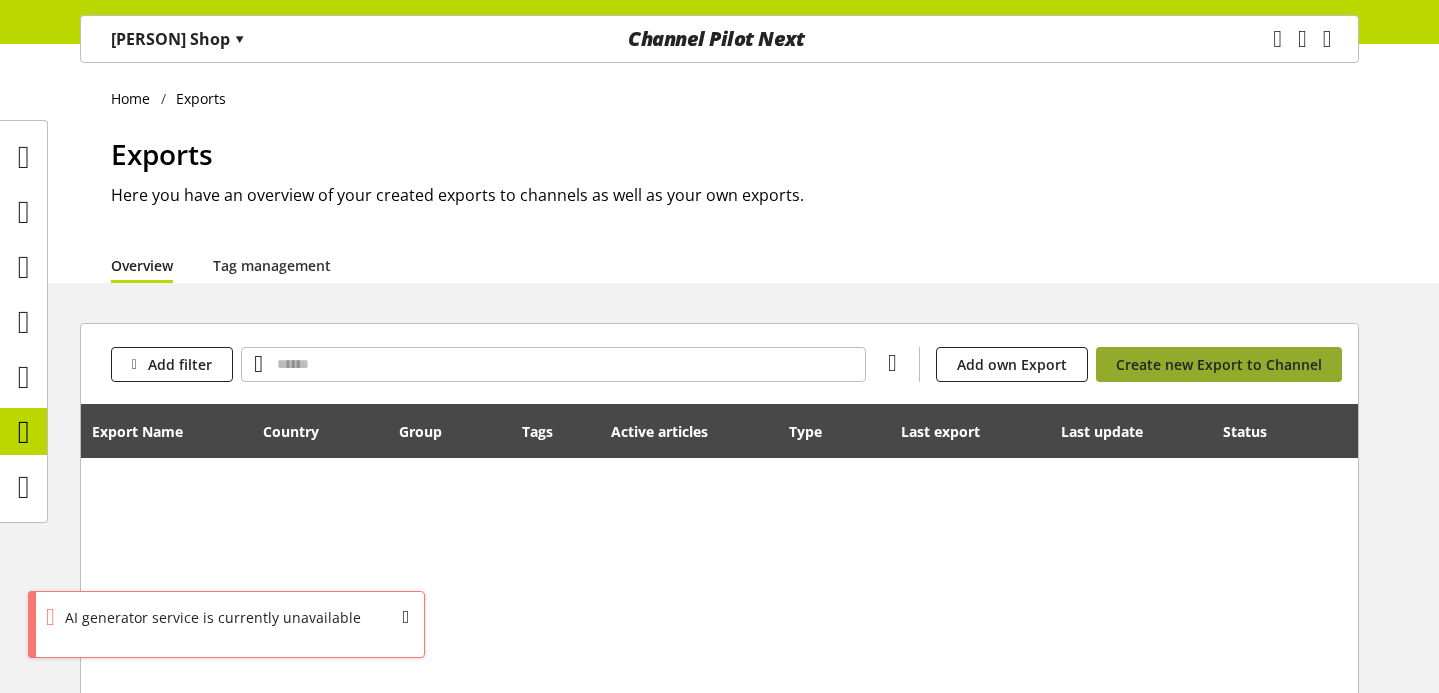 click on "Create new Export to Channel" at bounding box center [1219, 364] 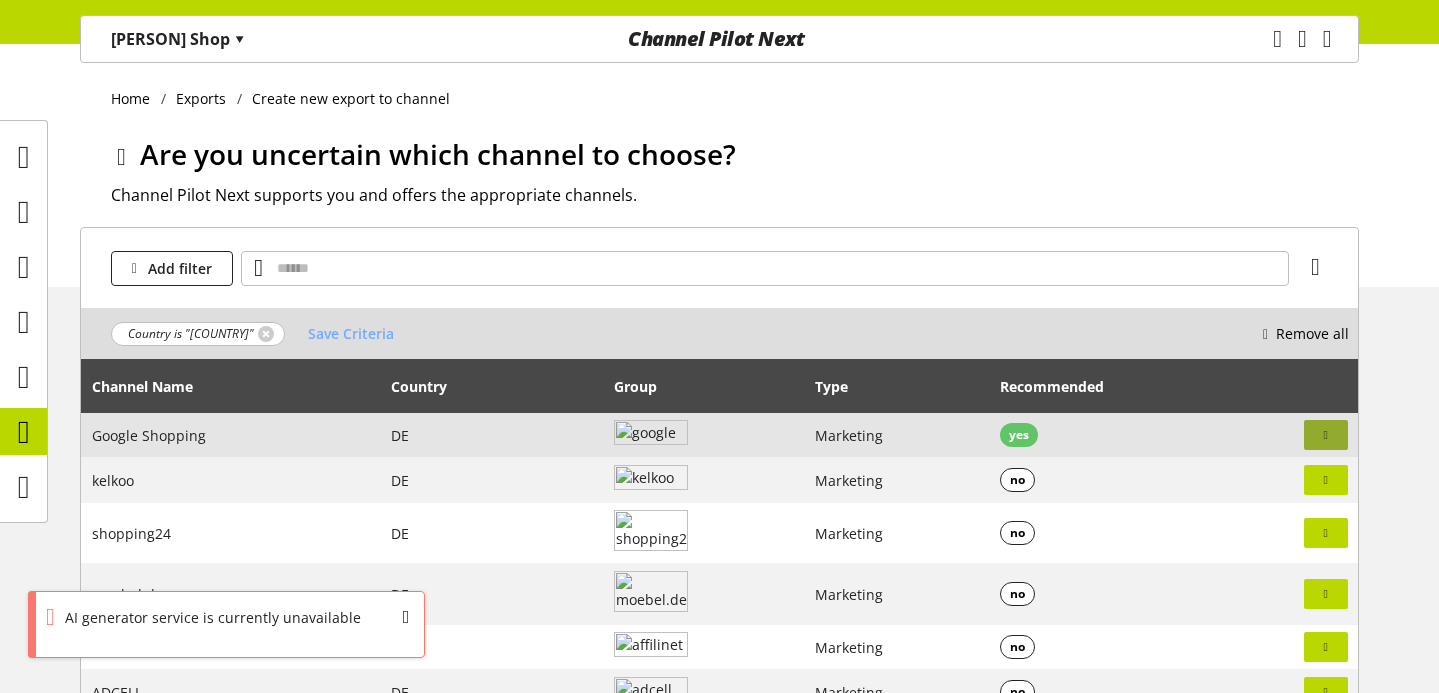click at bounding box center [1326, 435] 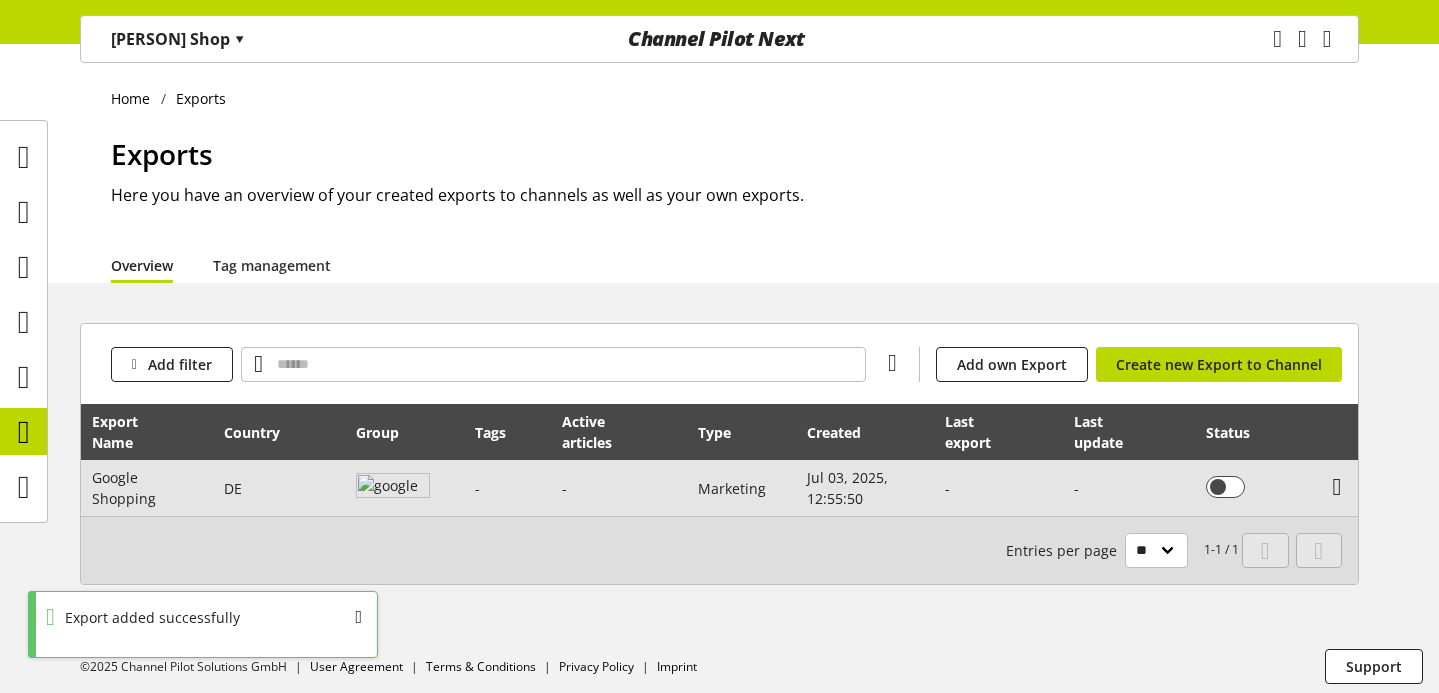 click at bounding box center (1337, 487) 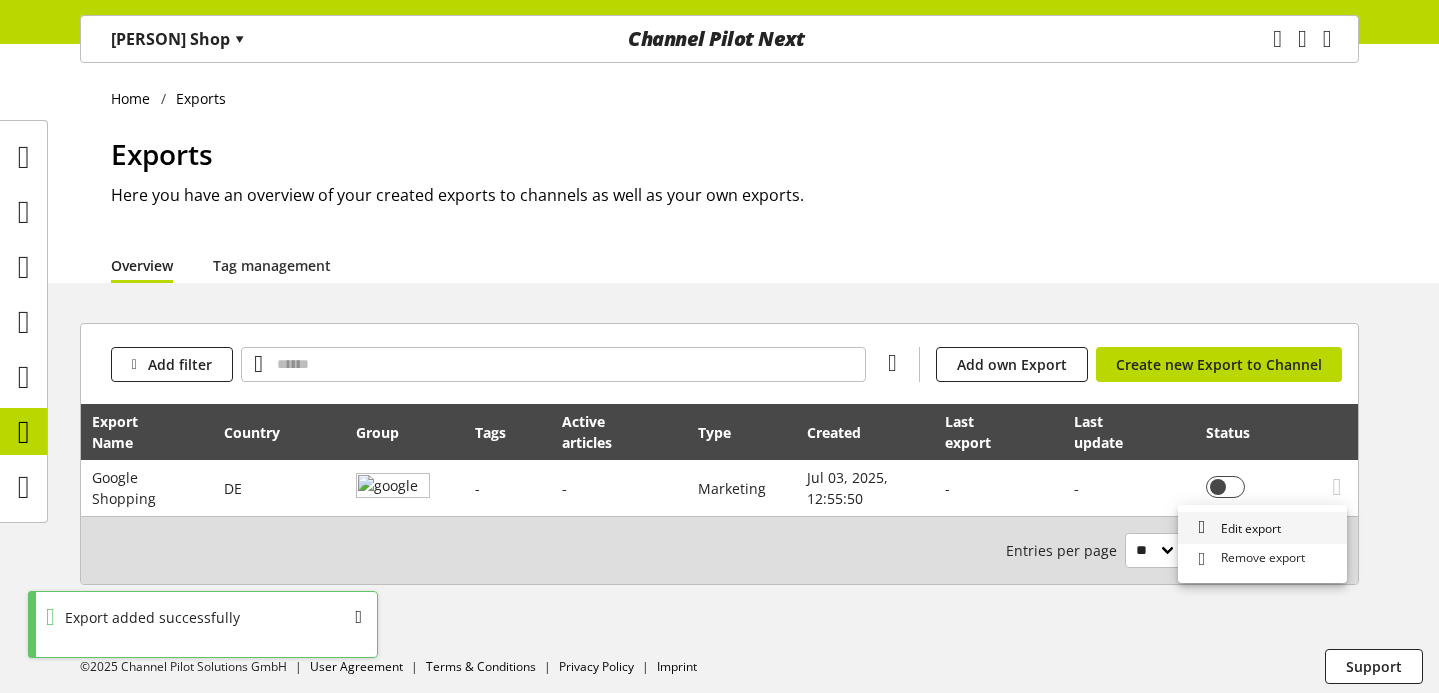 click on "Edit export" at bounding box center [1262, 528] 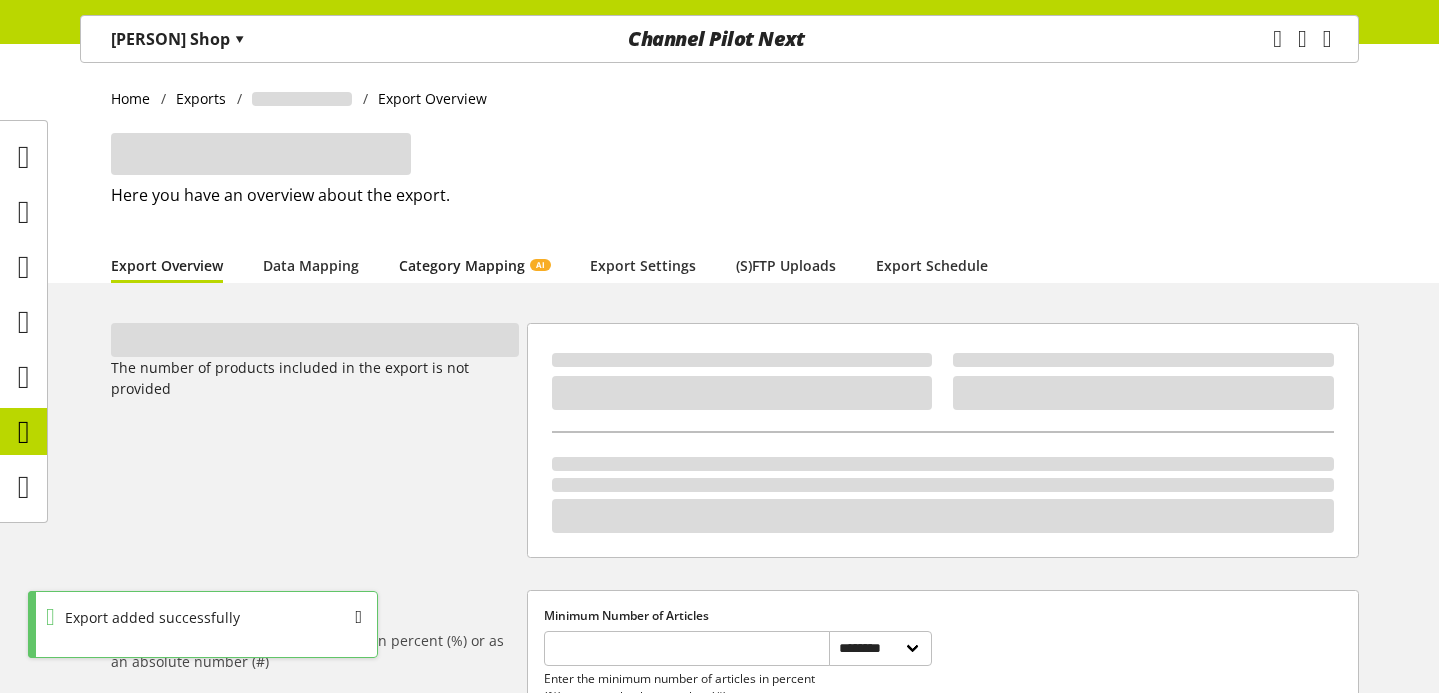 click on "Category Mapping AI" at bounding box center (474, 265) 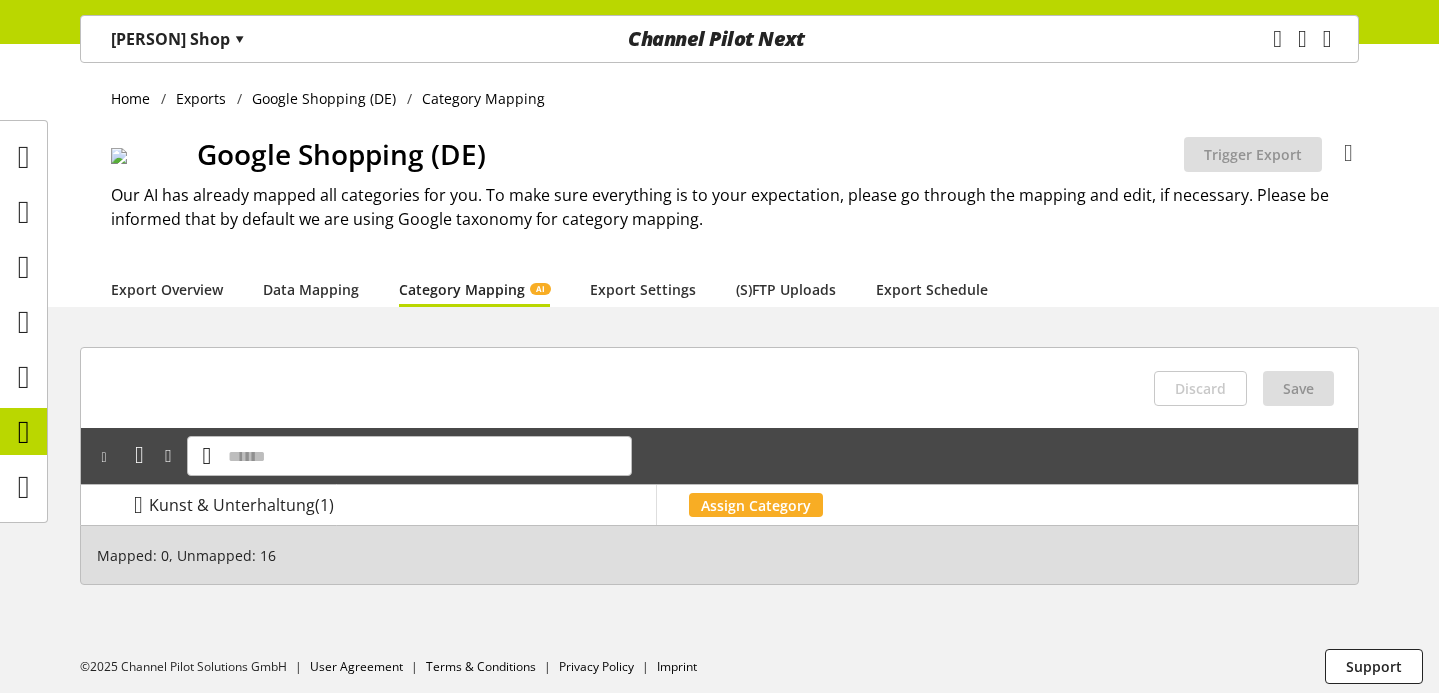 scroll, scrollTop: 6, scrollLeft: 0, axis: vertical 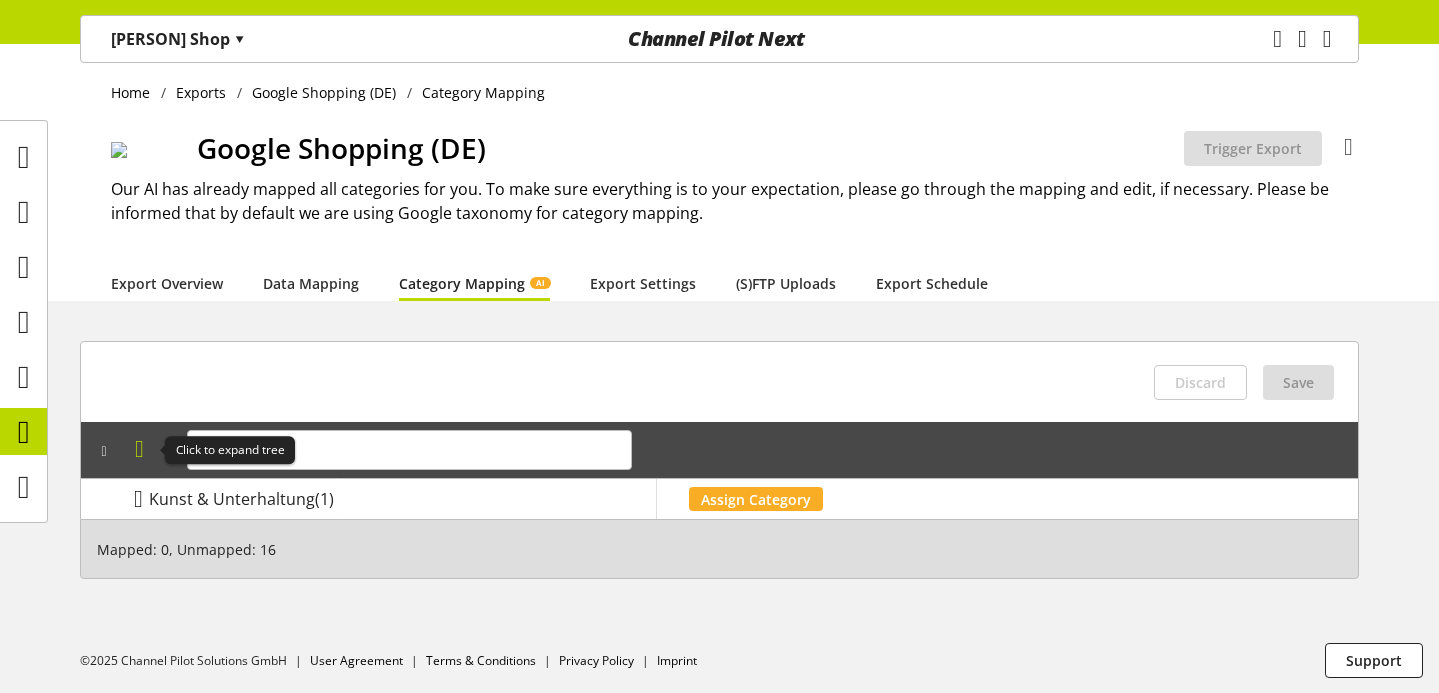 click at bounding box center [139, 449] 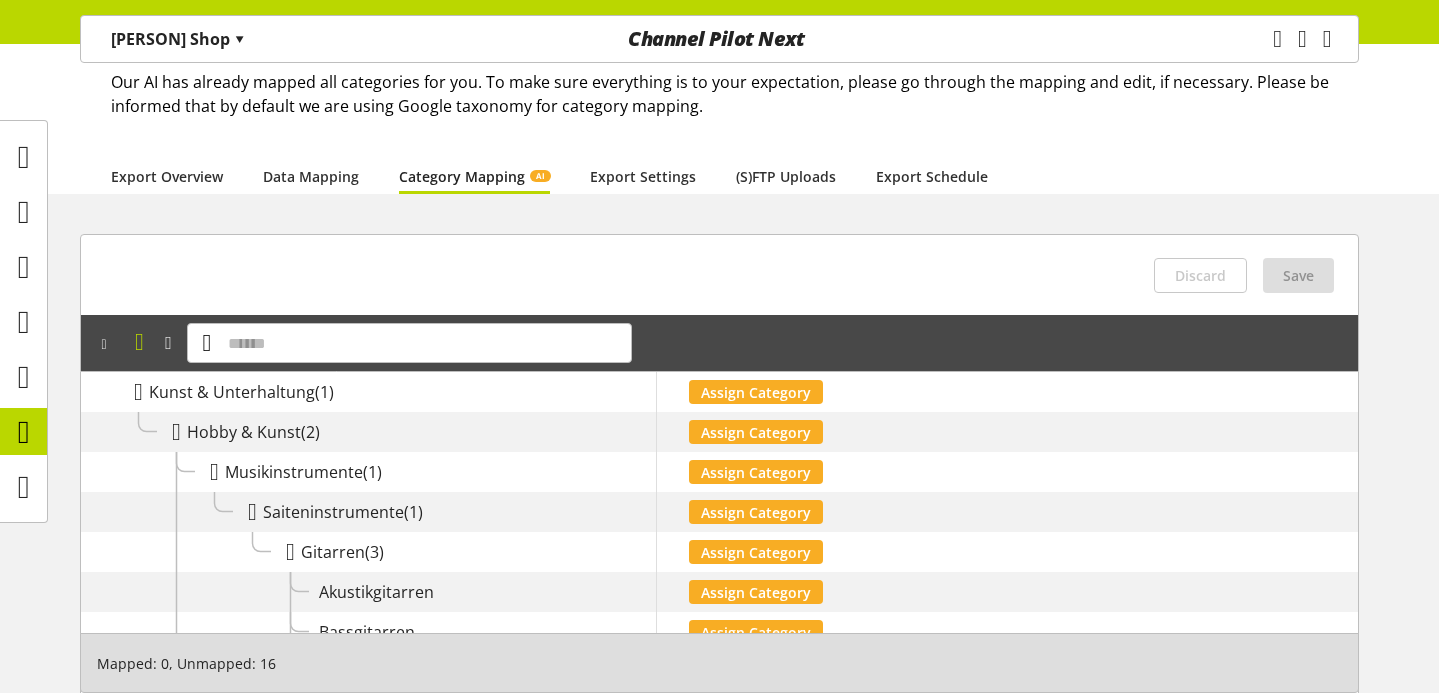 scroll, scrollTop: 0, scrollLeft: 0, axis: both 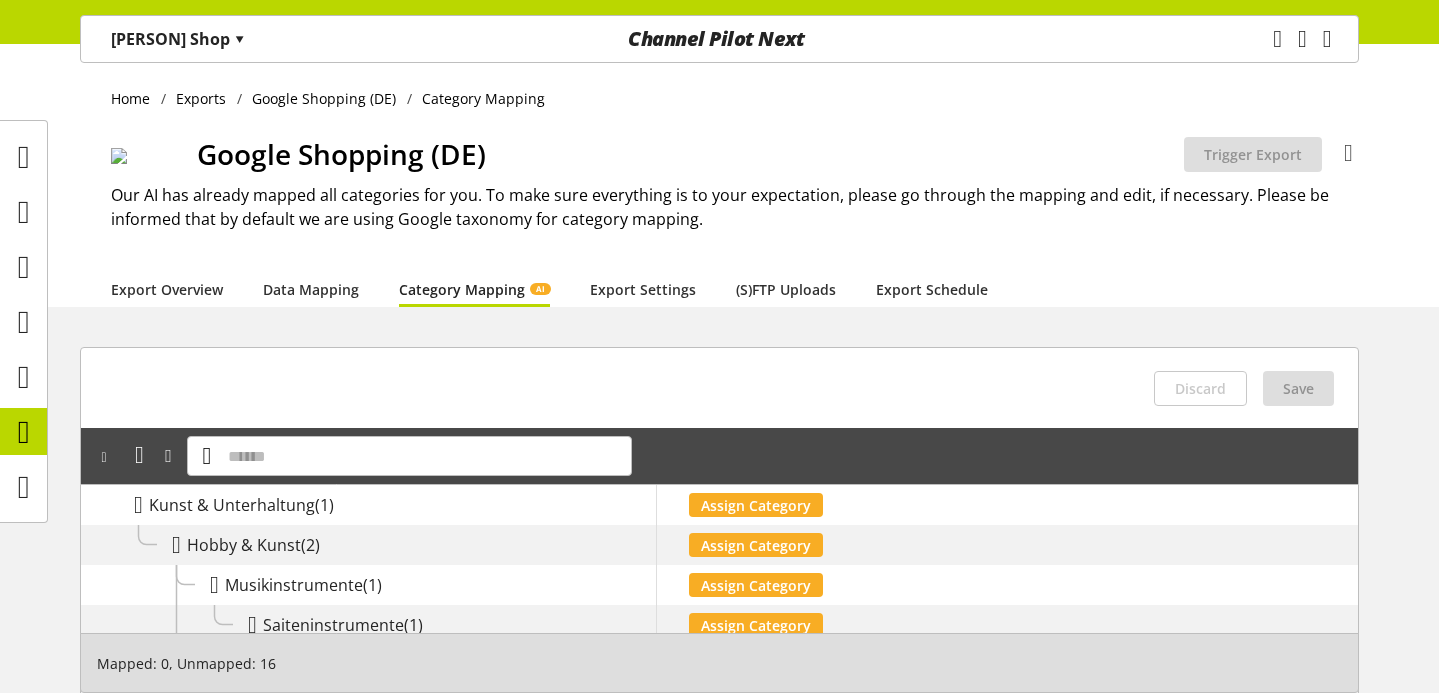 click on "[PERSON] Shop ▾" at bounding box center [178, 39] 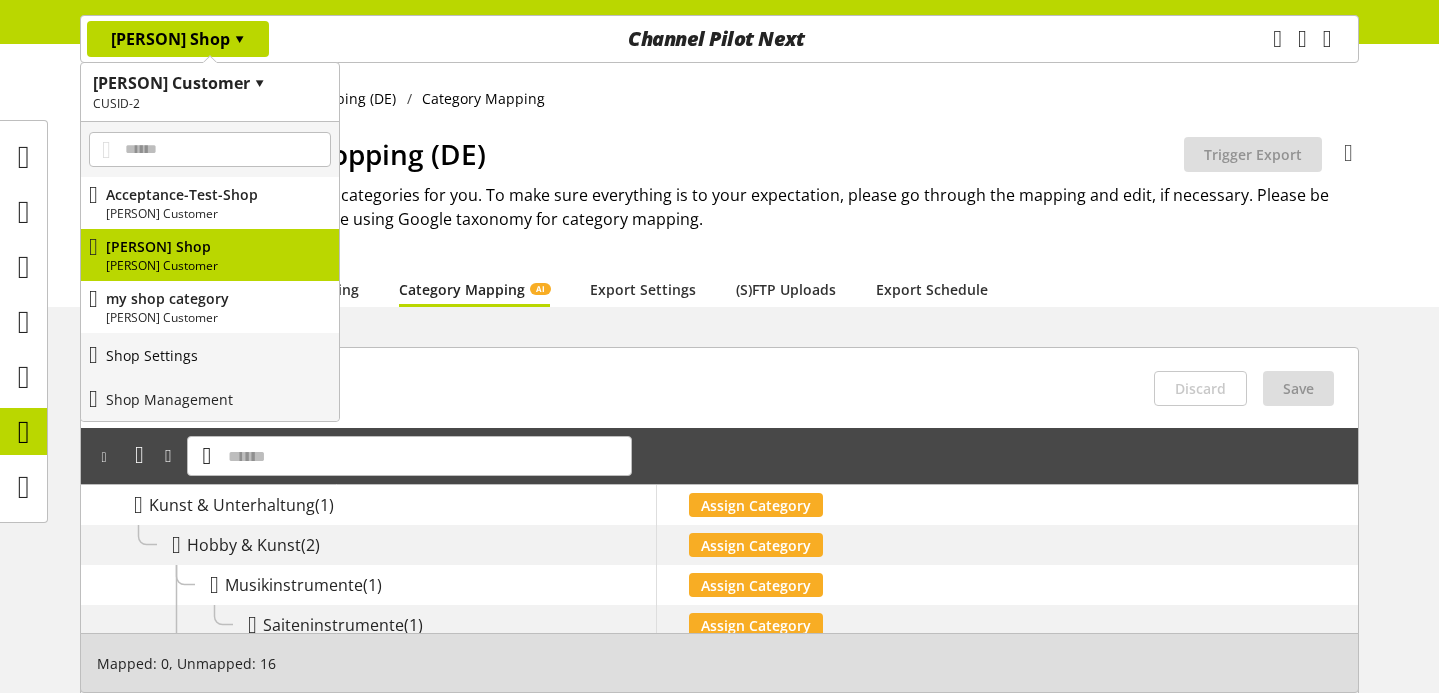 click on "Shop Settings" at bounding box center [210, 355] 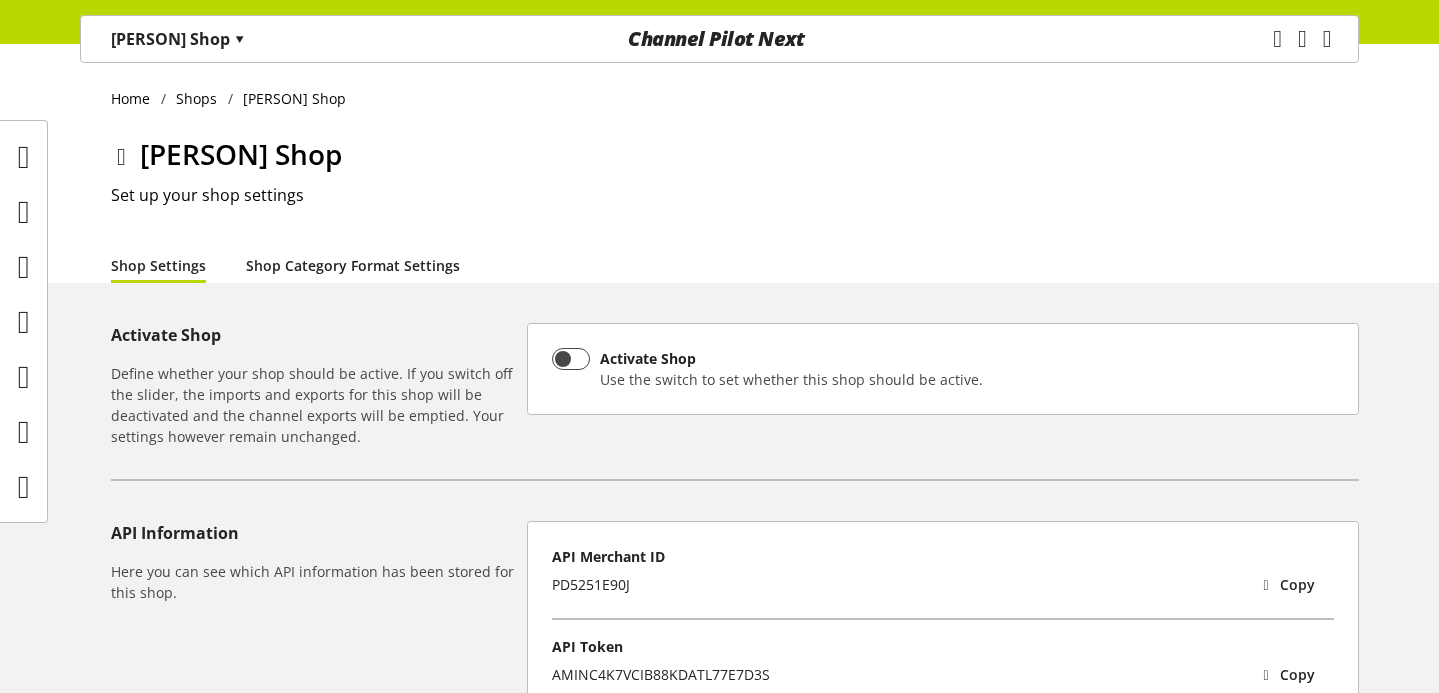 click on "Shop Category Format Settings" at bounding box center [353, 265] 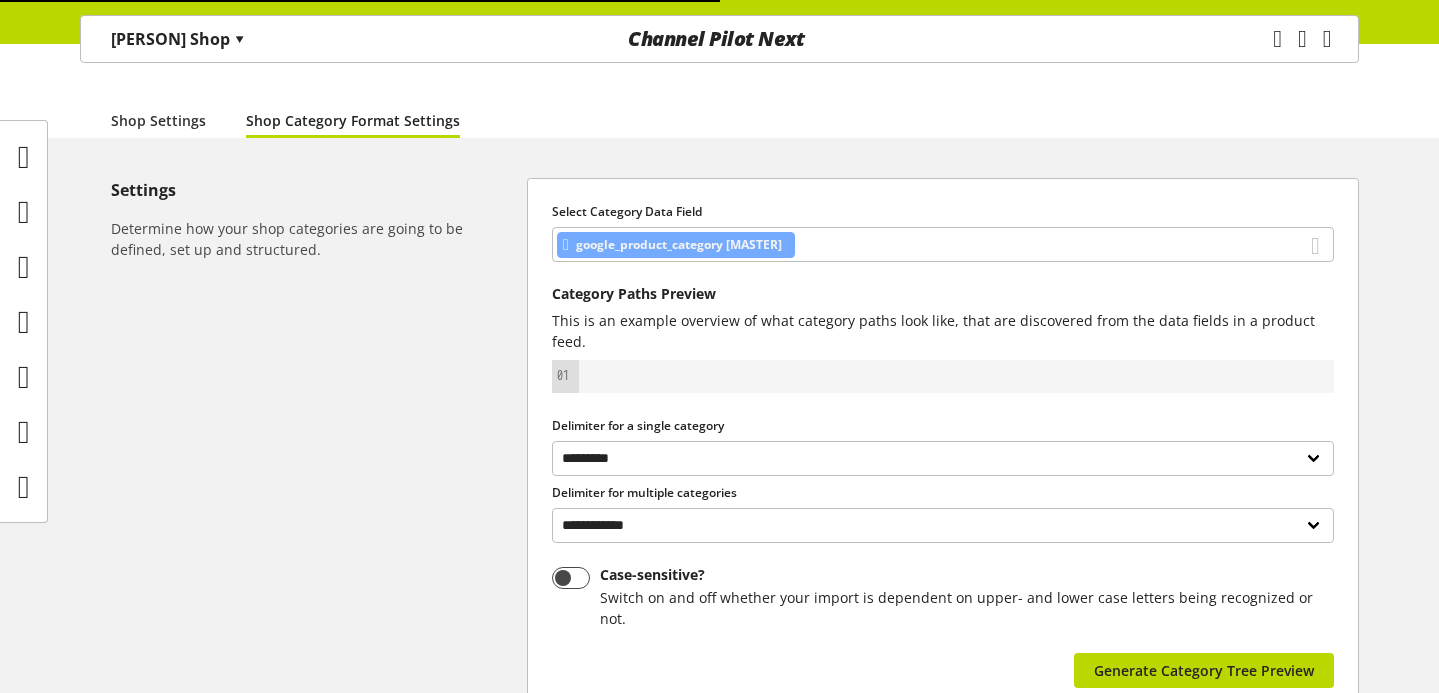scroll, scrollTop: 168, scrollLeft: 0, axis: vertical 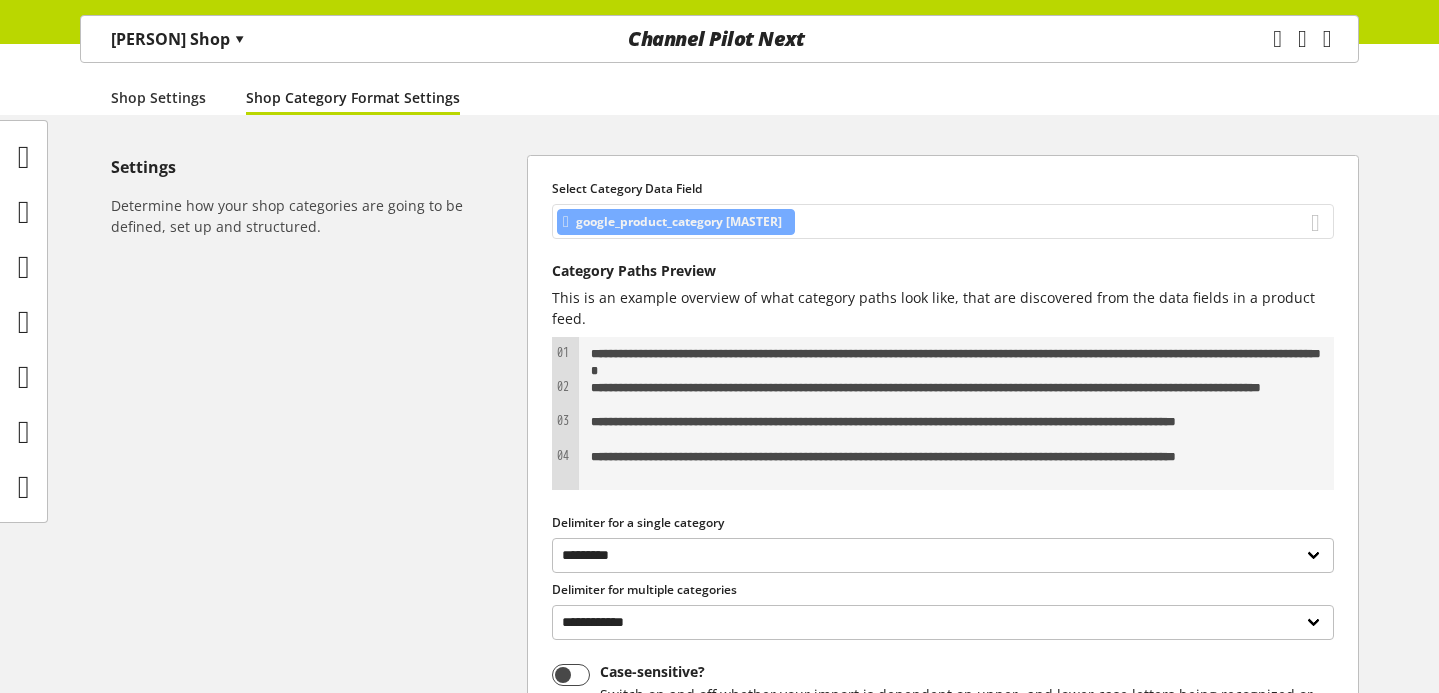 click on "google_product_category [MASTER]" at bounding box center (679, 222) 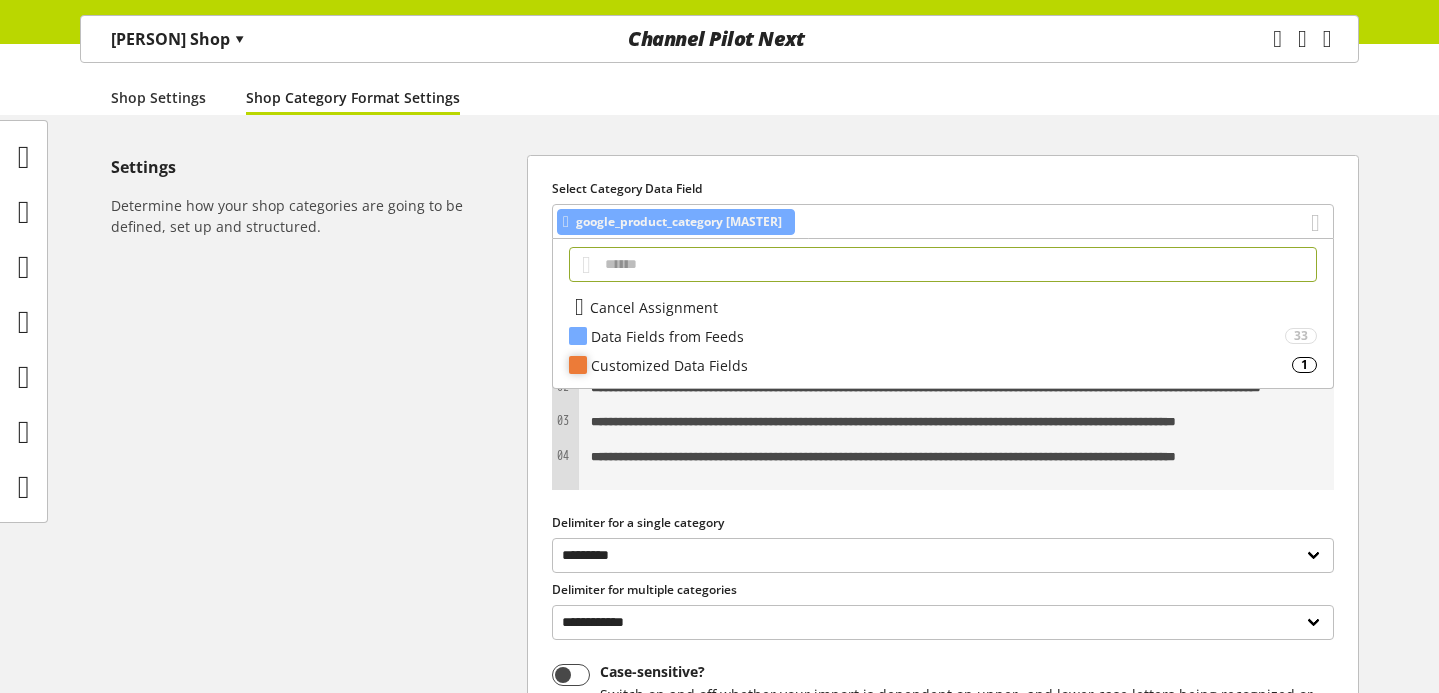 click on "Customized Data Fields" at bounding box center (938, 336) 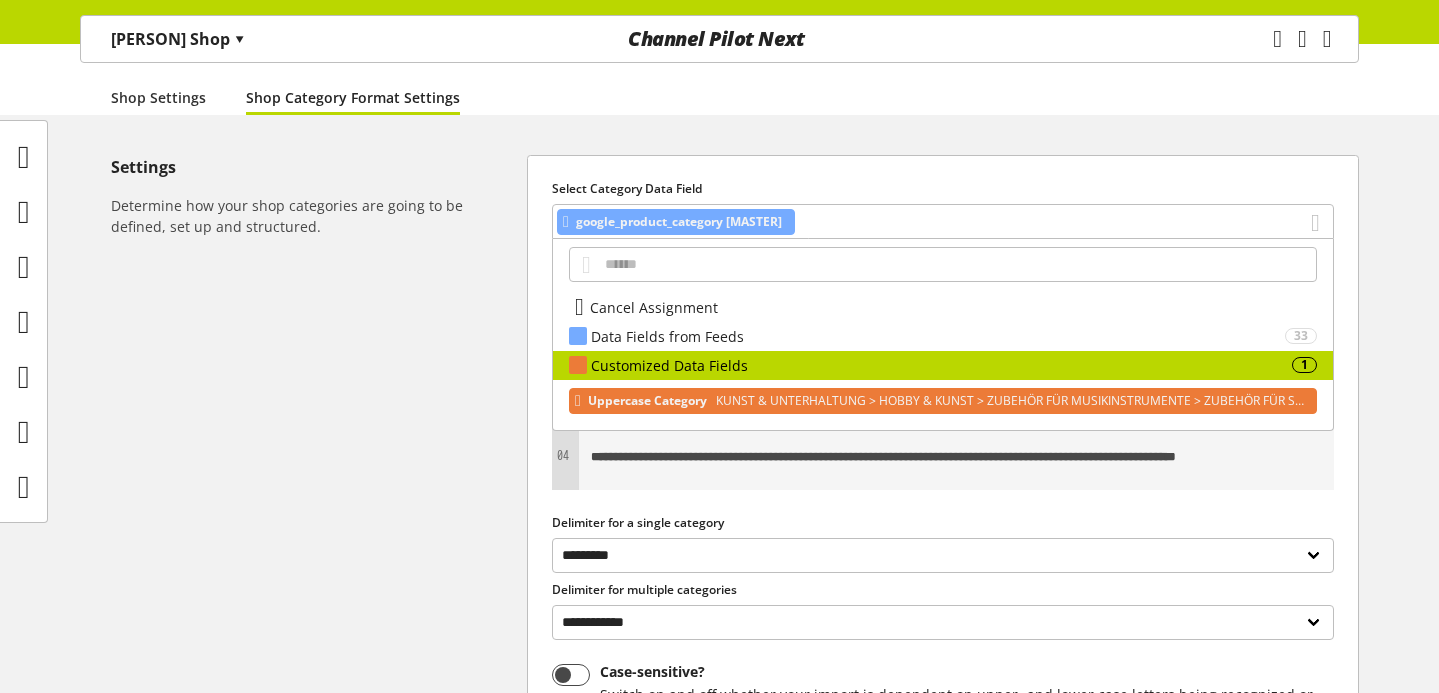 click on "Uppercase Category" at bounding box center (647, 401) 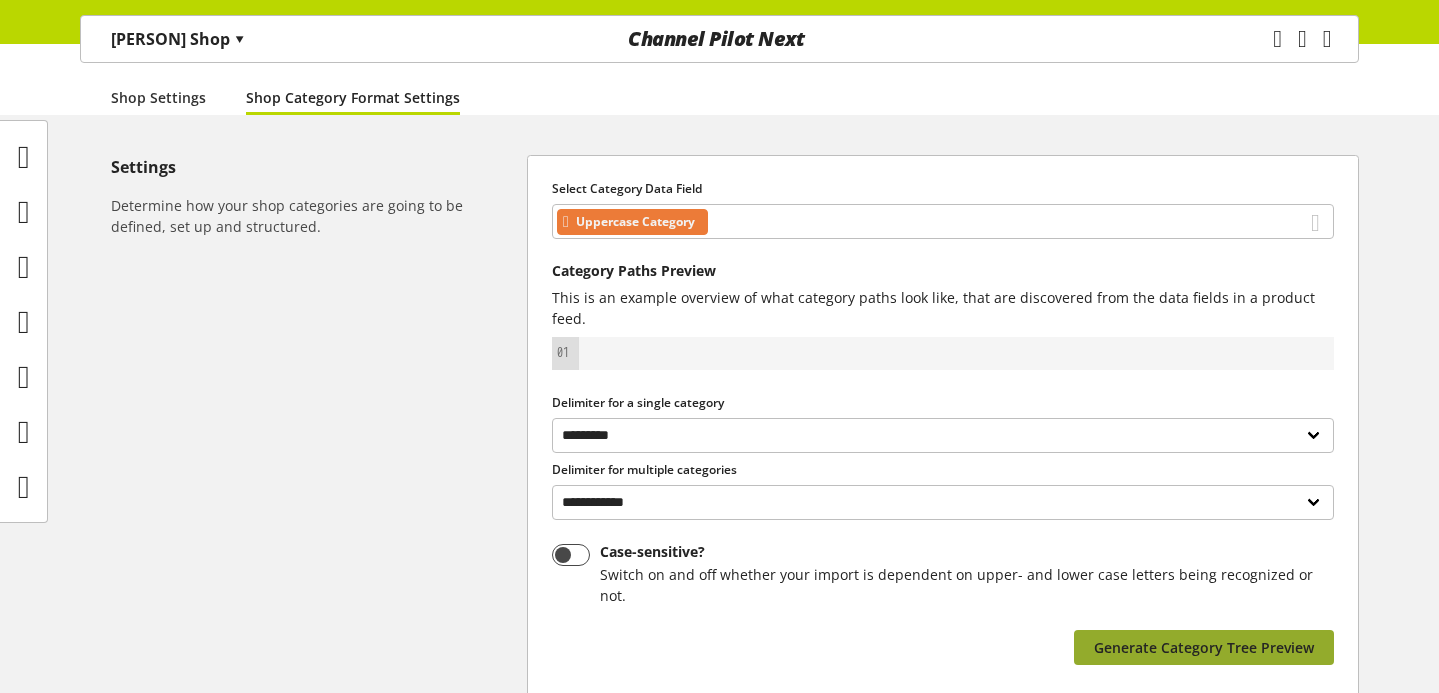 click on "Generate Category Tree Preview" at bounding box center (1204, 647) 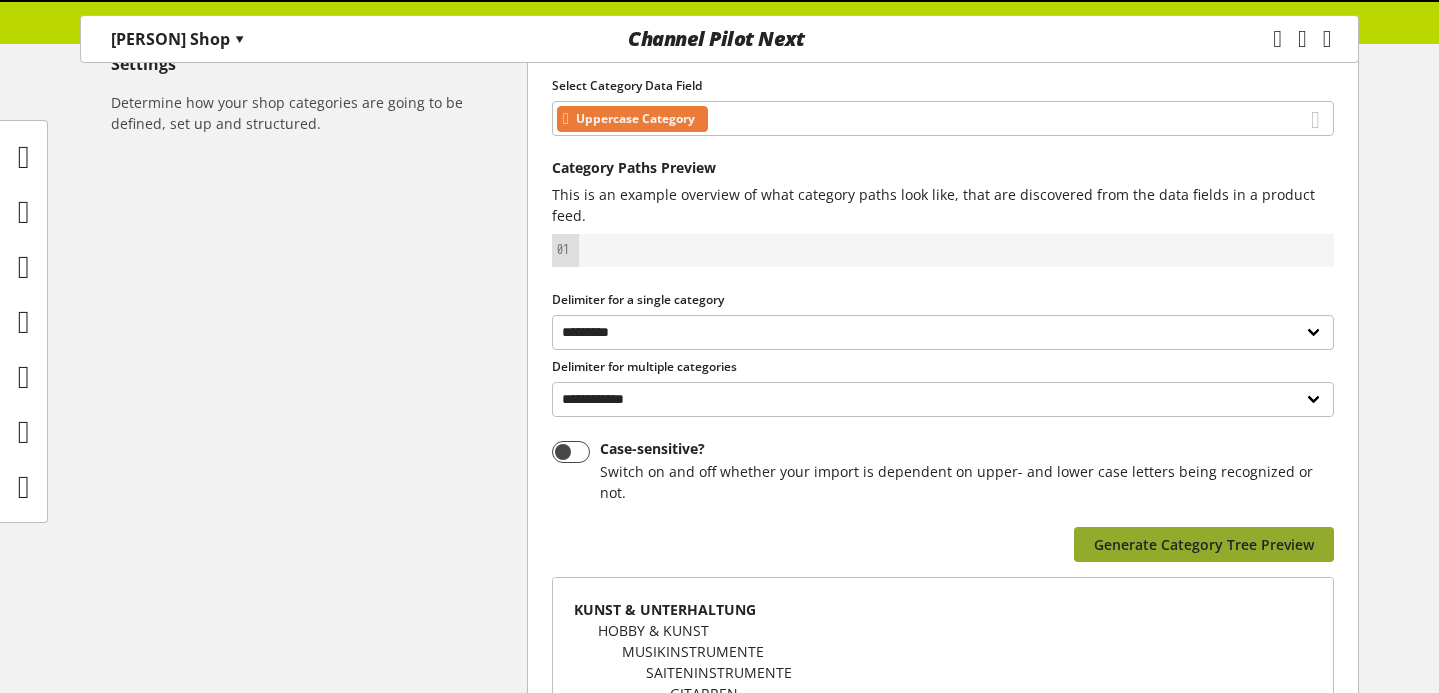 scroll, scrollTop: 249, scrollLeft: 0, axis: vertical 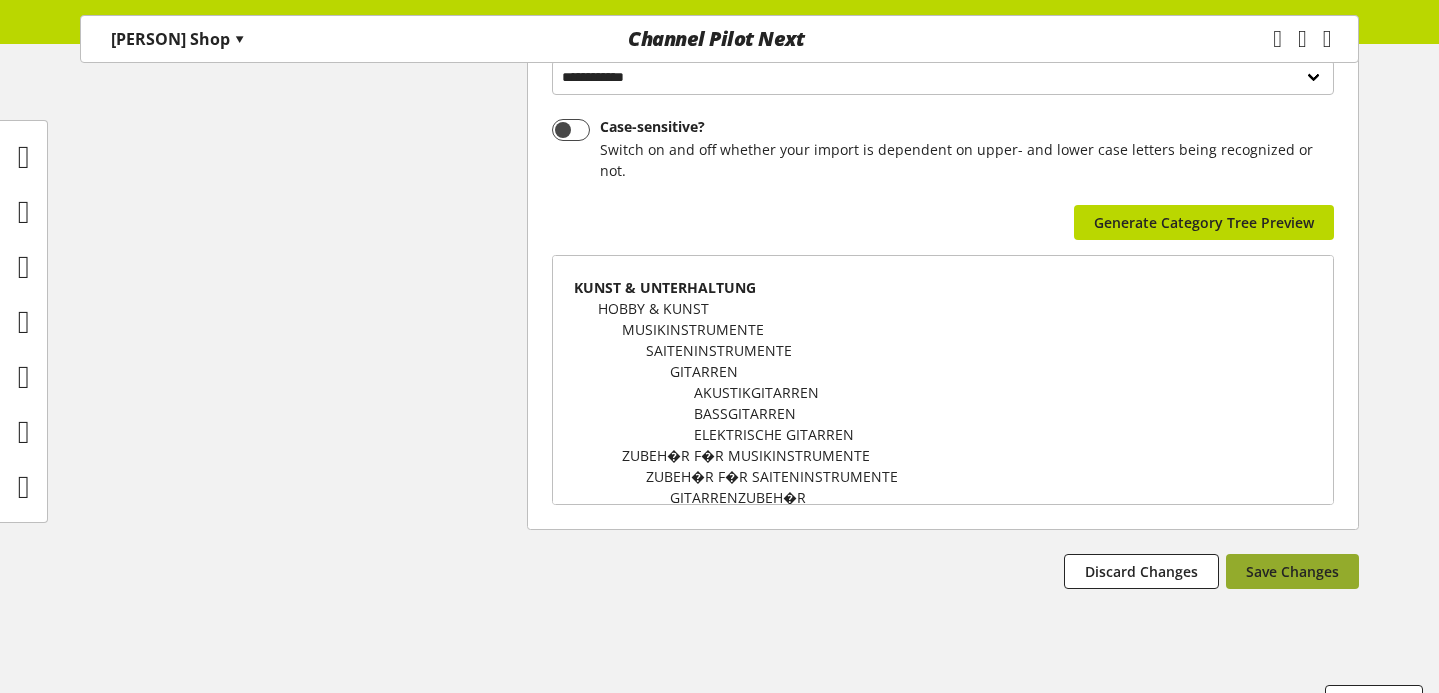 click on "Save Changes" at bounding box center (1292, 571) 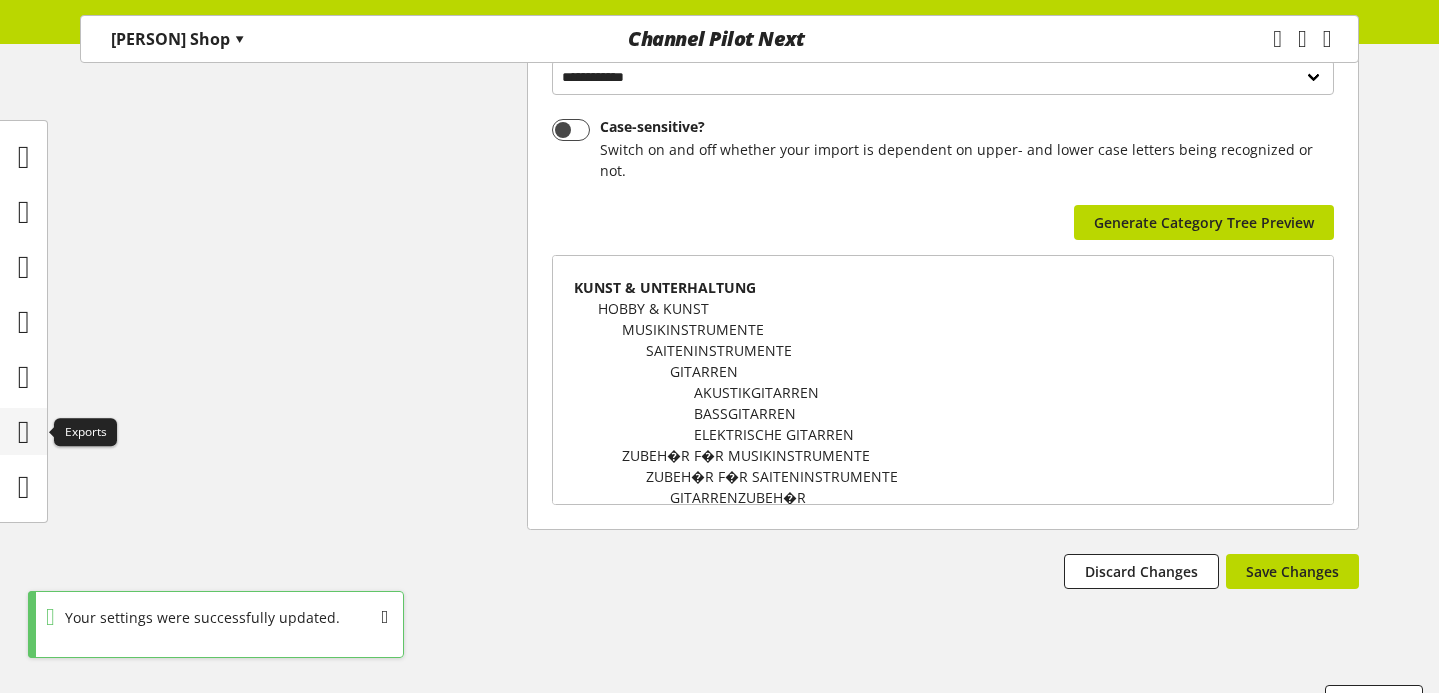 click at bounding box center [24, 432] 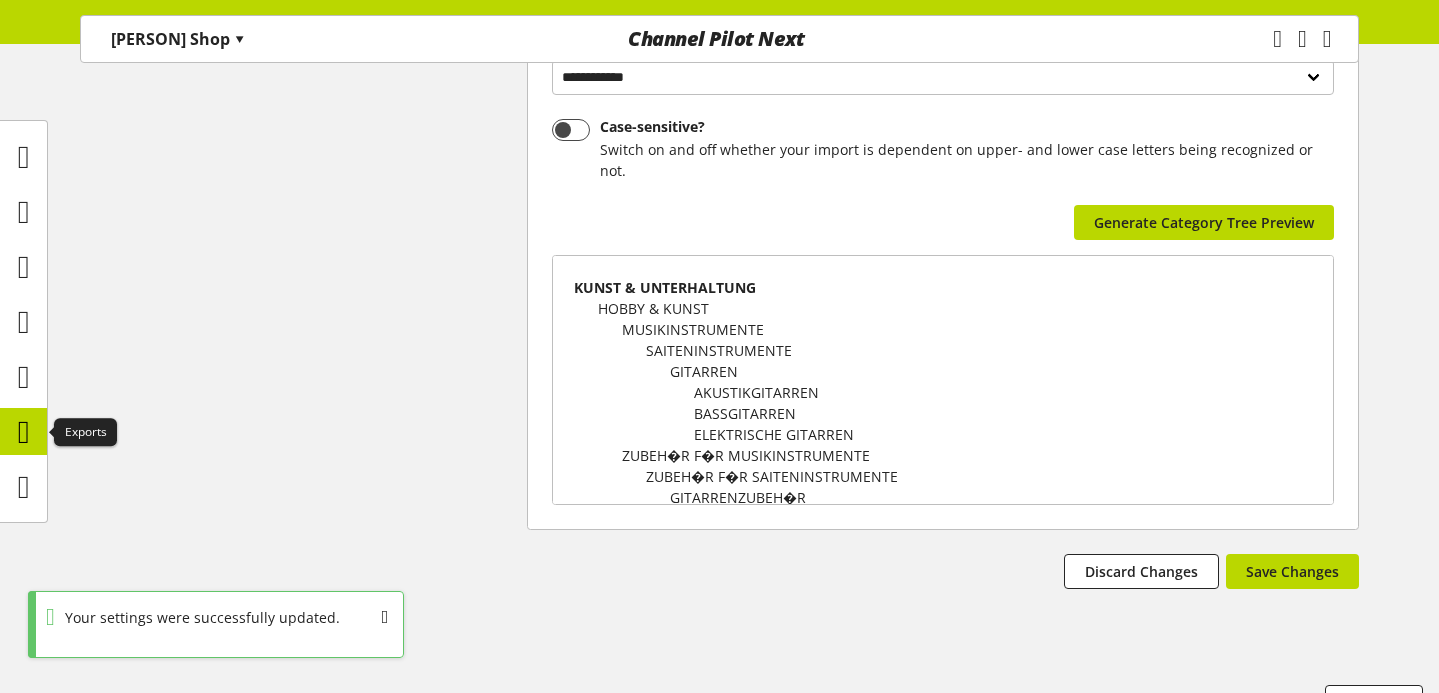 scroll, scrollTop: 0, scrollLeft: 0, axis: both 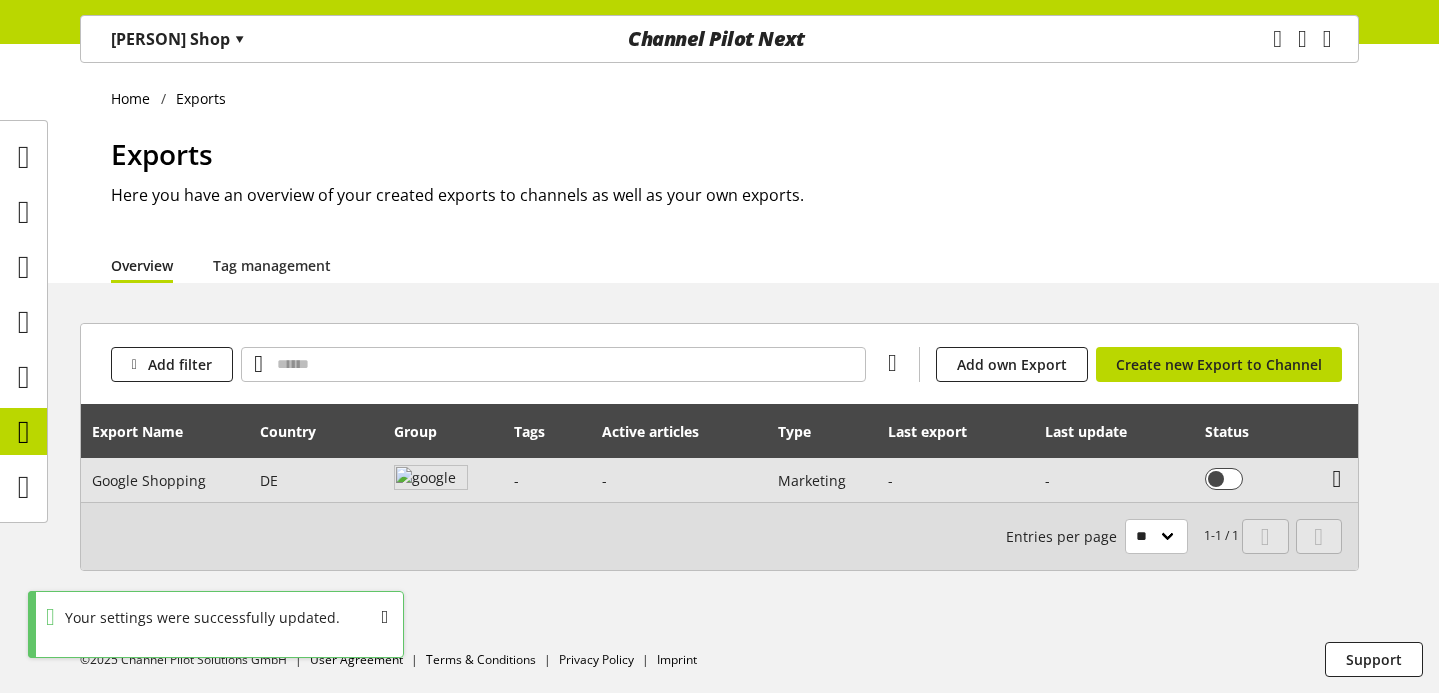 click at bounding box center (1337, 479) 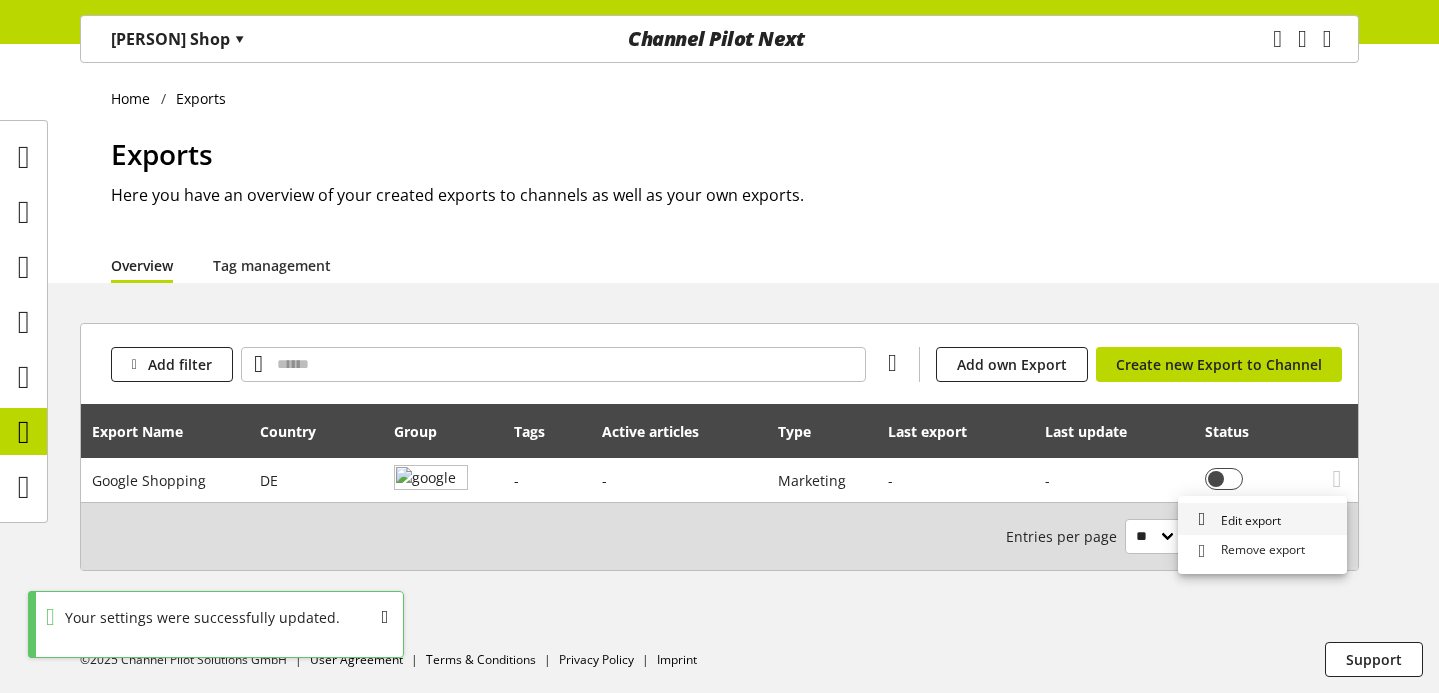 click on "Edit export" at bounding box center (1262, 519) 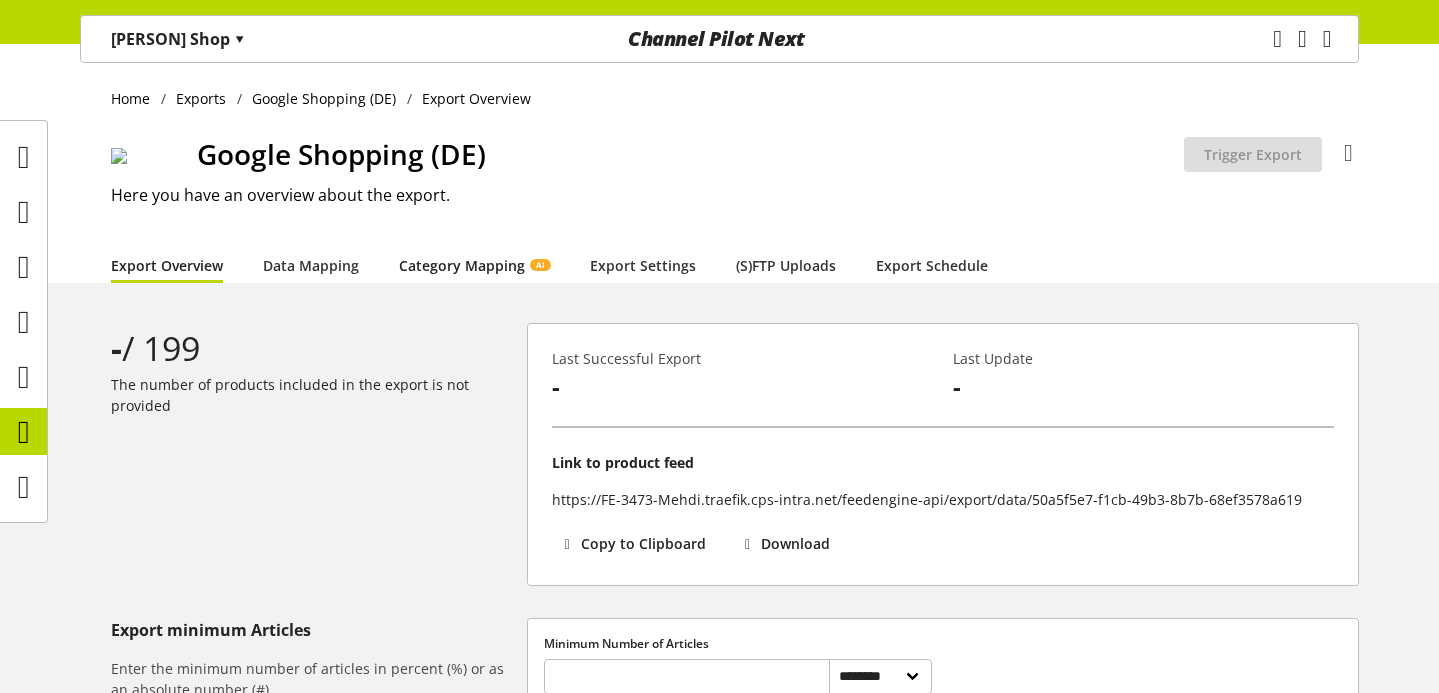 click on "Category Mapping AI" at bounding box center (474, 265) 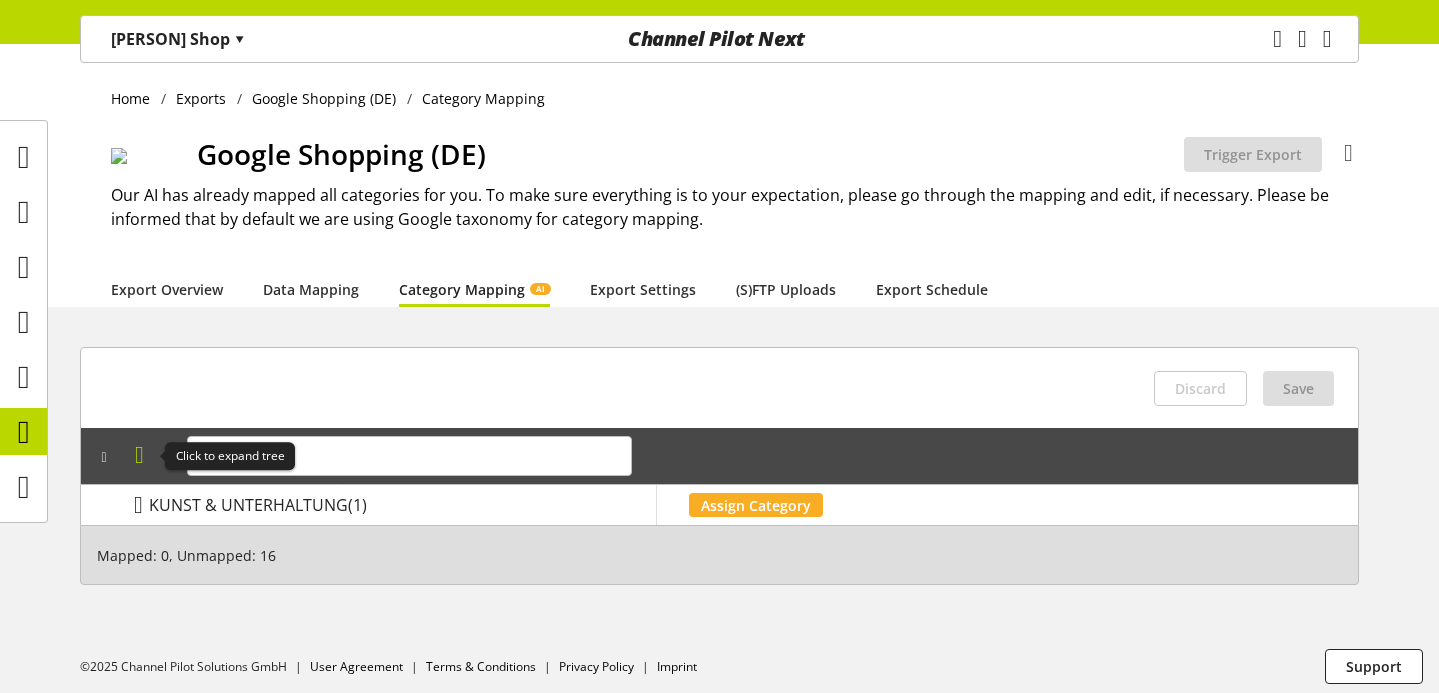 click at bounding box center (139, 455) 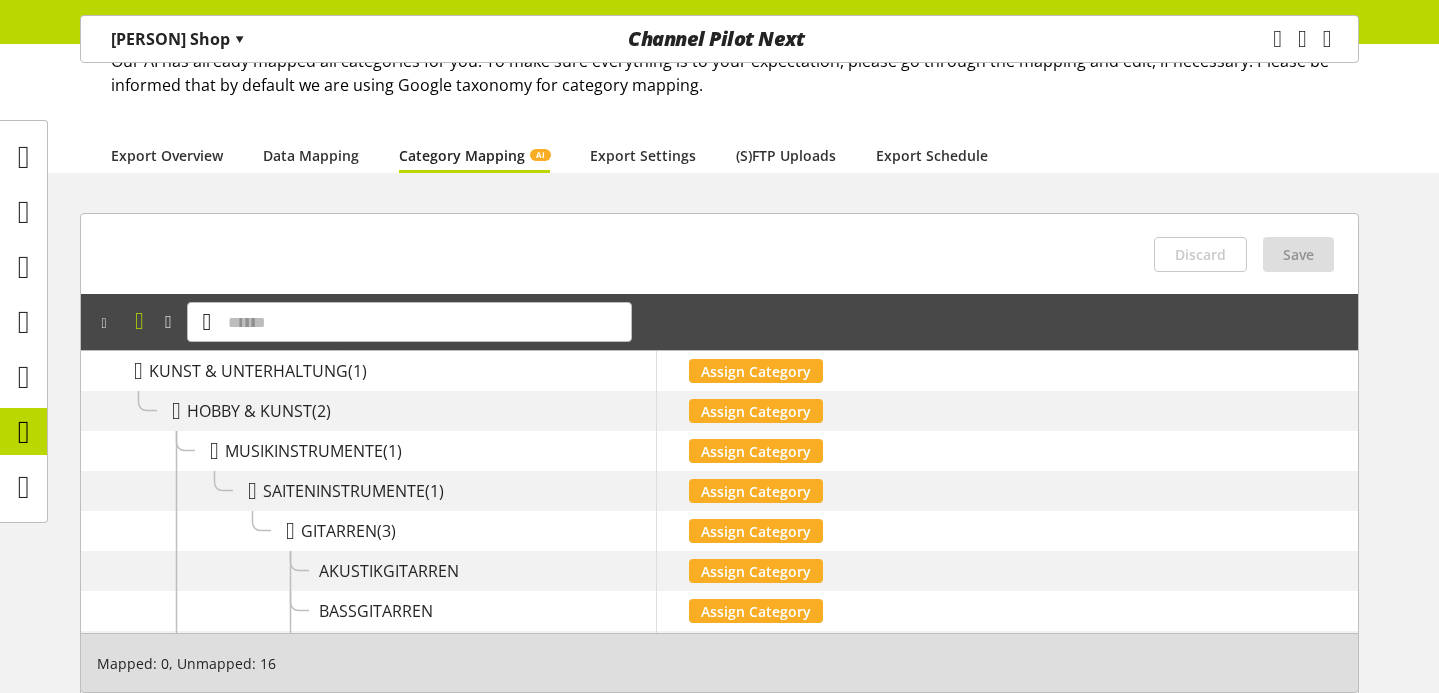 scroll, scrollTop: 25, scrollLeft: 0, axis: vertical 